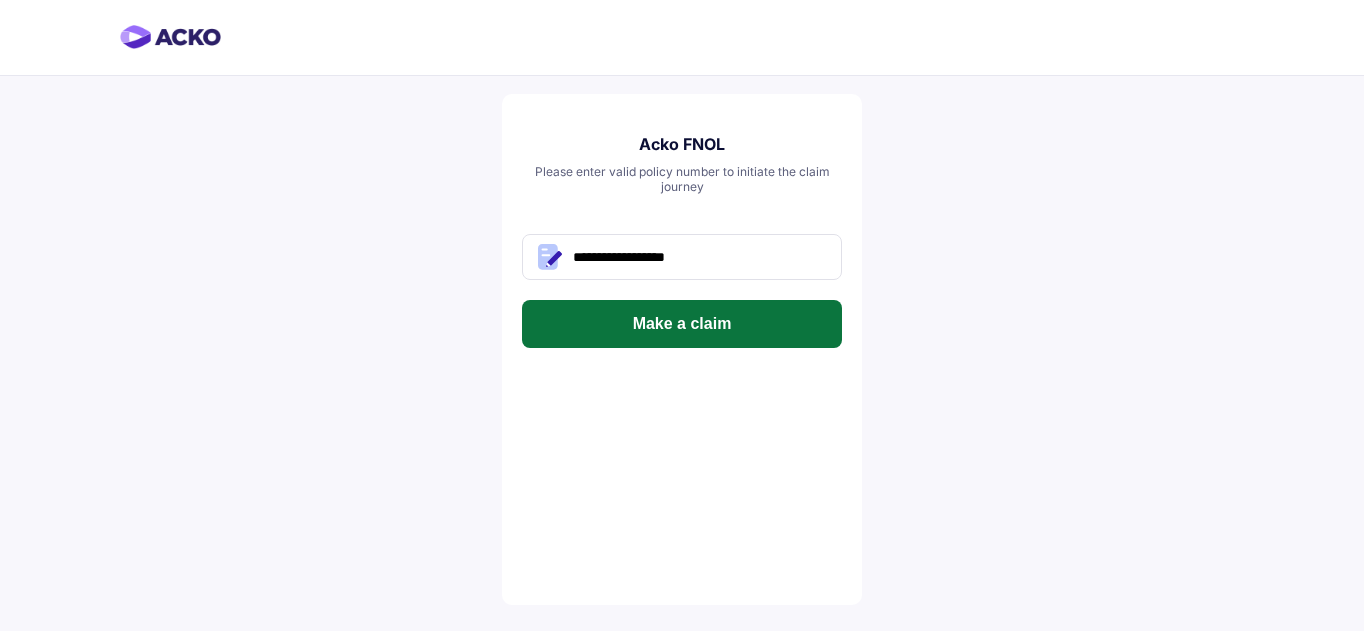 scroll, scrollTop: 0, scrollLeft: 0, axis: both 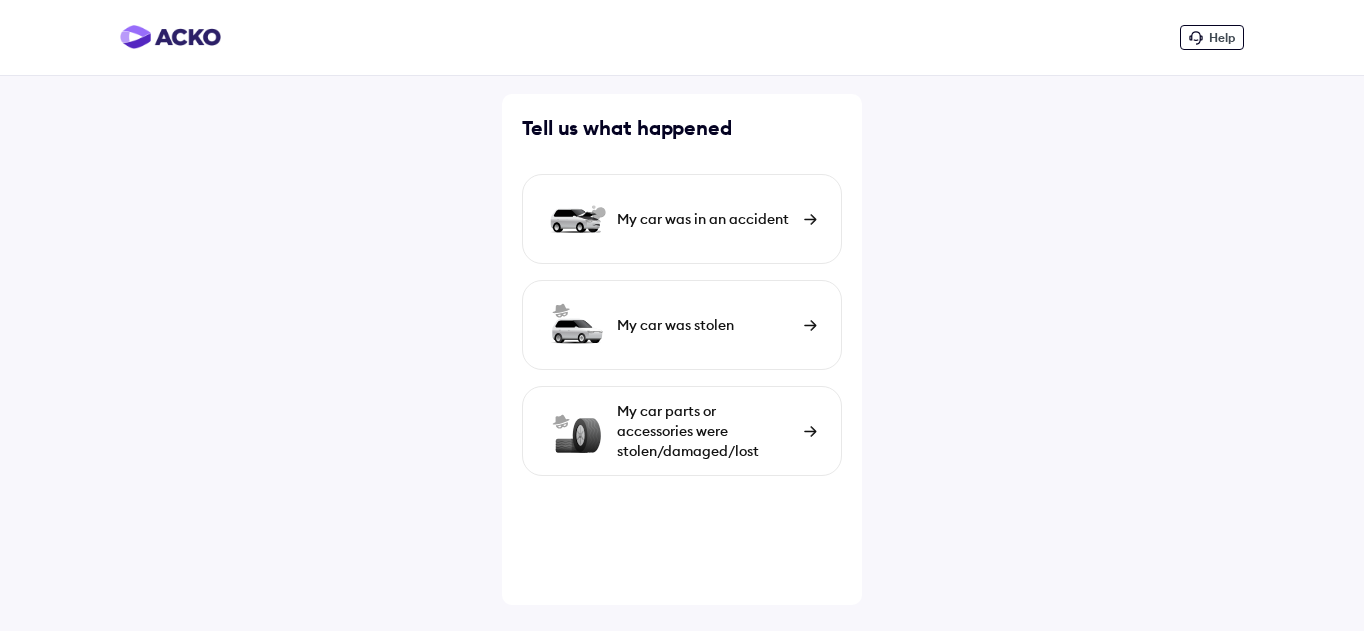 click on "My car was in an accident" at bounding box center (705, 219) 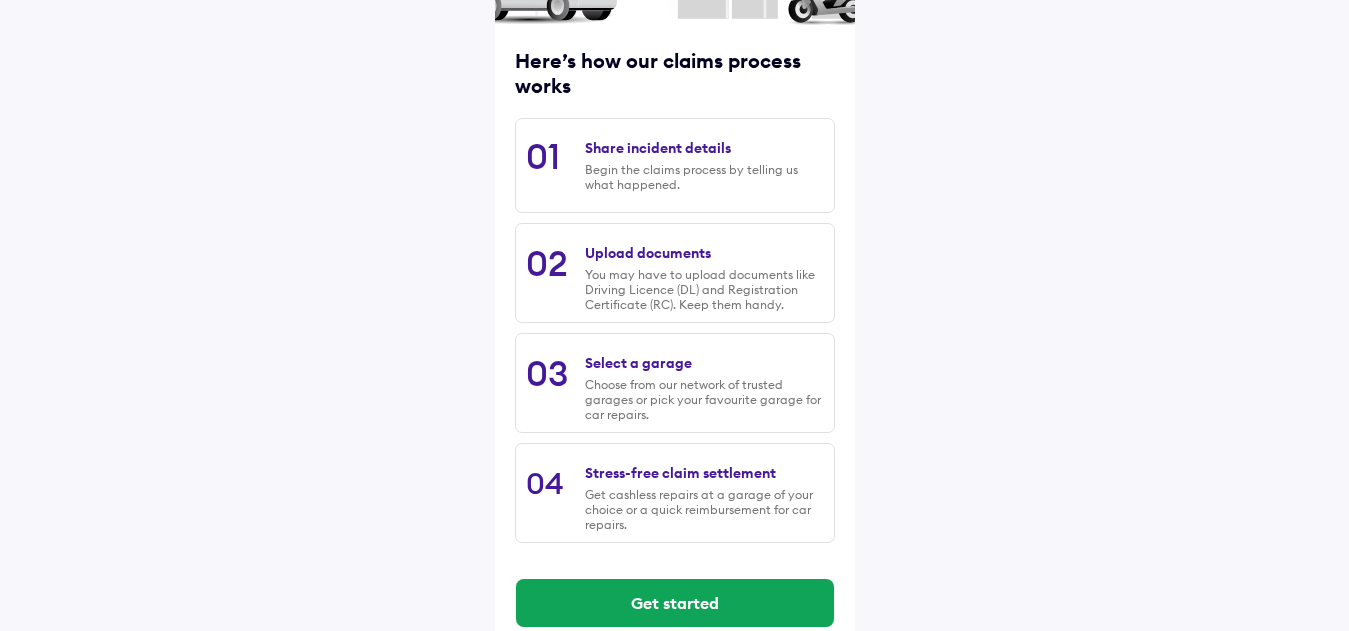 scroll, scrollTop: 265, scrollLeft: 0, axis: vertical 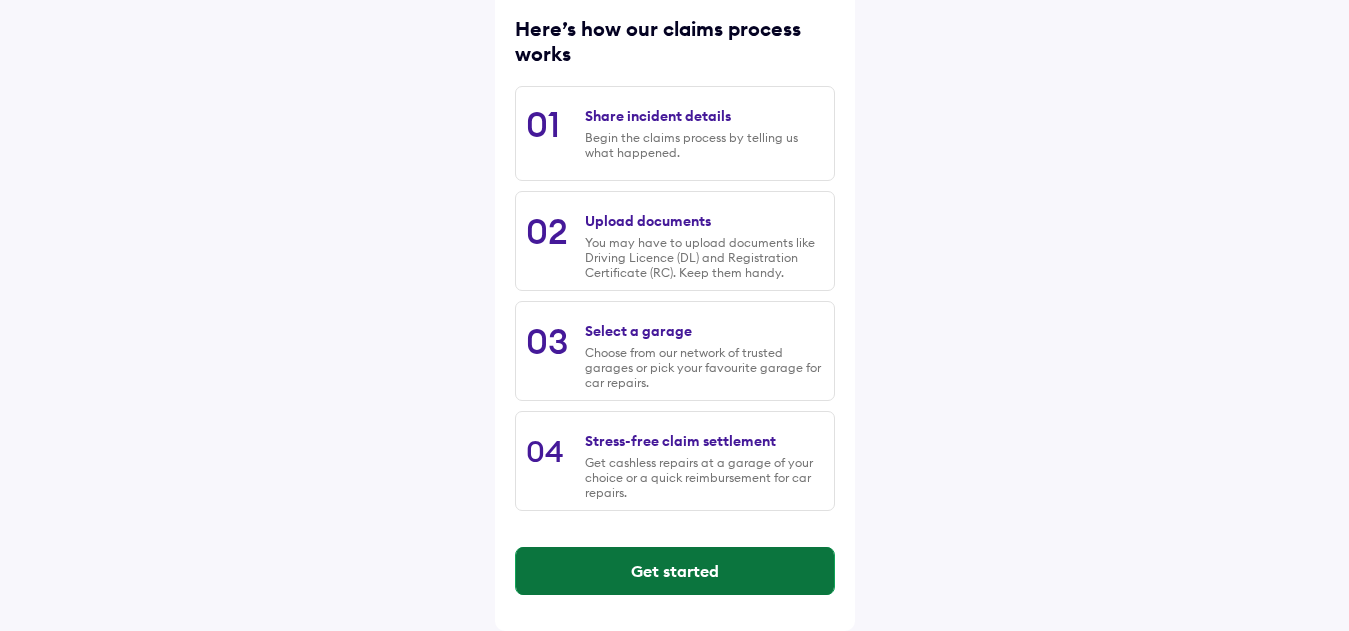 click on "Get started" at bounding box center [675, 571] 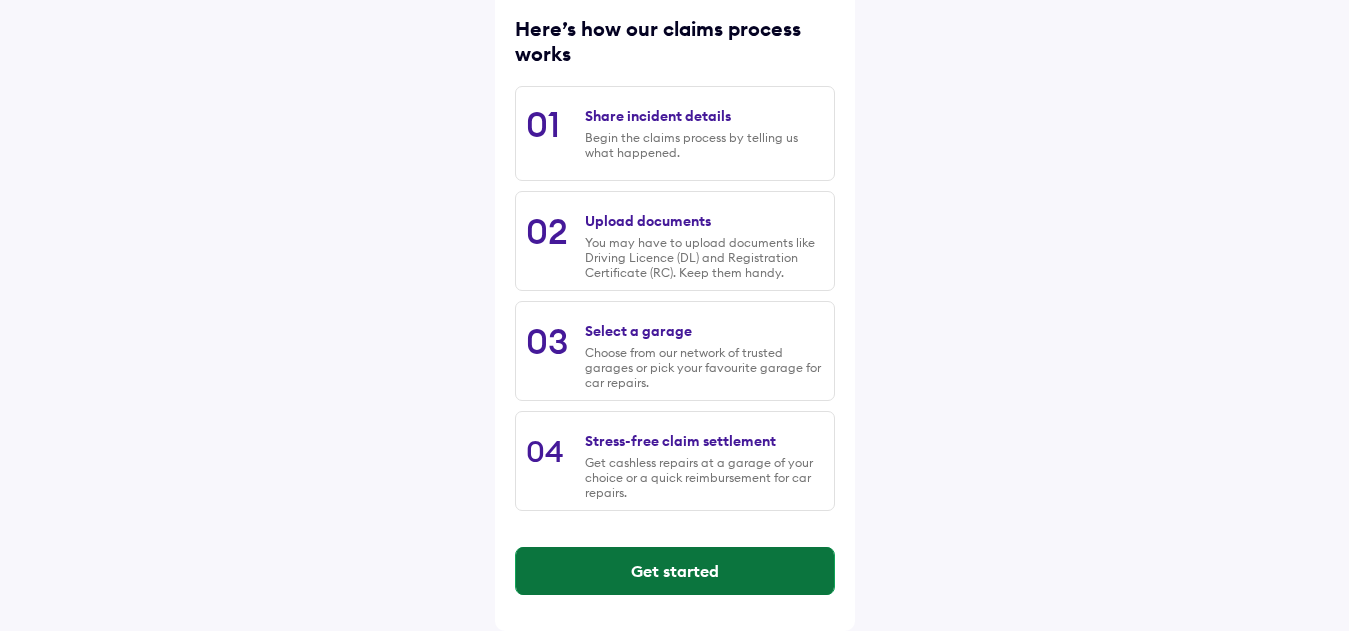 scroll, scrollTop: 0, scrollLeft: 0, axis: both 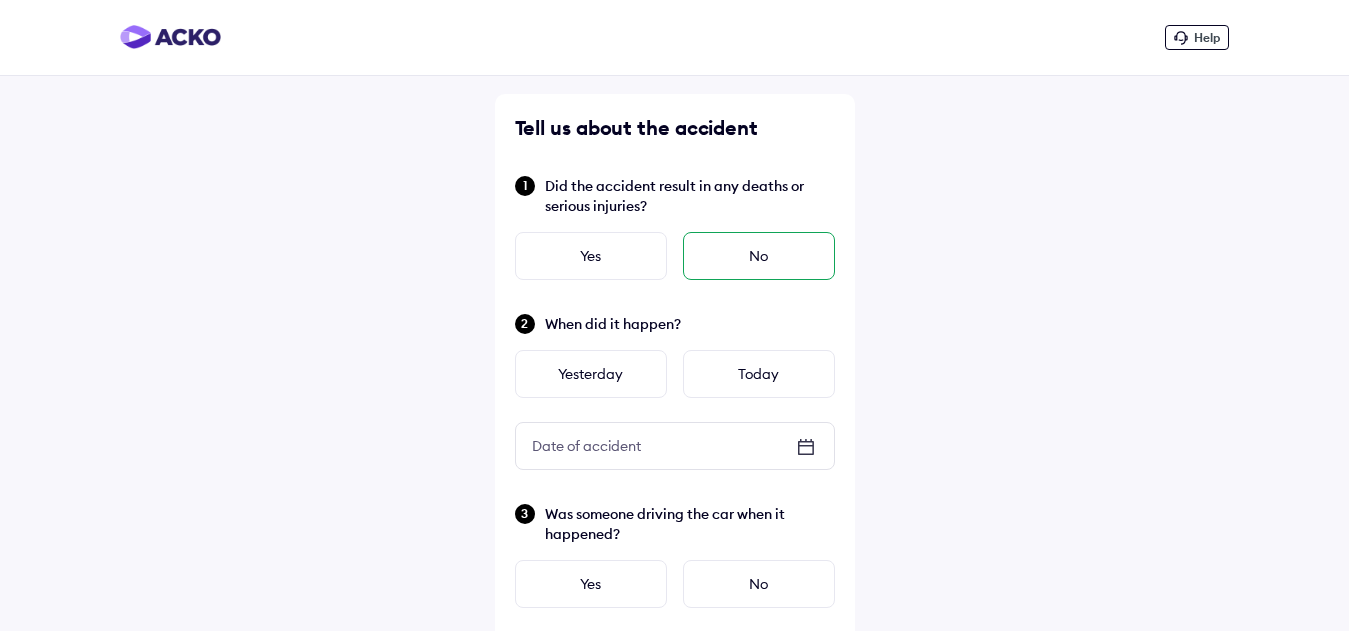 click on "No" at bounding box center [759, 256] 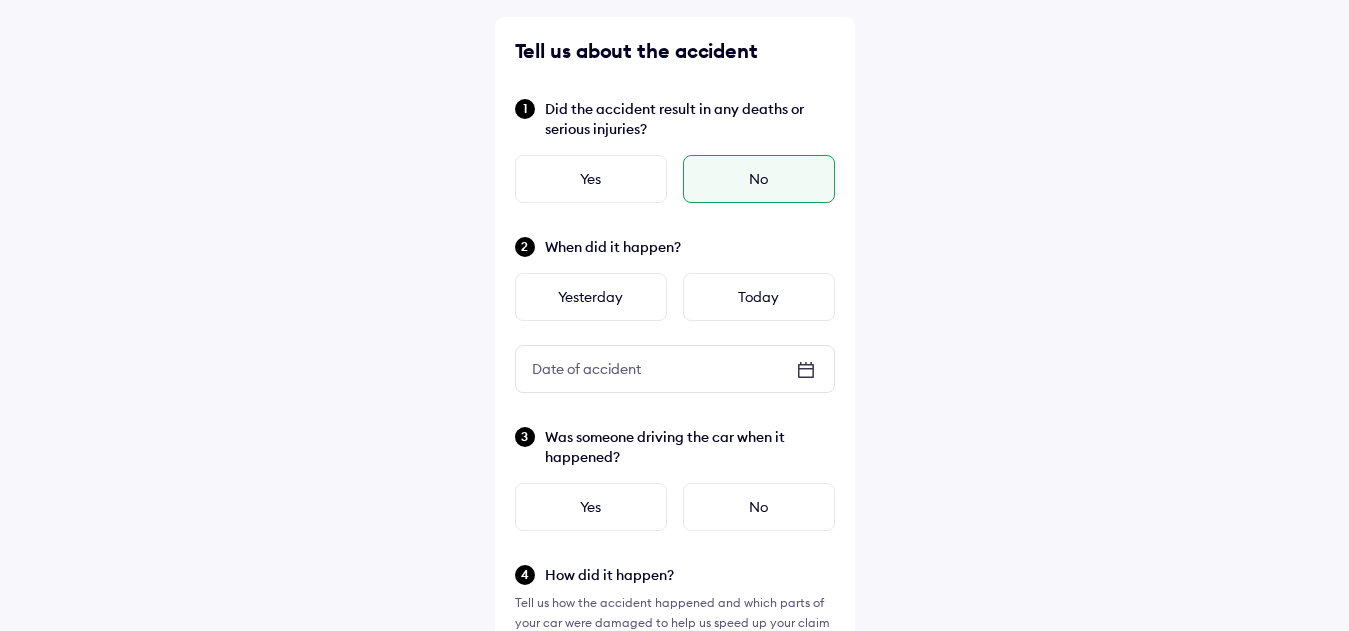 scroll, scrollTop: 100, scrollLeft: 0, axis: vertical 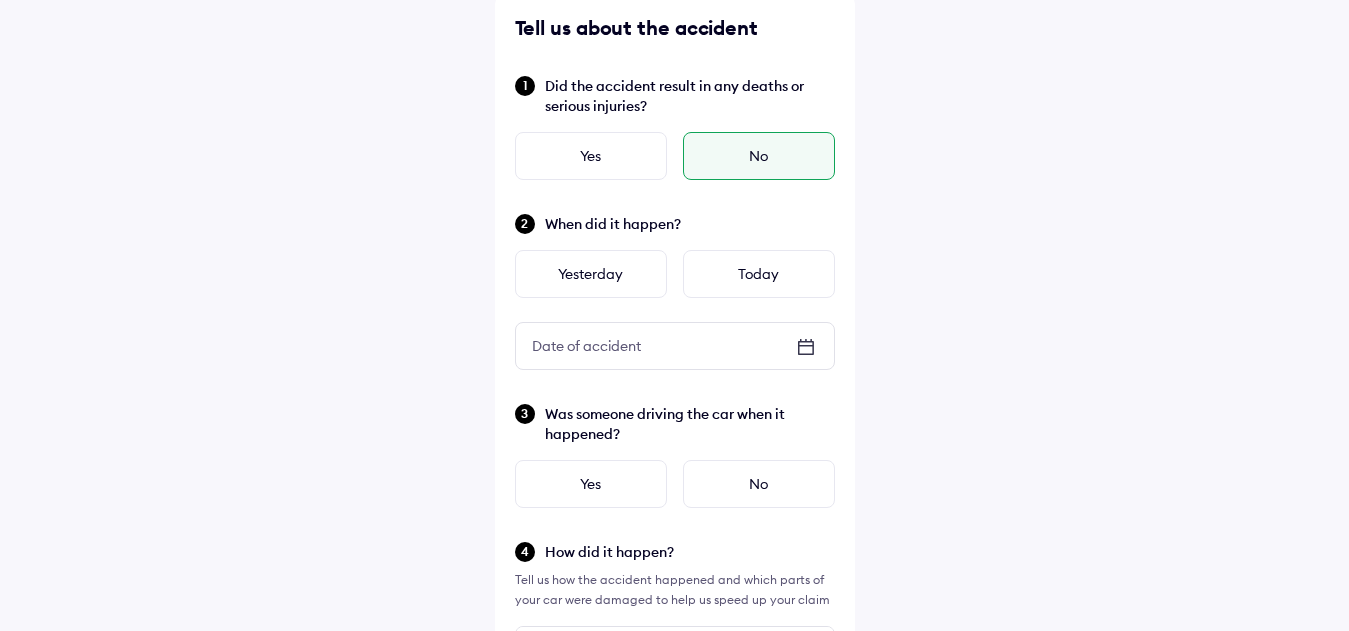 click 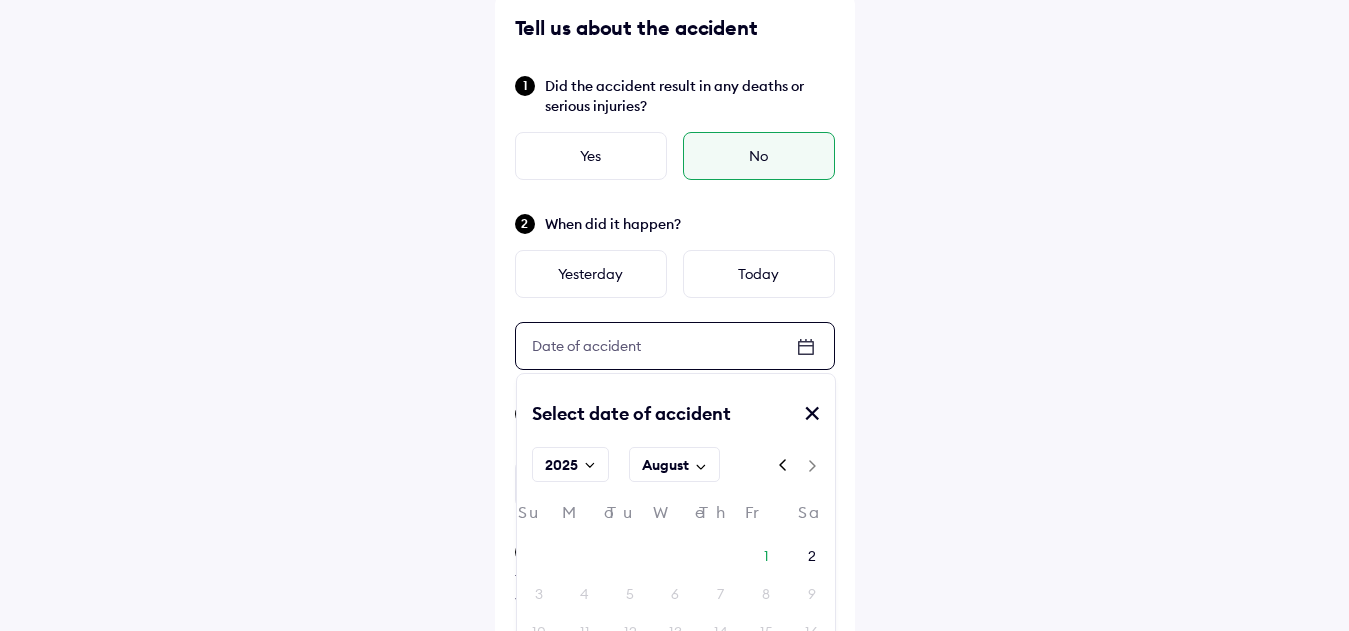 scroll, scrollTop: 200, scrollLeft: 0, axis: vertical 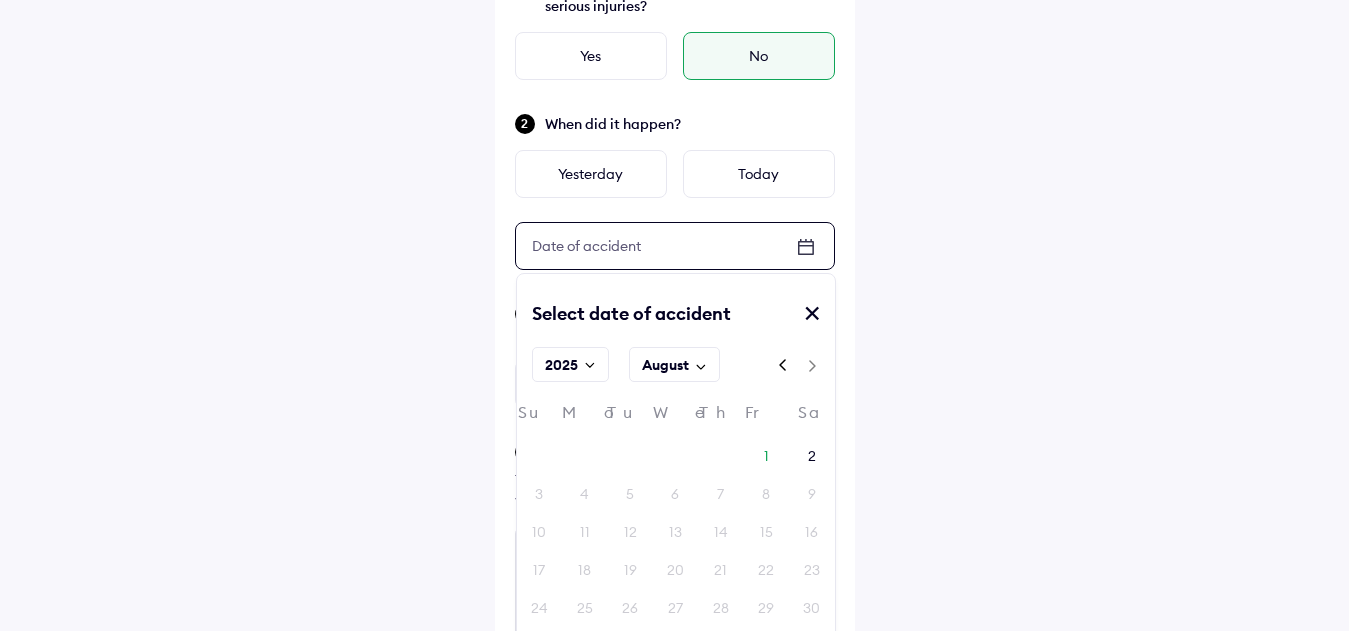 click 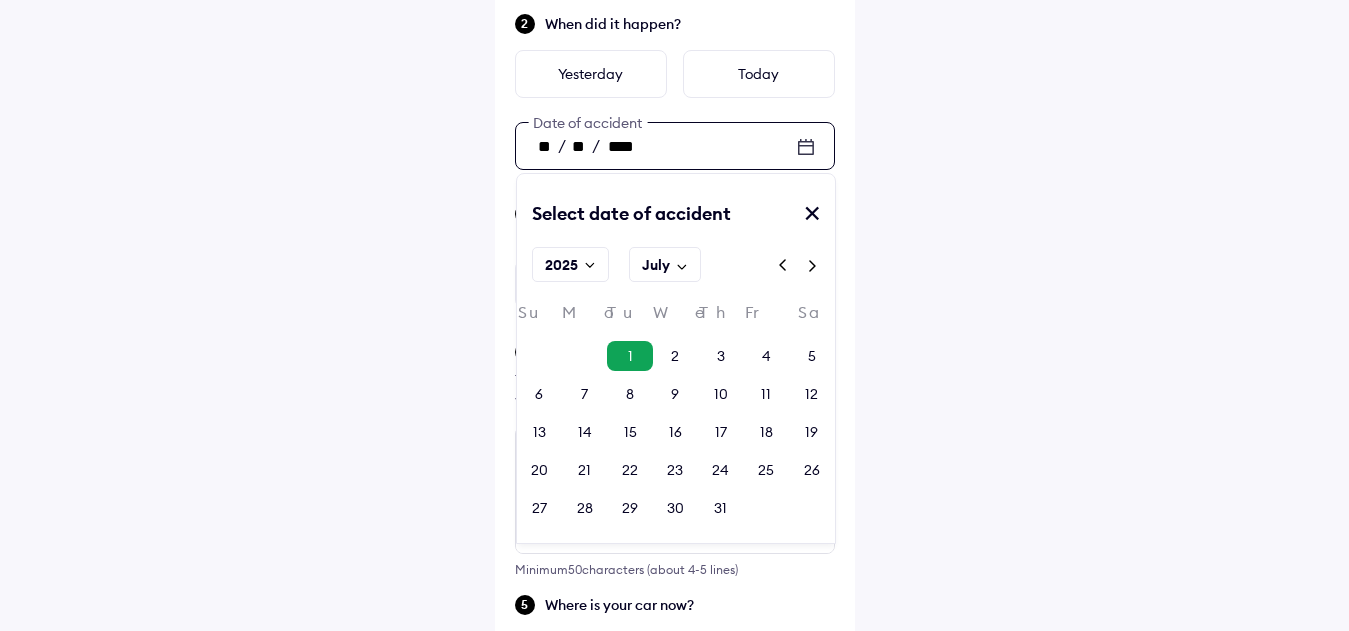 scroll, scrollTop: 400, scrollLeft: 0, axis: vertical 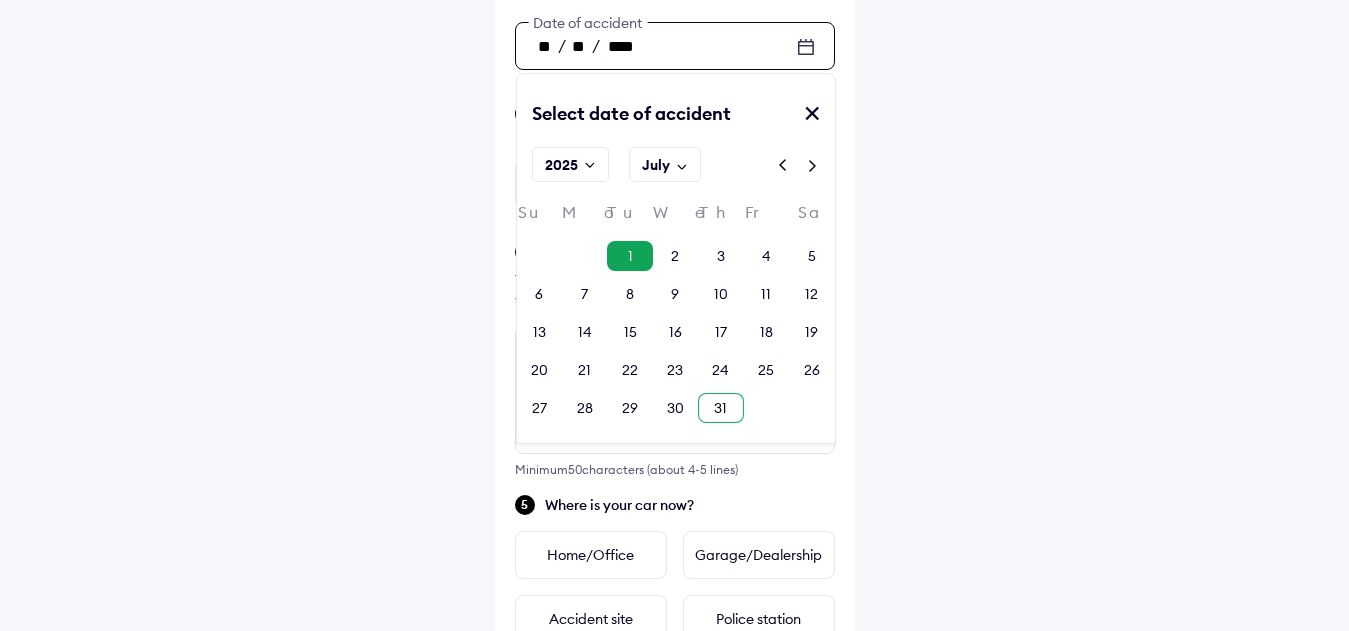 click on "31" at bounding box center [720, 408] 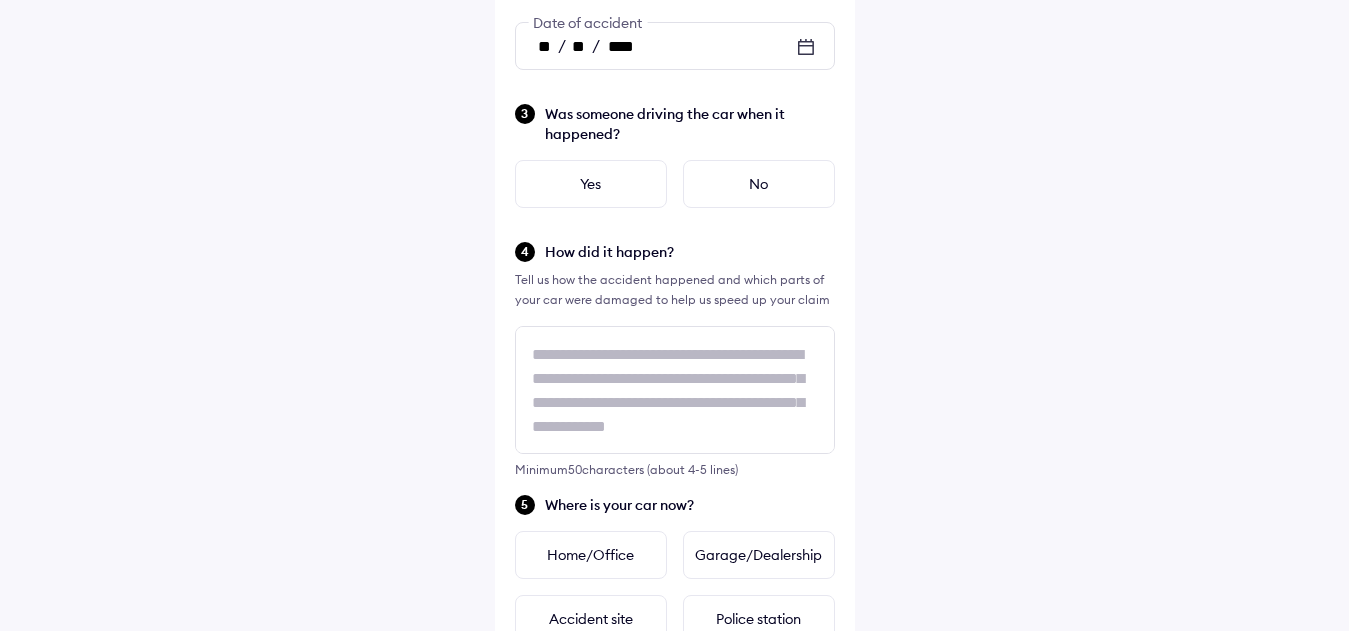 scroll, scrollTop: 2, scrollLeft: 0, axis: vertical 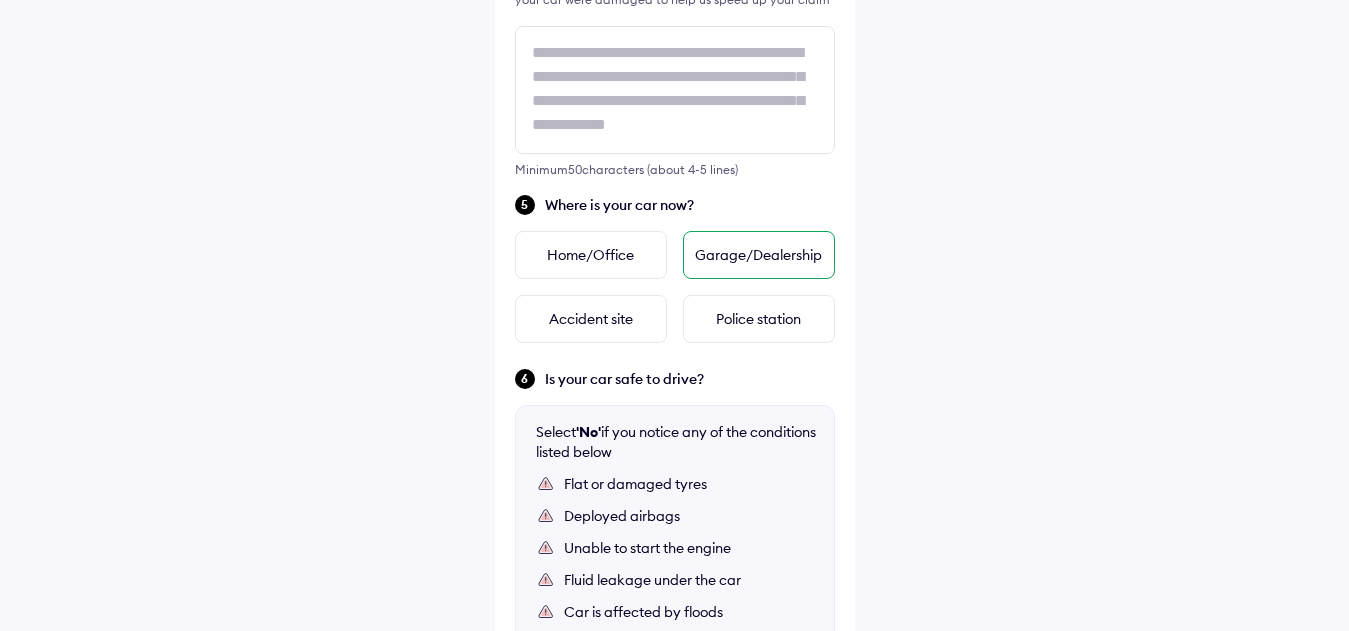 click on "Garage/Dealership" at bounding box center (759, 255) 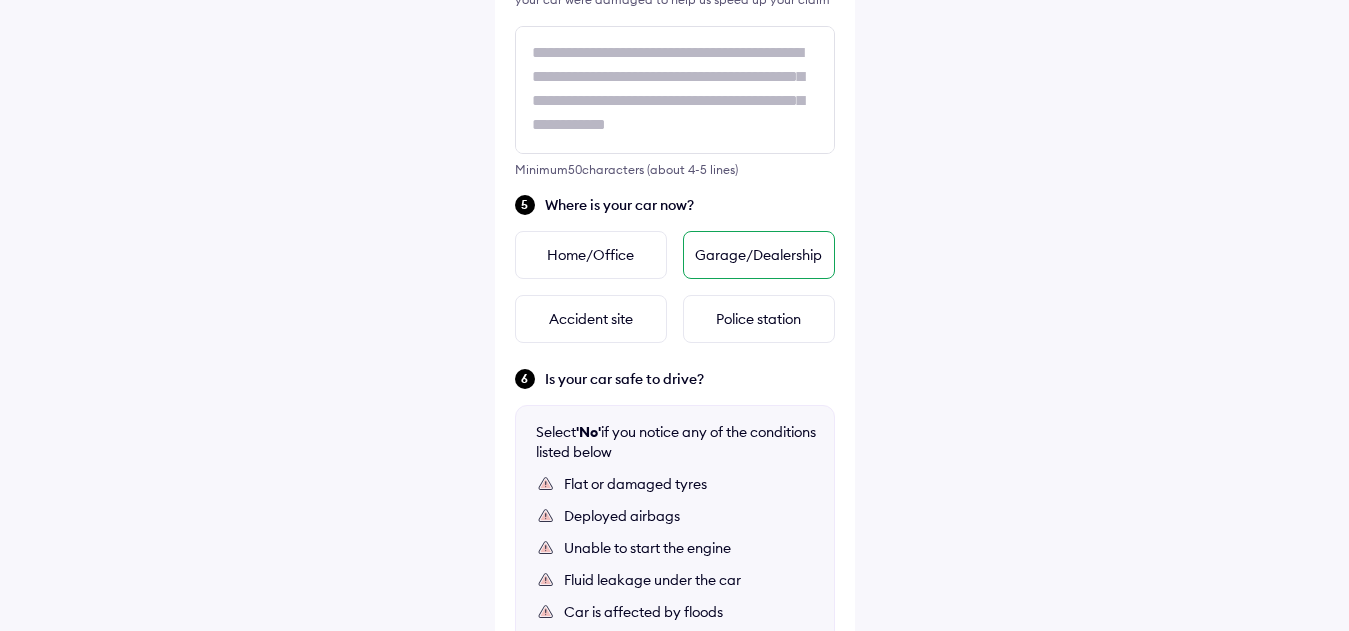 scroll, scrollTop: 0, scrollLeft: 0, axis: both 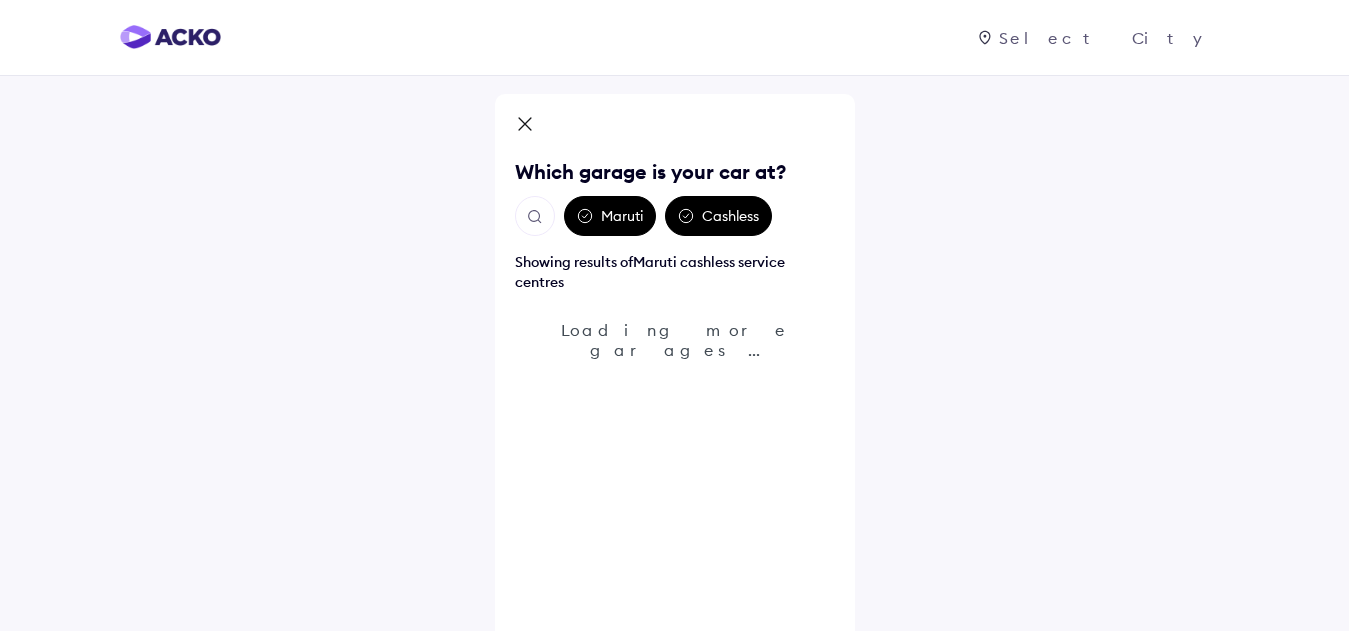 click 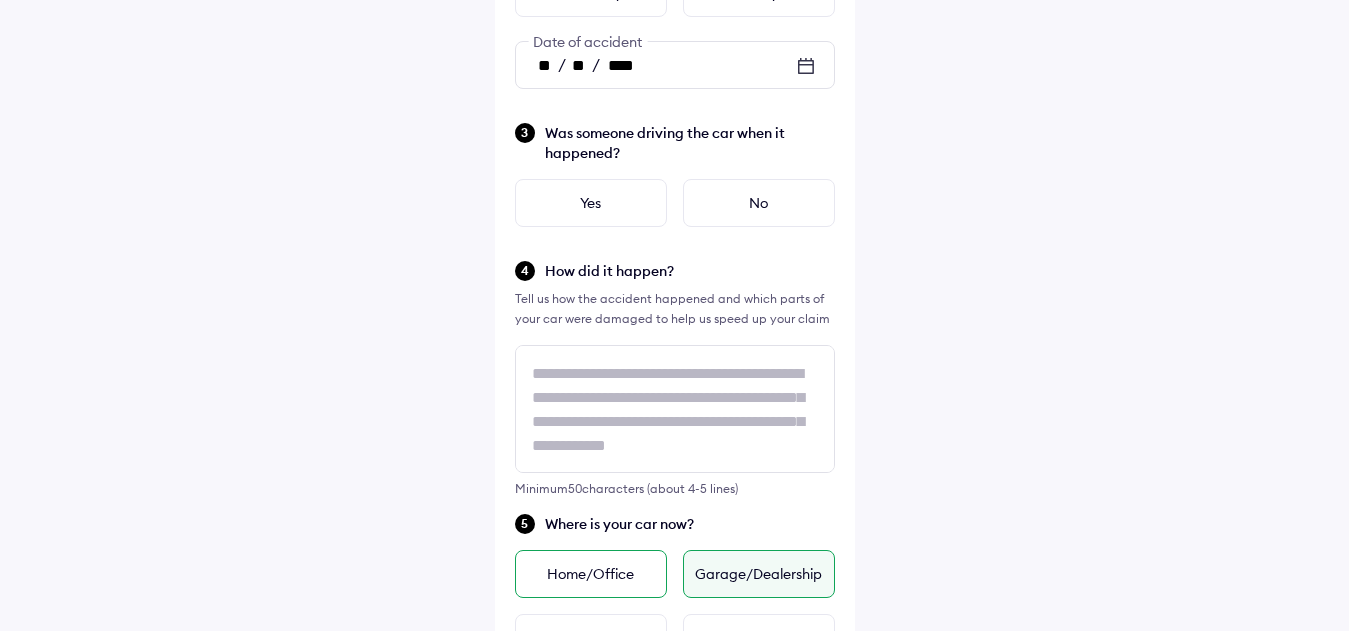 scroll, scrollTop: 658, scrollLeft: 0, axis: vertical 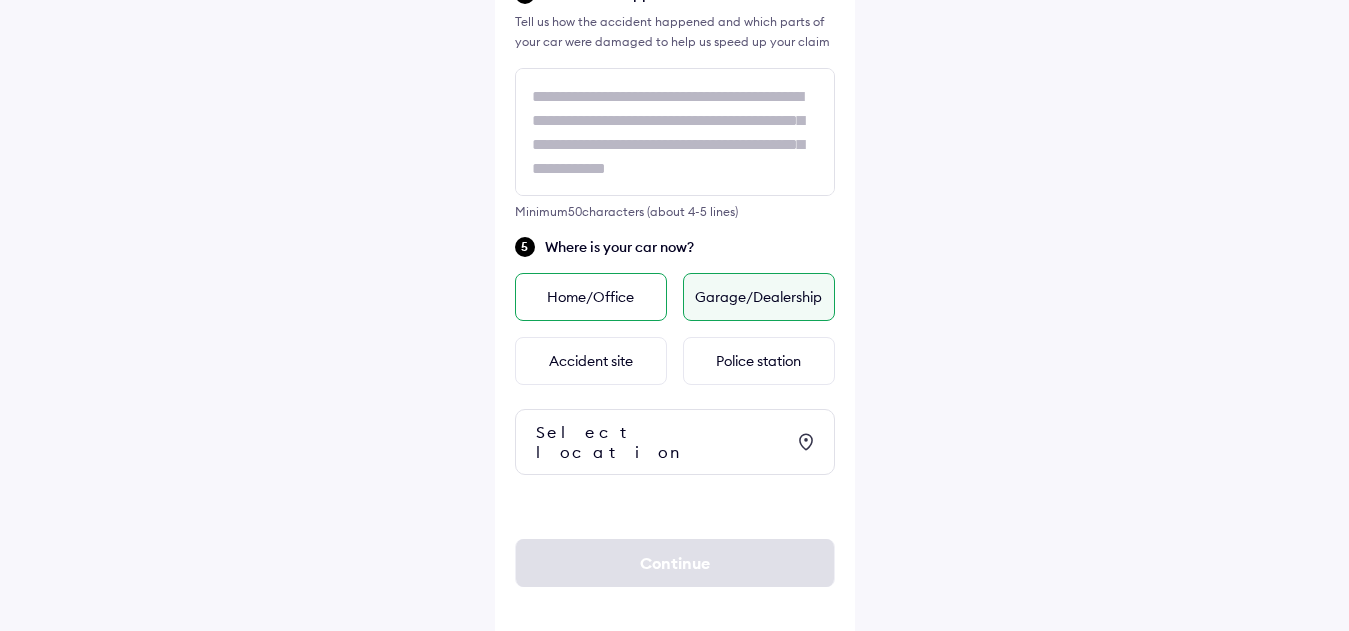 click on "Home/Office" at bounding box center [591, 297] 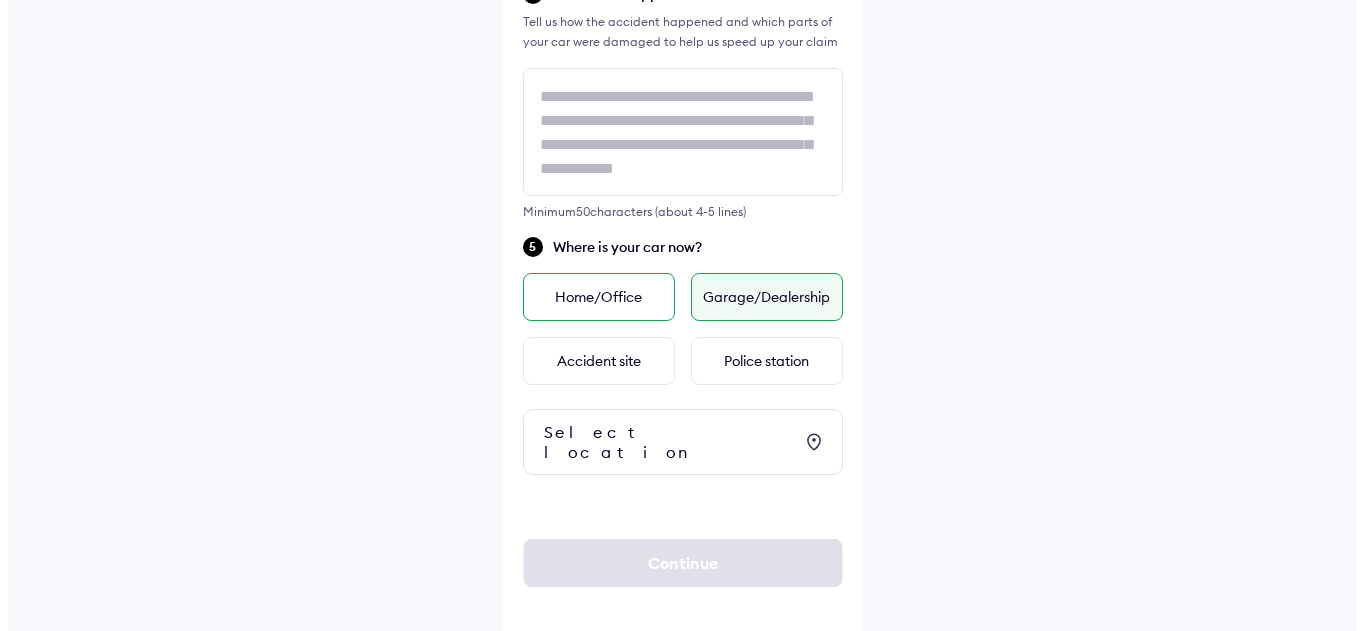 scroll, scrollTop: 0, scrollLeft: 0, axis: both 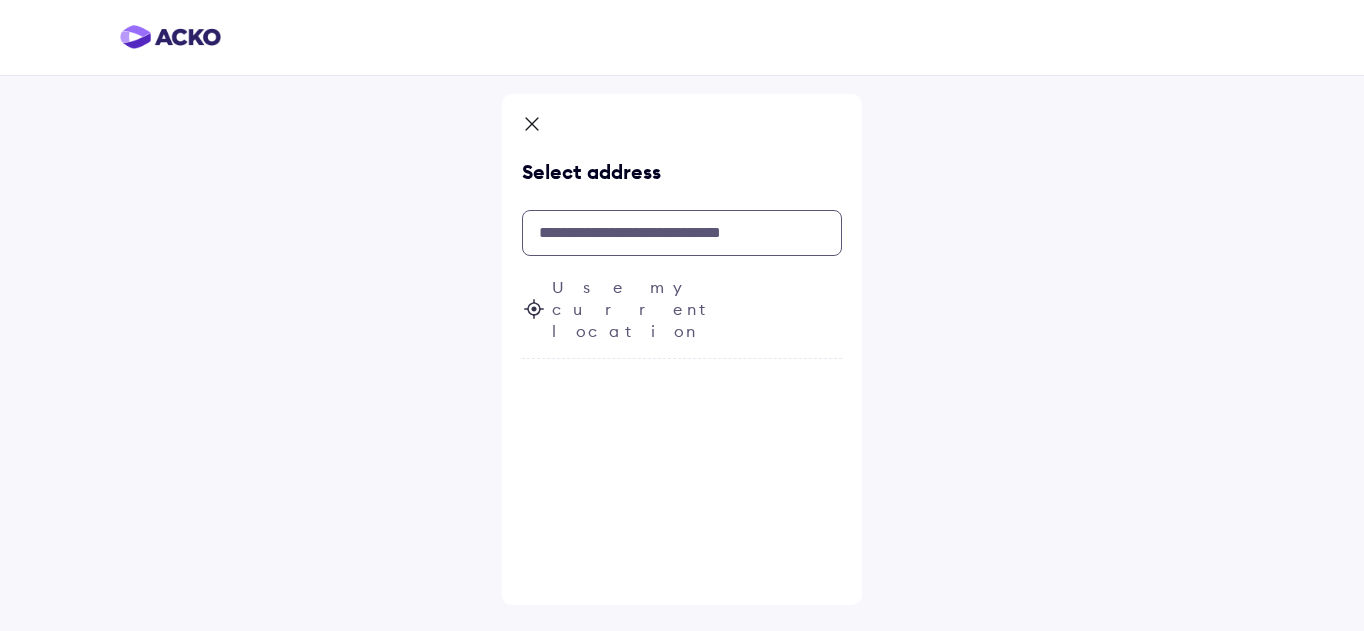 click at bounding box center (682, 233) 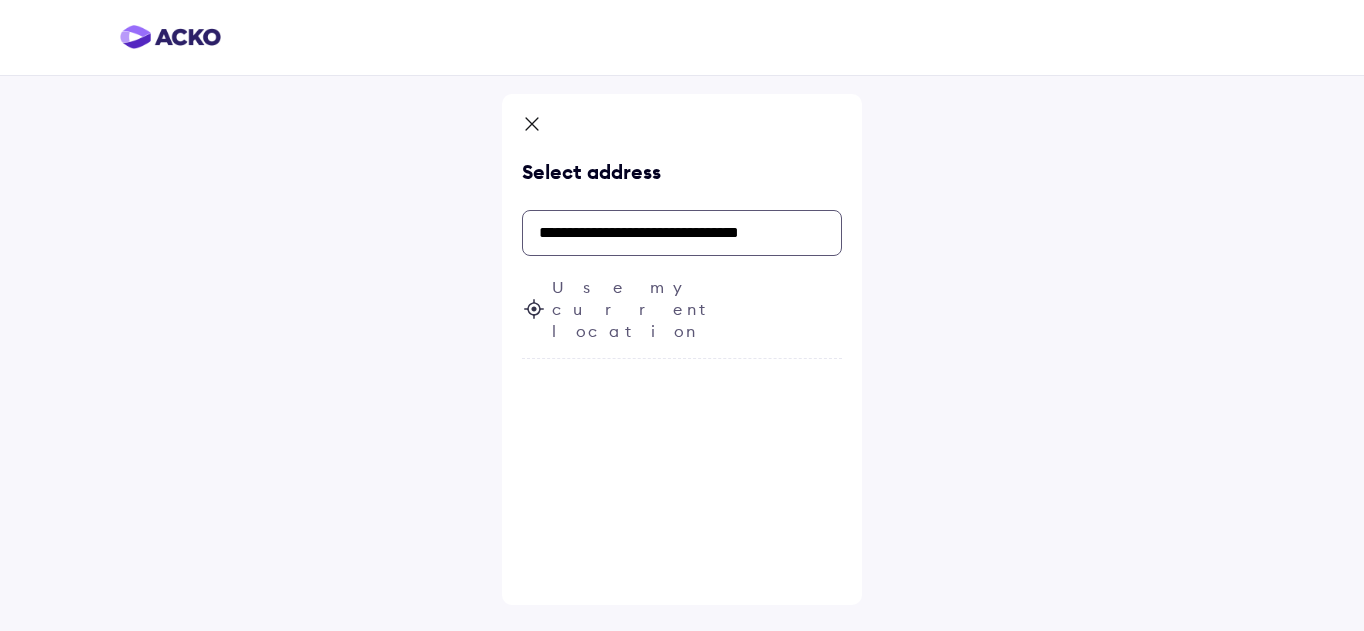 scroll, scrollTop: 0, scrollLeft: 6, axis: horizontal 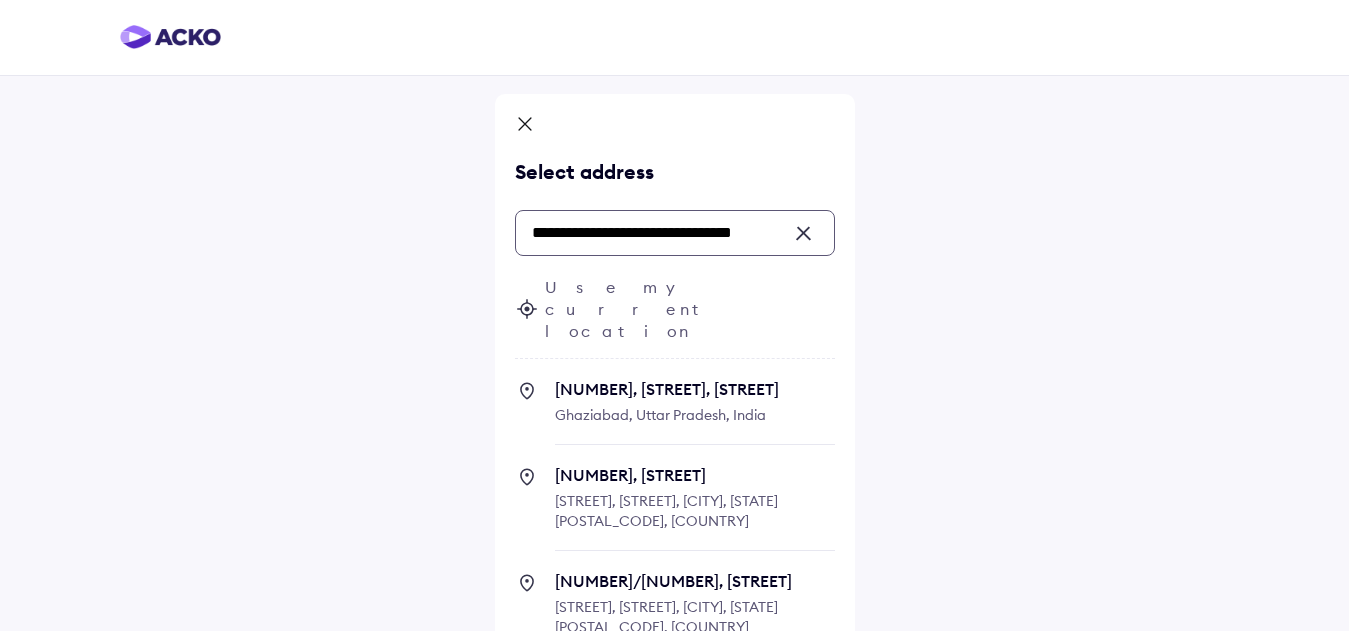 click 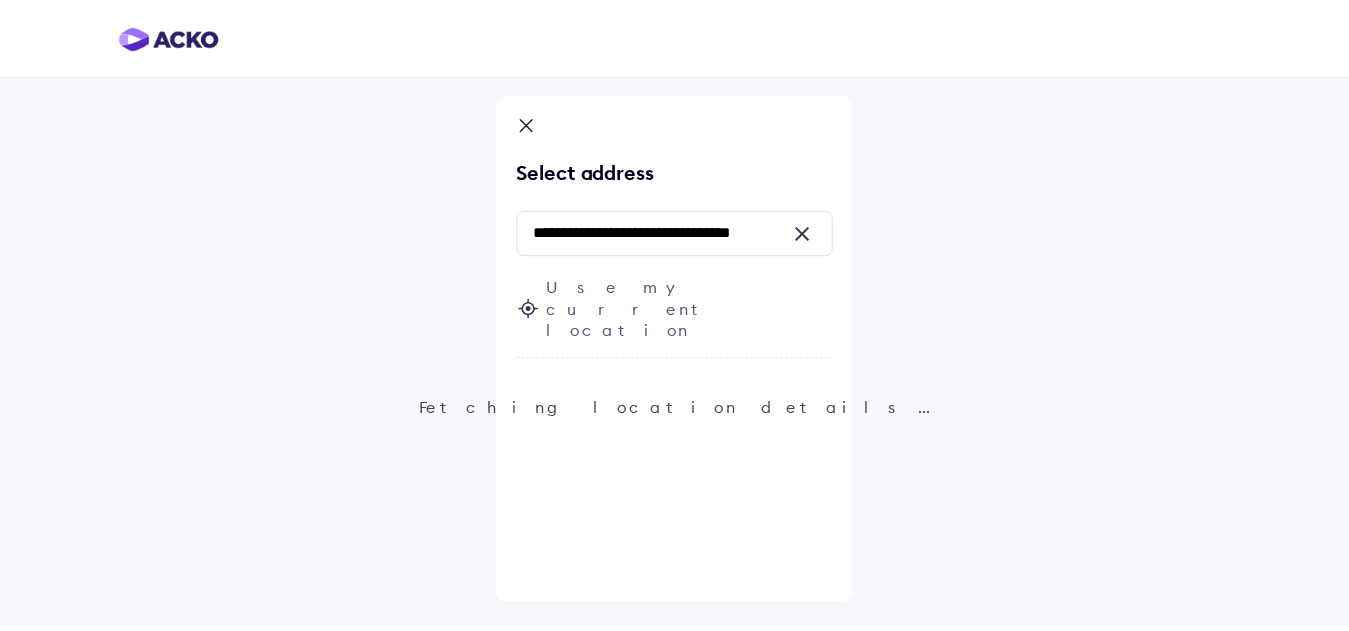 scroll, scrollTop: 0, scrollLeft: 0, axis: both 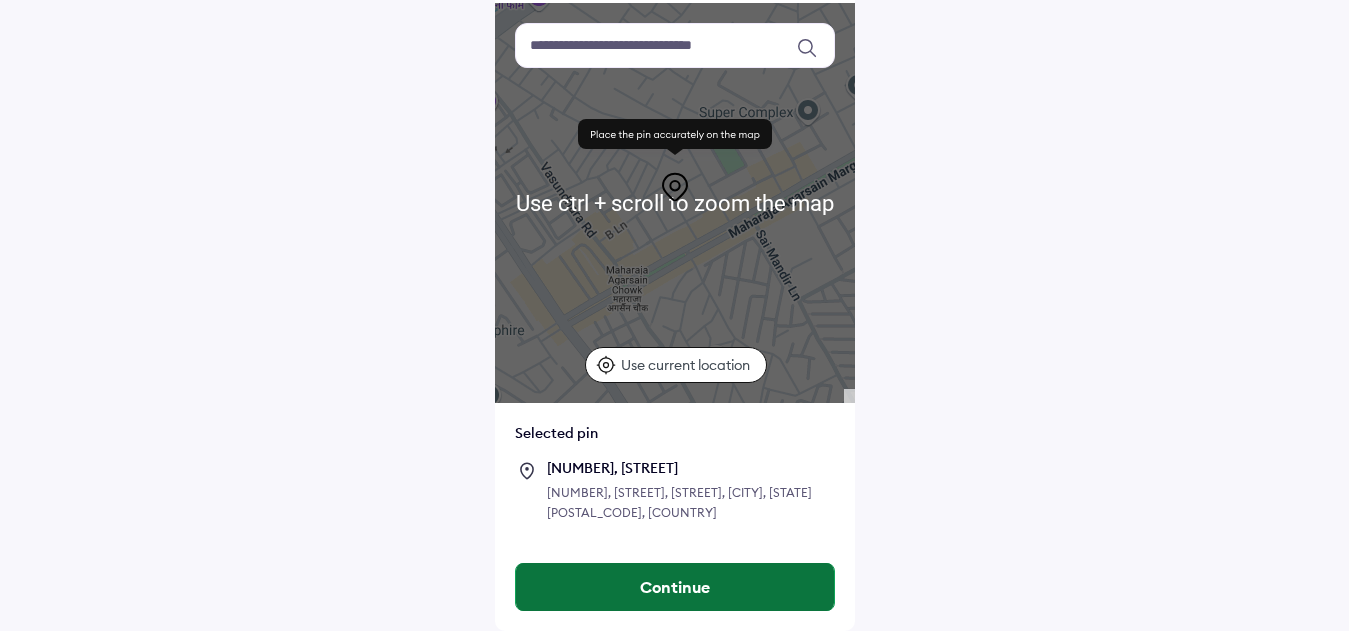 click on "Continue" at bounding box center (675, 587) 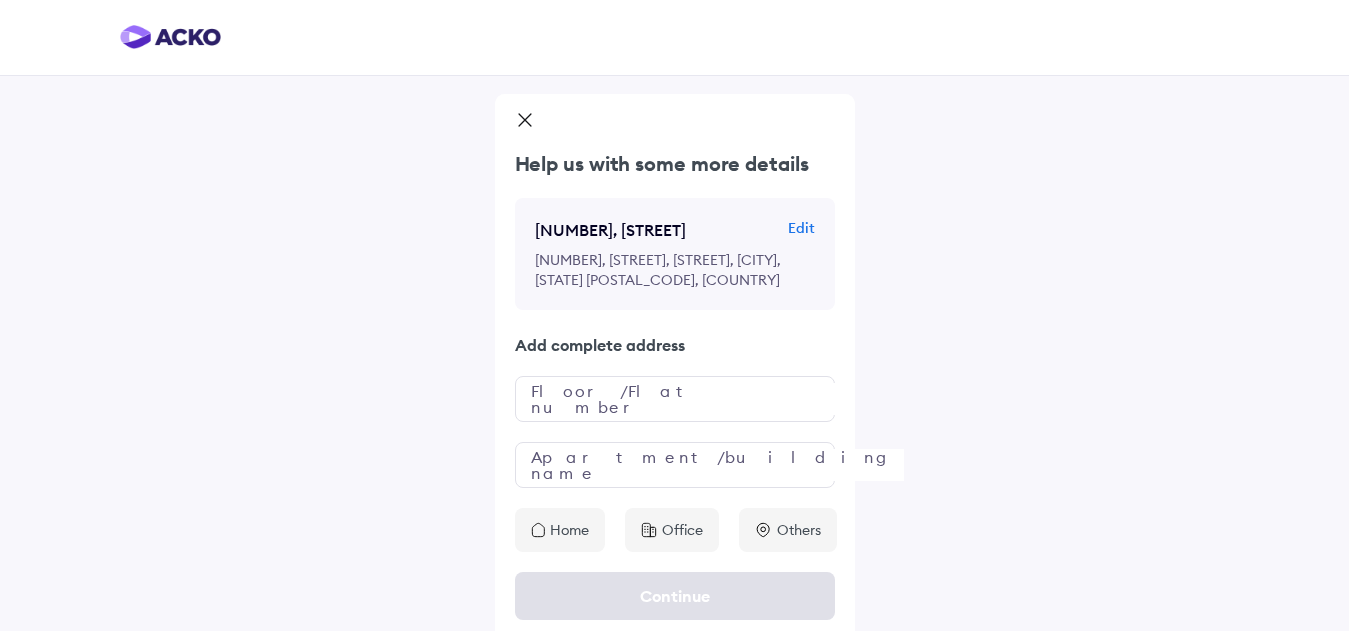 click on "Help us with some more details 15, Vasundhara Edit 15, Vasundhara, Pocket B, Sector 16, Vasundhara, Ghaziabad, Uttar Pradesh 201012, India Add complete address Floor/Flat number Apartment/building name Home Office Others" 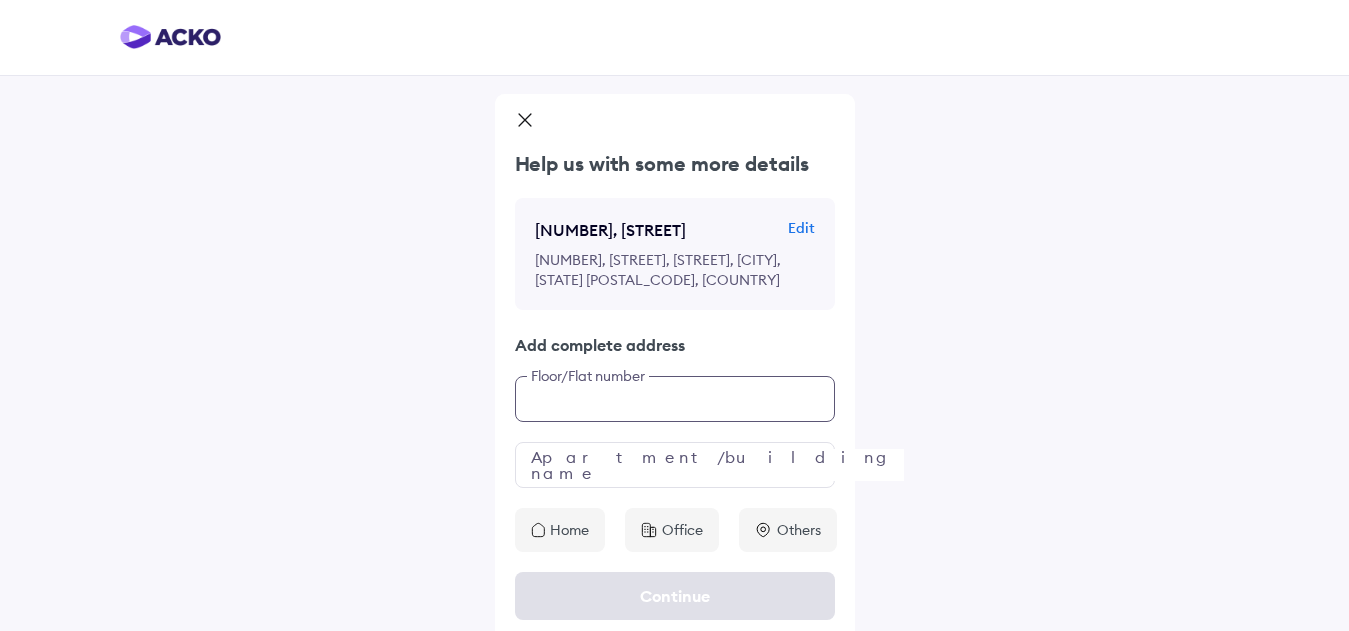 scroll, scrollTop: 29, scrollLeft: 0, axis: vertical 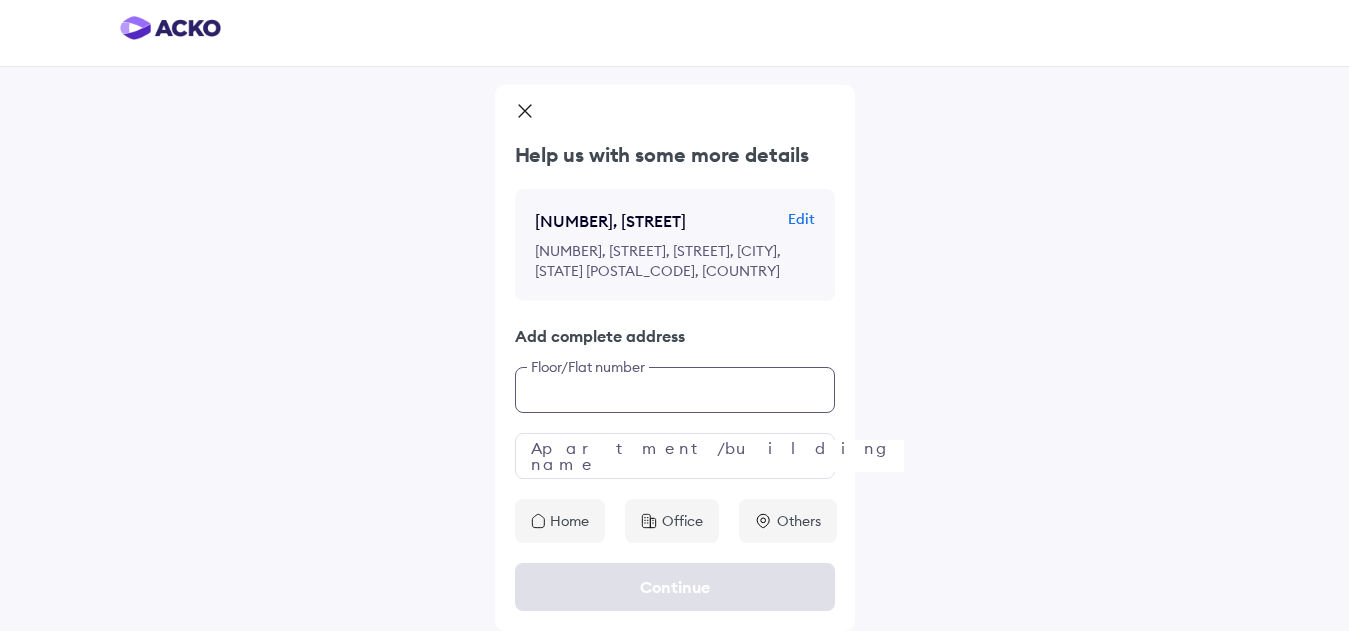 click on "Help us with some more details 15, Vasundhara Edit 15, Vasundhara, Pocket B, Sector 16, Vasundhara, Ghaziabad, Uttar Pradesh 201012, India Add complete address Floor/Flat number Apartment/building name Home Office Others" 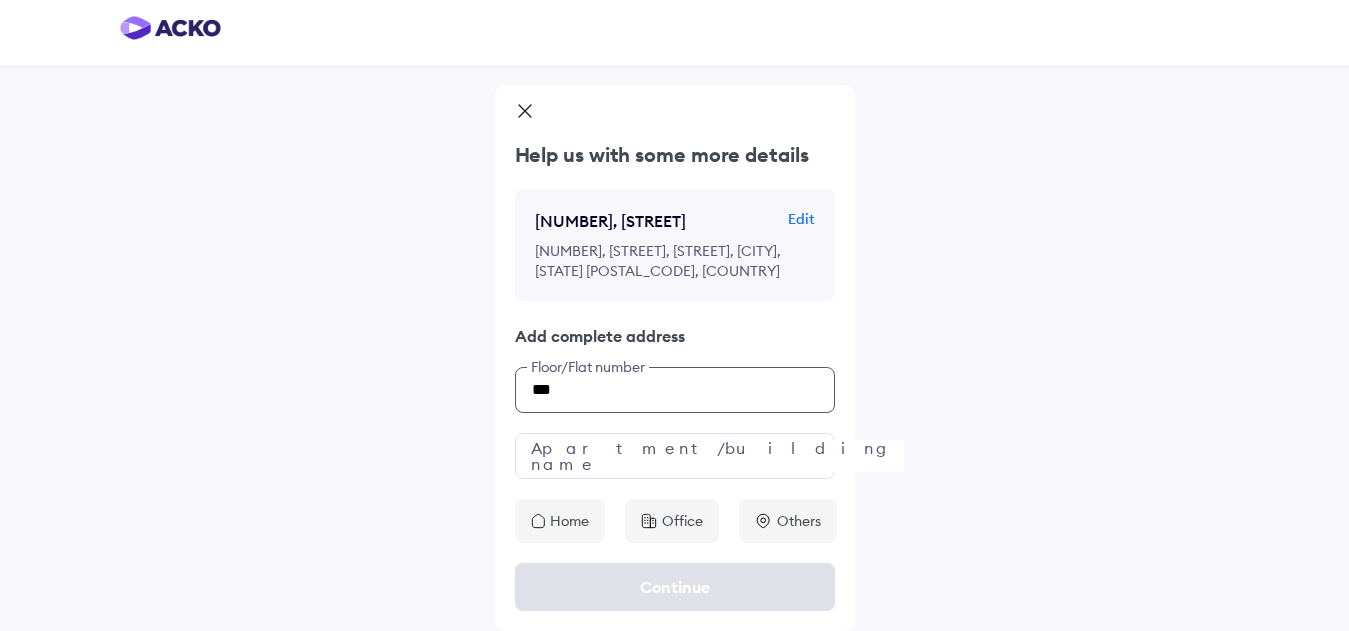 type on "***" 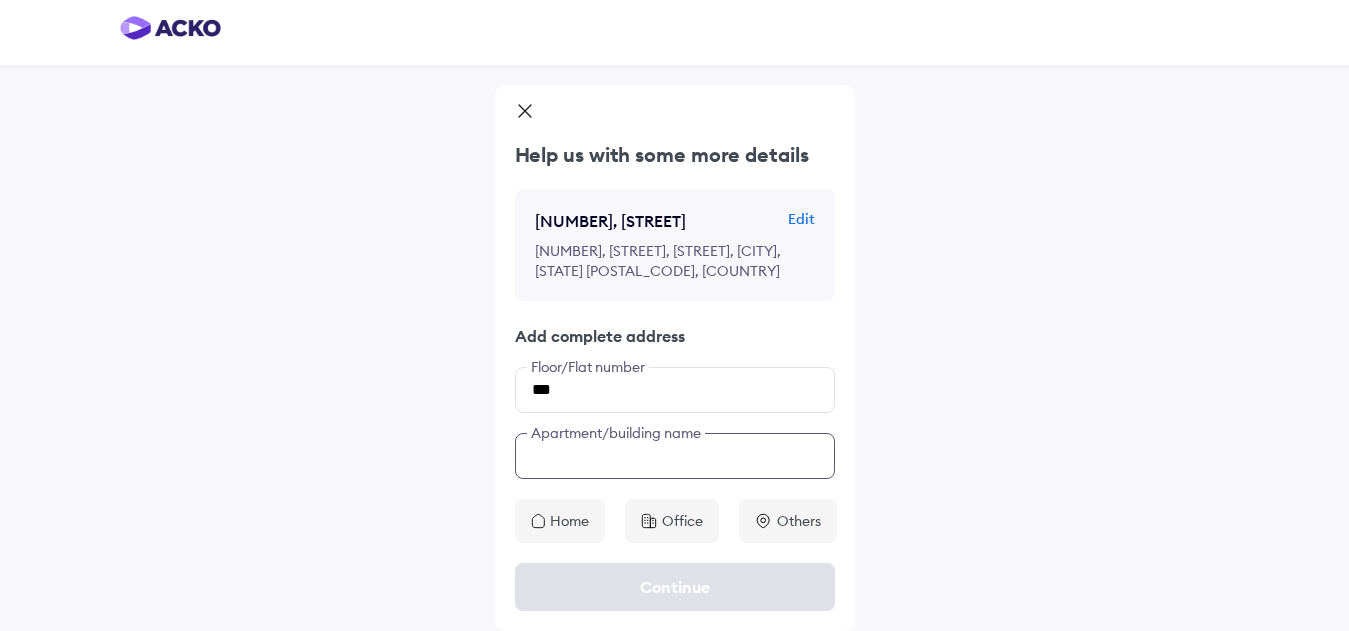 click at bounding box center [675, 456] 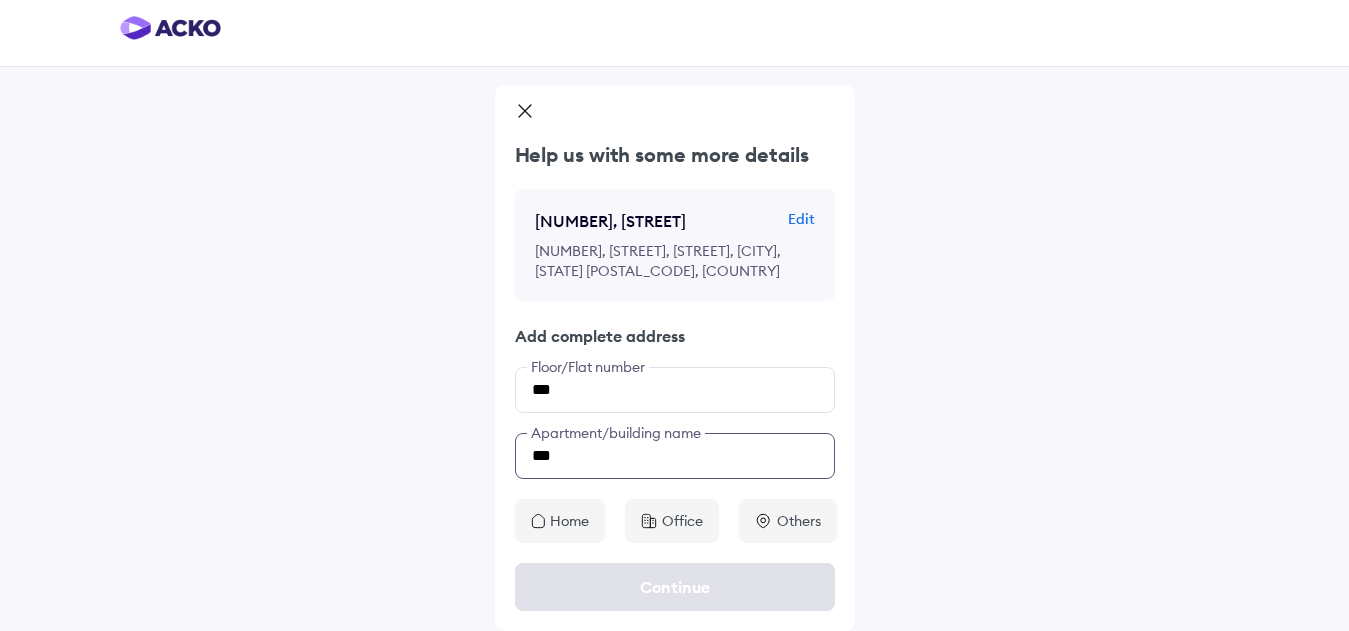 type on "***" 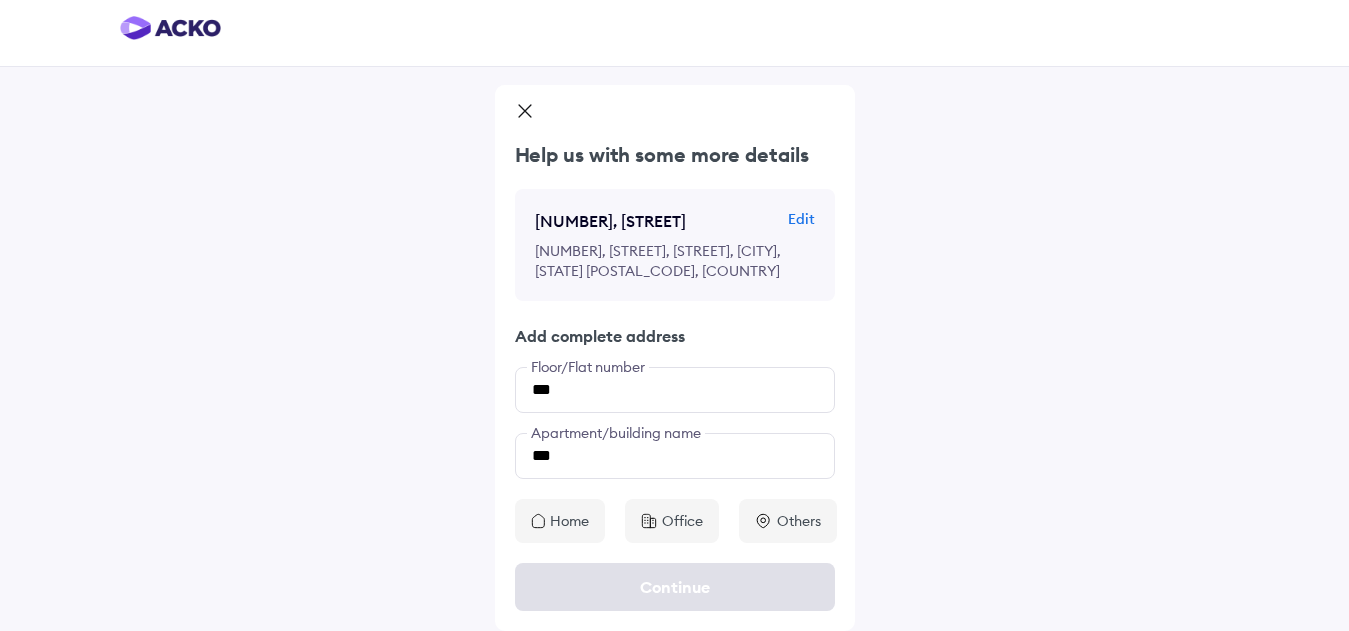 click on "Home" at bounding box center [560, 521] 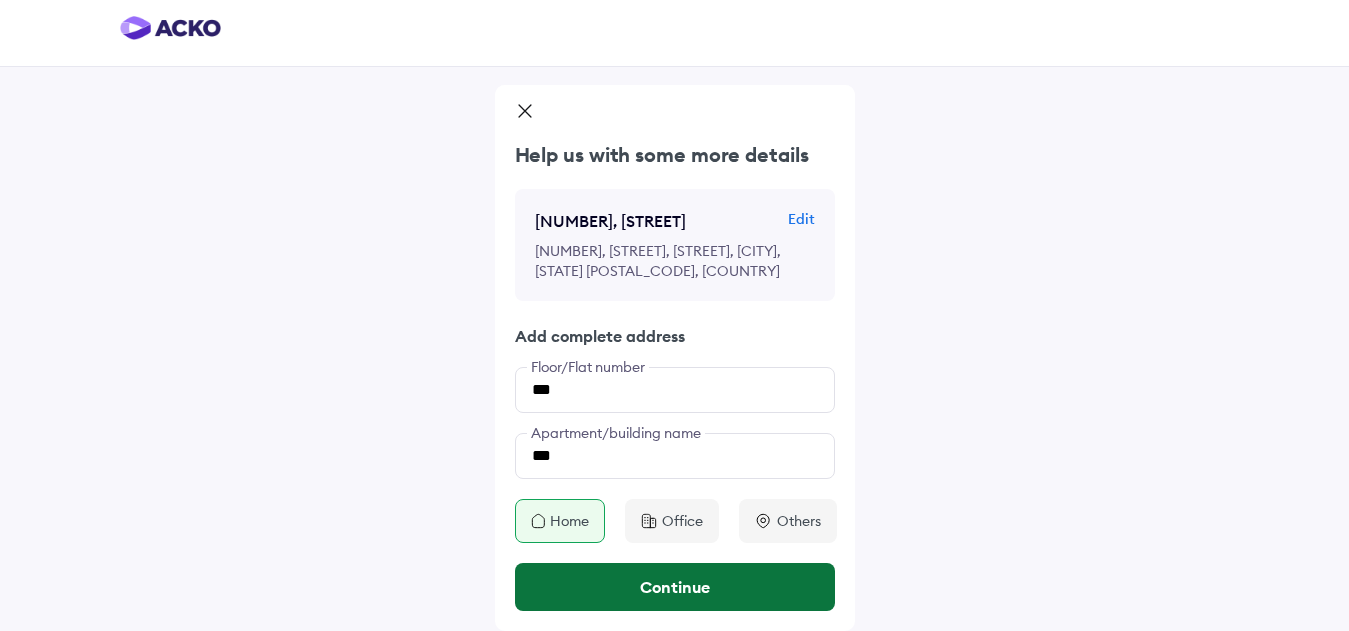 click on "Continue" at bounding box center [675, 587] 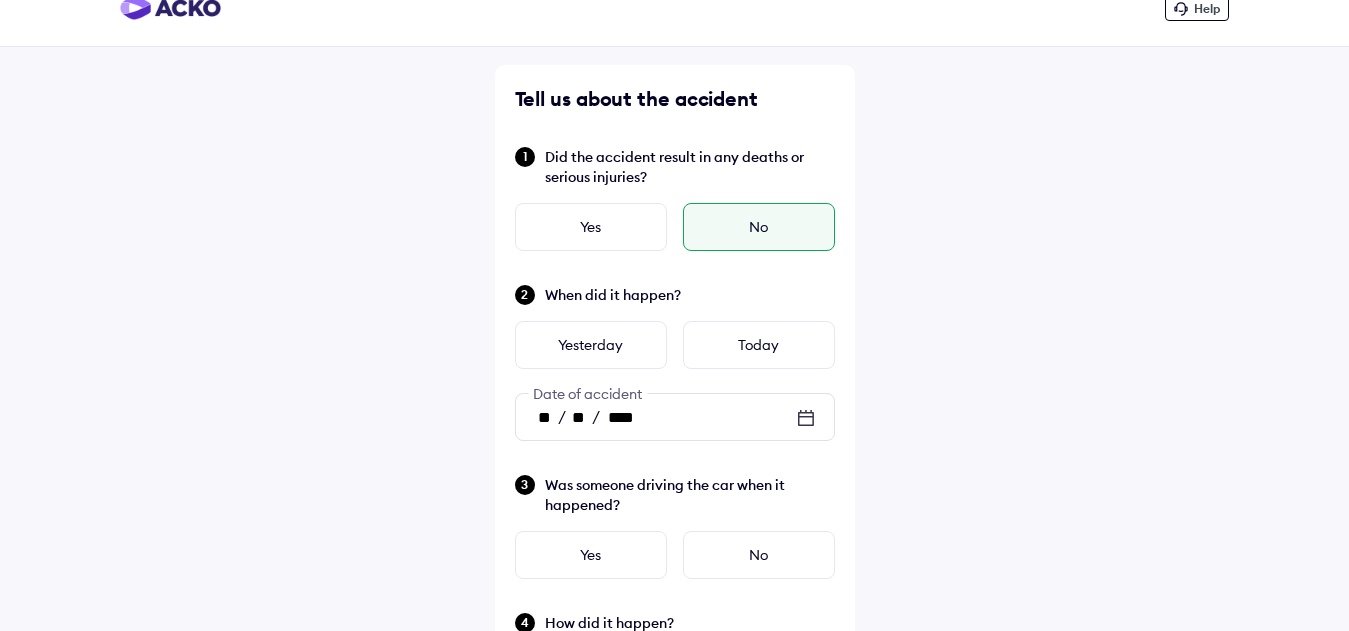 scroll, scrollTop: 0, scrollLeft: 0, axis: both 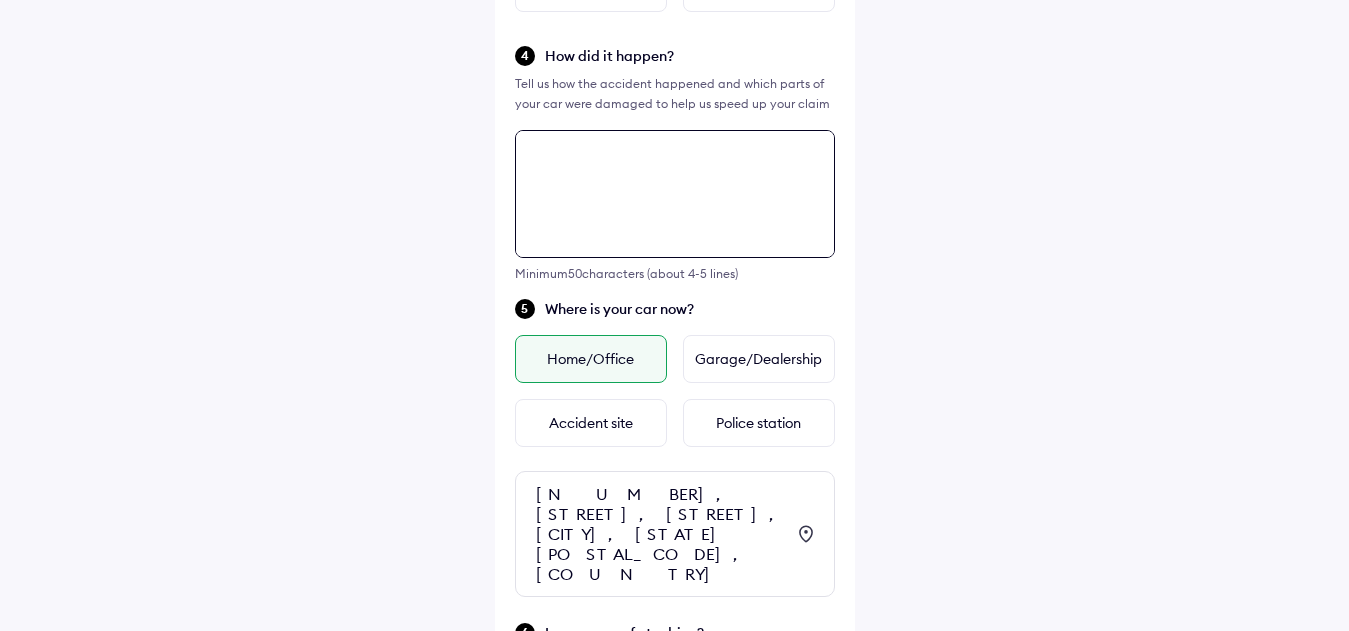 click on "Tell us about the accident Did the accident result in any deaths or serious injuries? Yes No When did it happen? Yesterday Today ** / ** / **** Date of accident Was someone driving the car when it happened? Yes No How did it happen? Tell us how the accident happened and which parts of your car were damaged to help us speed up your claim Minimum  50  characters (about 4-5 lines) Where is your car now? Home/Office Garage/Dealership Accident site Police station 15, Vasundhara, Pocket B, Sector 16, Vasundhara, Ghaziabad, Uttar Pradesh 201012, India Is your car safe to drive? Select  'No'  if you notice any of the conditions  listed below Flat or damaged tyres Deployed airbags Unable to start the engine Fluid leakage under the car Car is affected by floods Other safety concerns Yes No Continue" at bounding box center (675, 333) 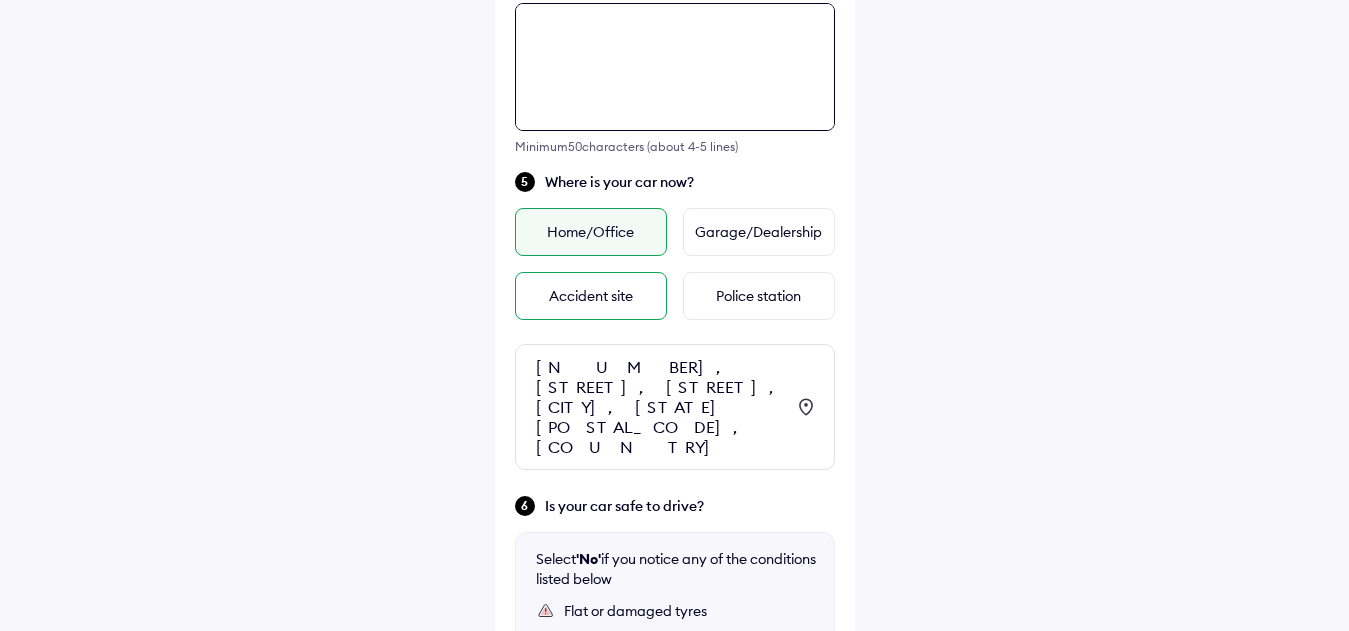 scroll, scrollTop: 726, scrollLeft: 0, axis: vertical 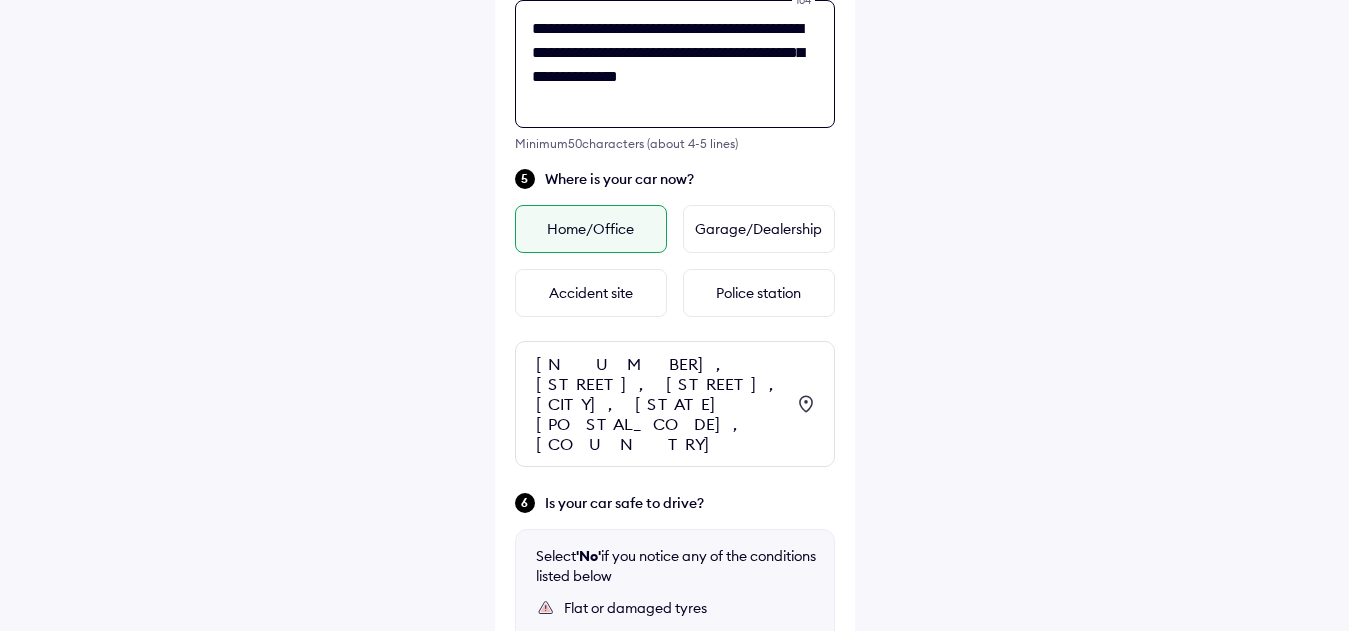 click on "**********" at bounding box center (675, 64) 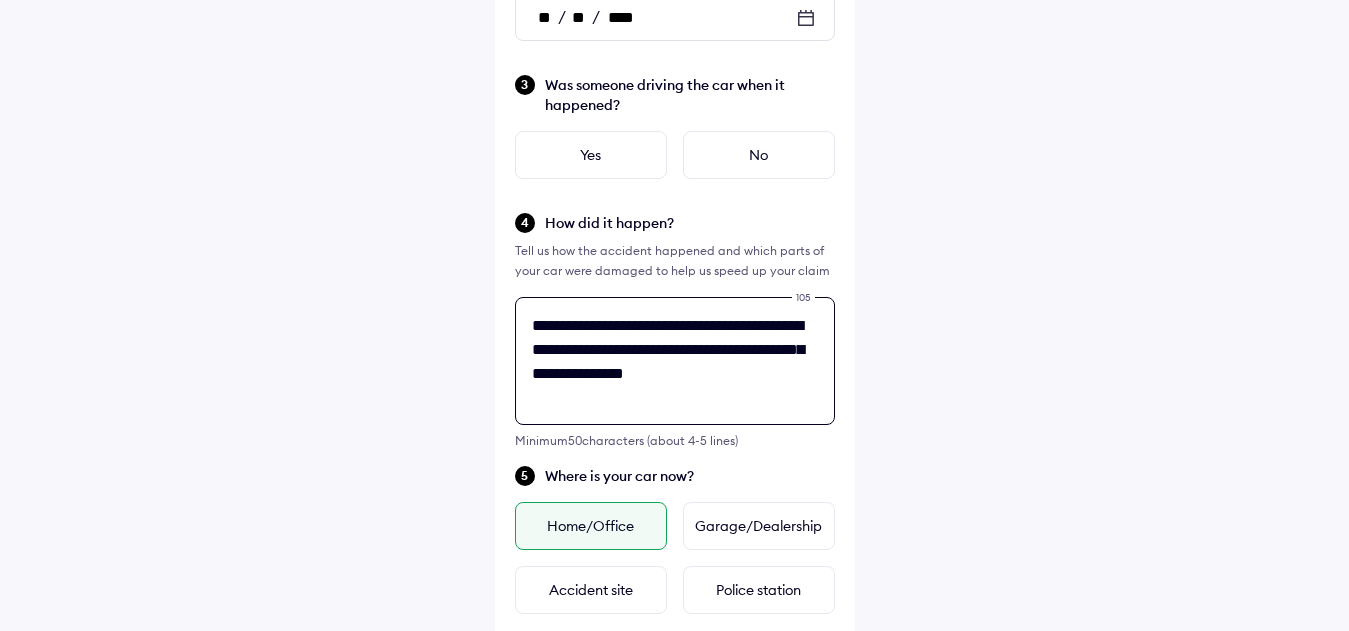 scroll, scrollTop: 426, scrollLeft: 0, axis: vertical 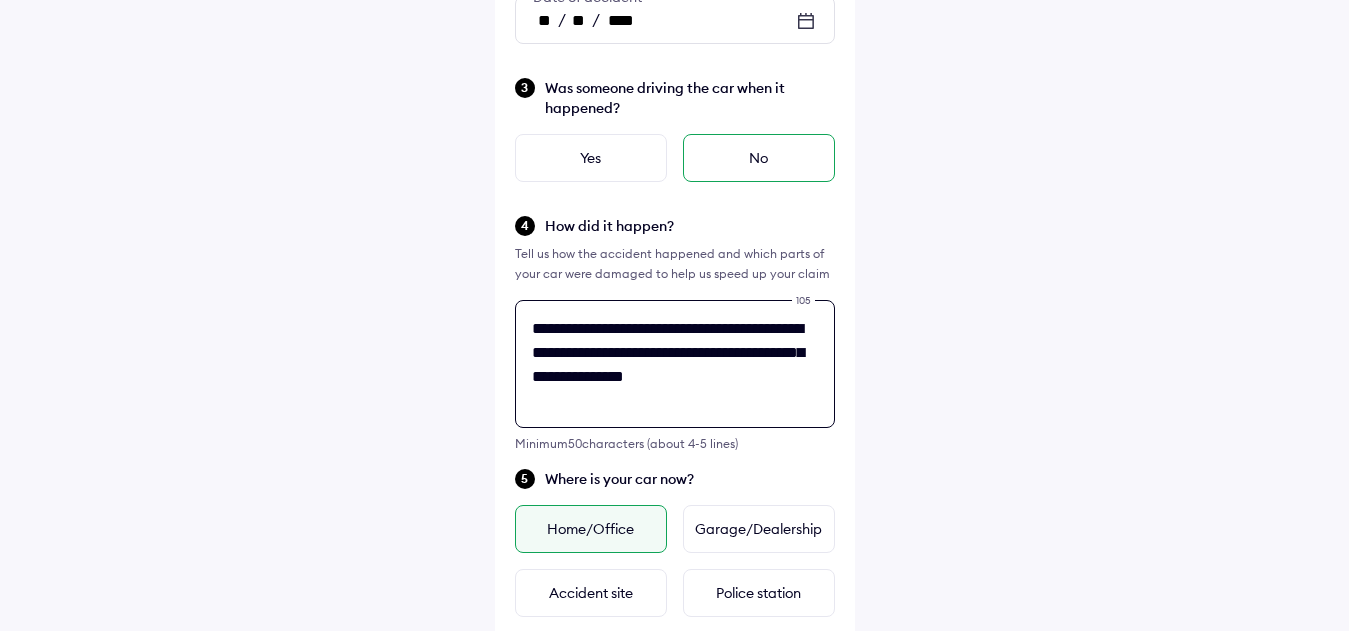 type on "**********" 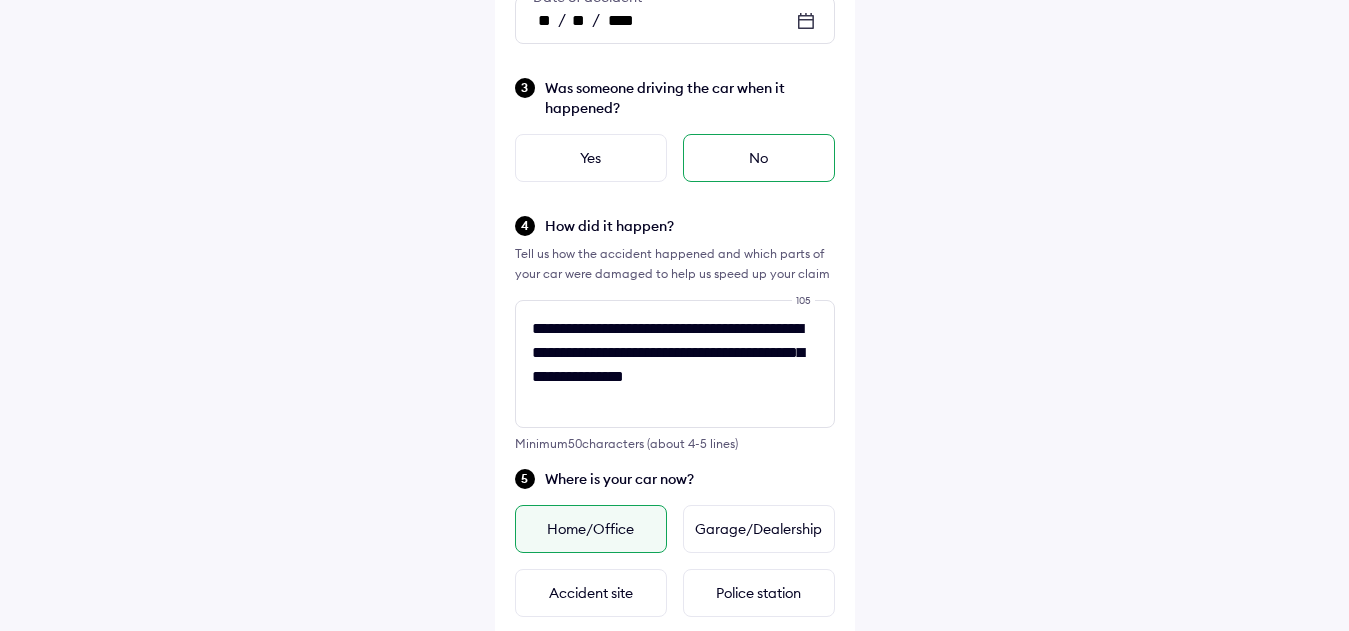 click on "No" at bounding box center (759, 158) 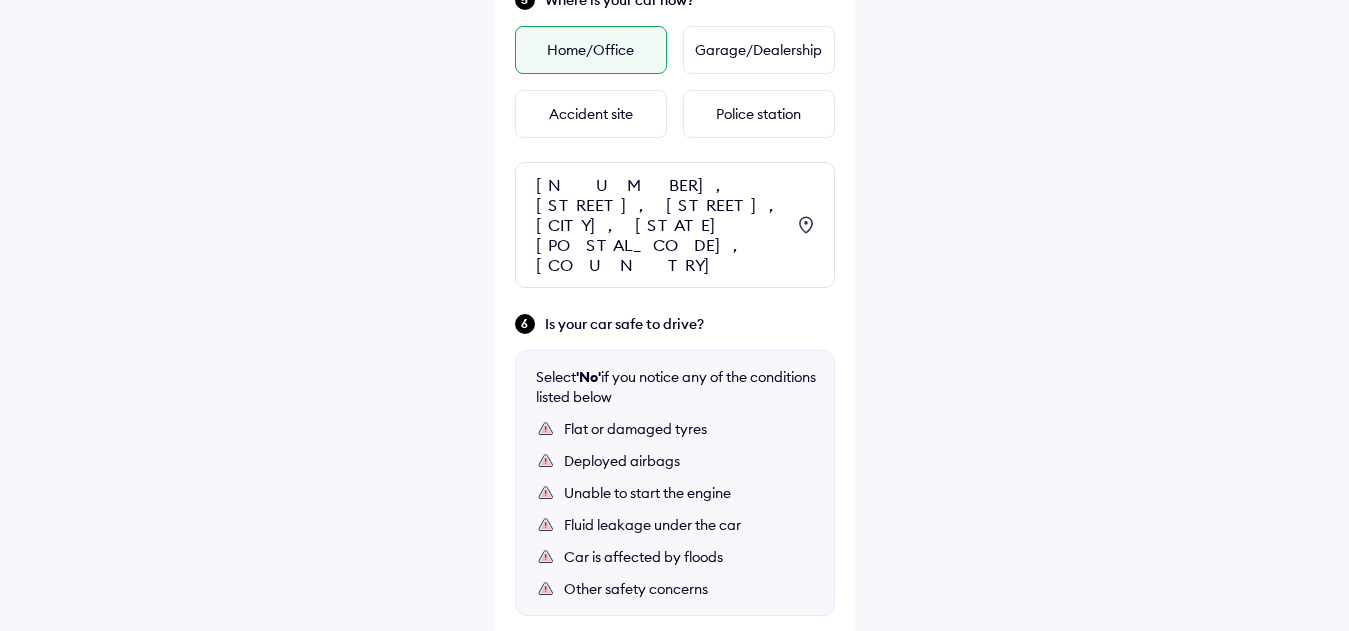 scroll, scrollTop: 1094, scrollLeft: 0, axis: vertical 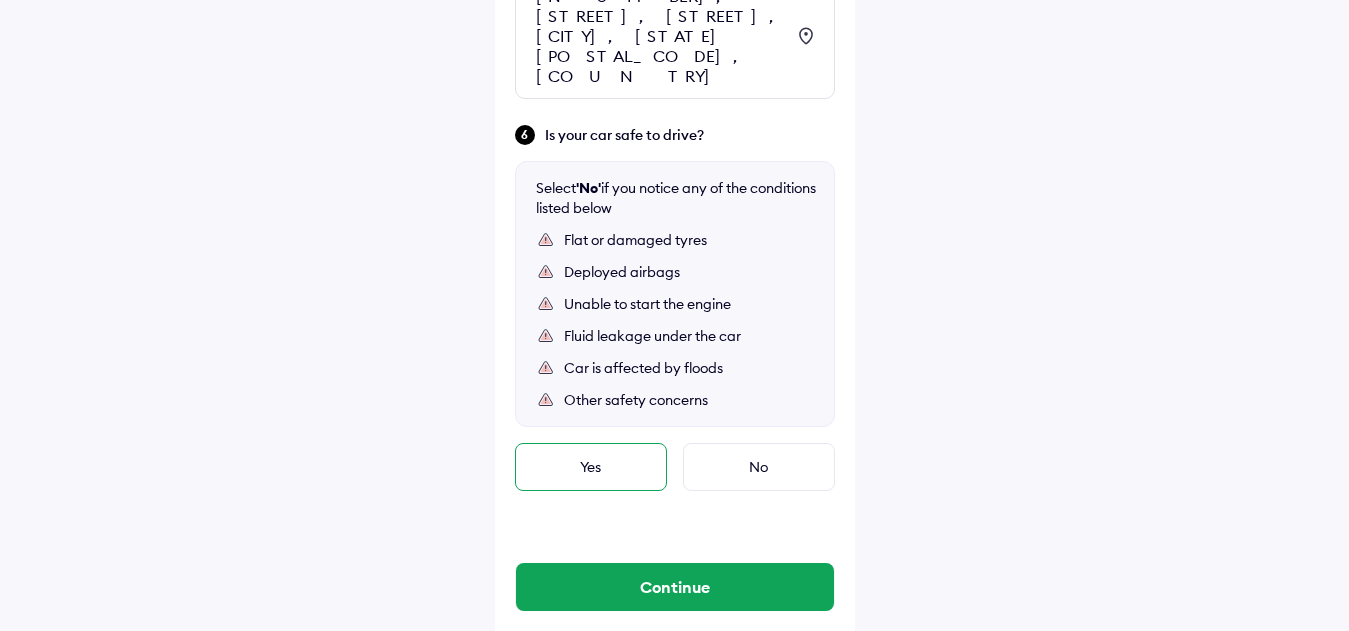 click on "Yes" at bounding box center [591, 467] 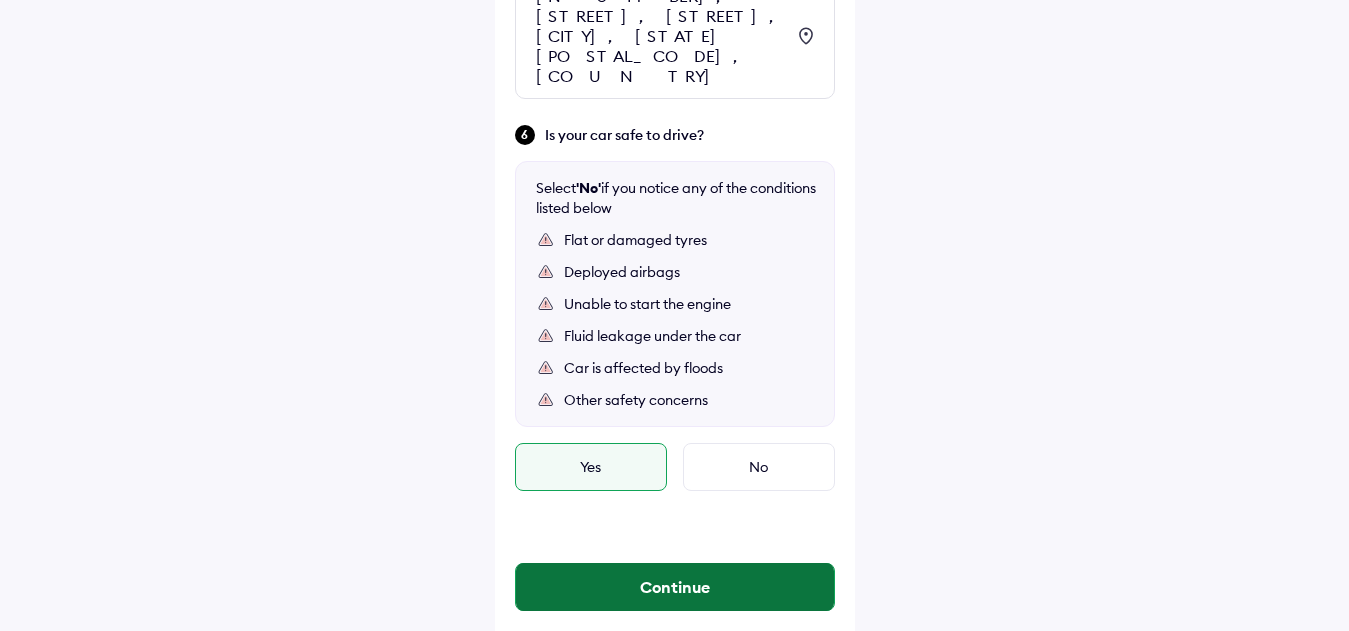 click on "Continue" at bounding box center (675, 587) 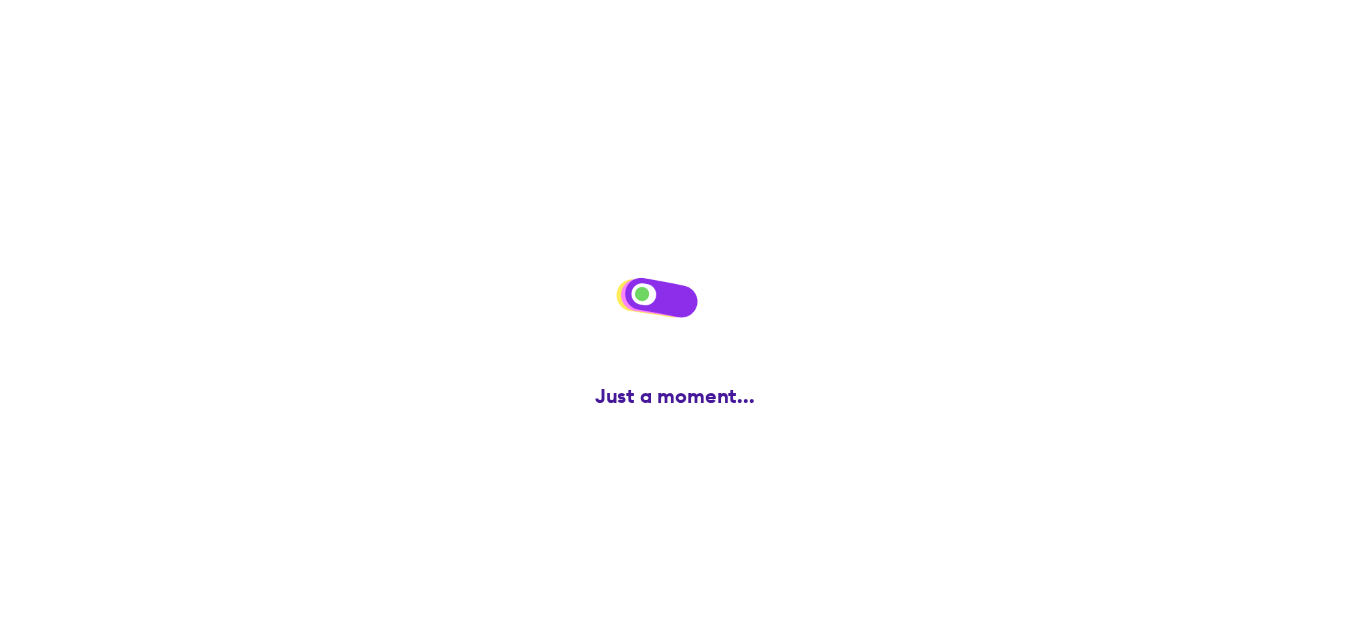 scroll, scrollTop: 64, scrollLeft: 0, axis: vertical 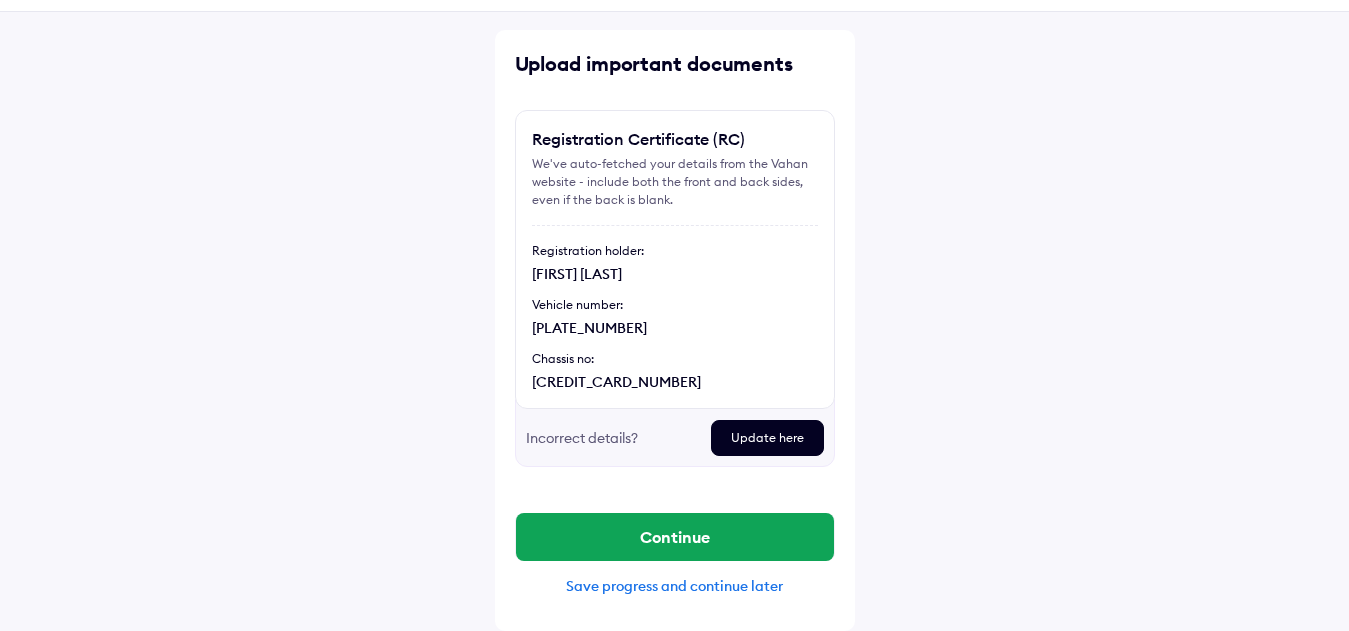 click on "Help Upload important documents Registration Certificate (RC) We've auto-fetched your details from the Vahan website - include both the front and back sides, even if the back is blank. Registration holder: JAWAHAR LAL AGGARWAL Vehicle number: UP14DM0302 Chassis no: XXXXXXXXXXXX18724 Incorrect details? Update here Preview Delete Retake Continue Save progress and continue later" at bounding box center [674, 283] 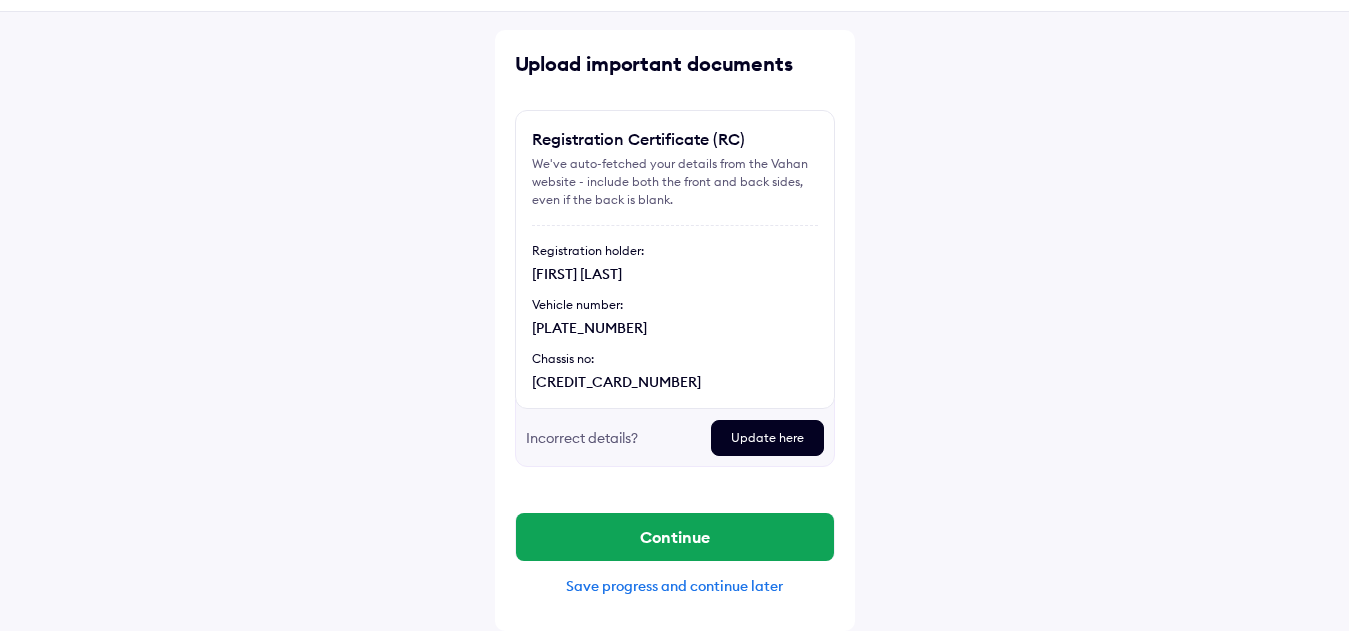 click on "Help Upload important documents Registration Certificate (RC) We've auto-fetched your details from the Vahan website - include both the front and back sides, even if the back is blank. Registration holder: JAWAHAR LAL AGGARWAL Vehicle number: UP14DM0302 Chassis no: XXXXXXXXXXXX18724 Incorrect details? Update here Preview Delete Retake Continue Save progress and continue later" at bounding box center (674, 283) 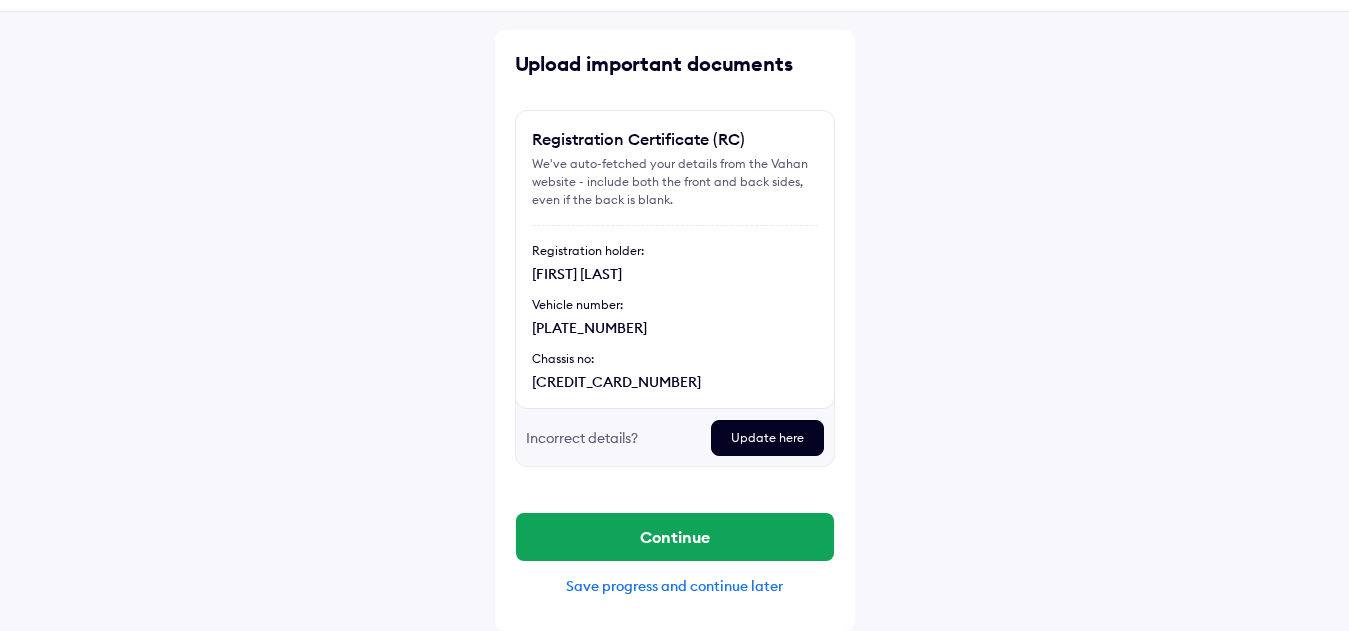 click on "Update here" at bounding box center [767, 438] 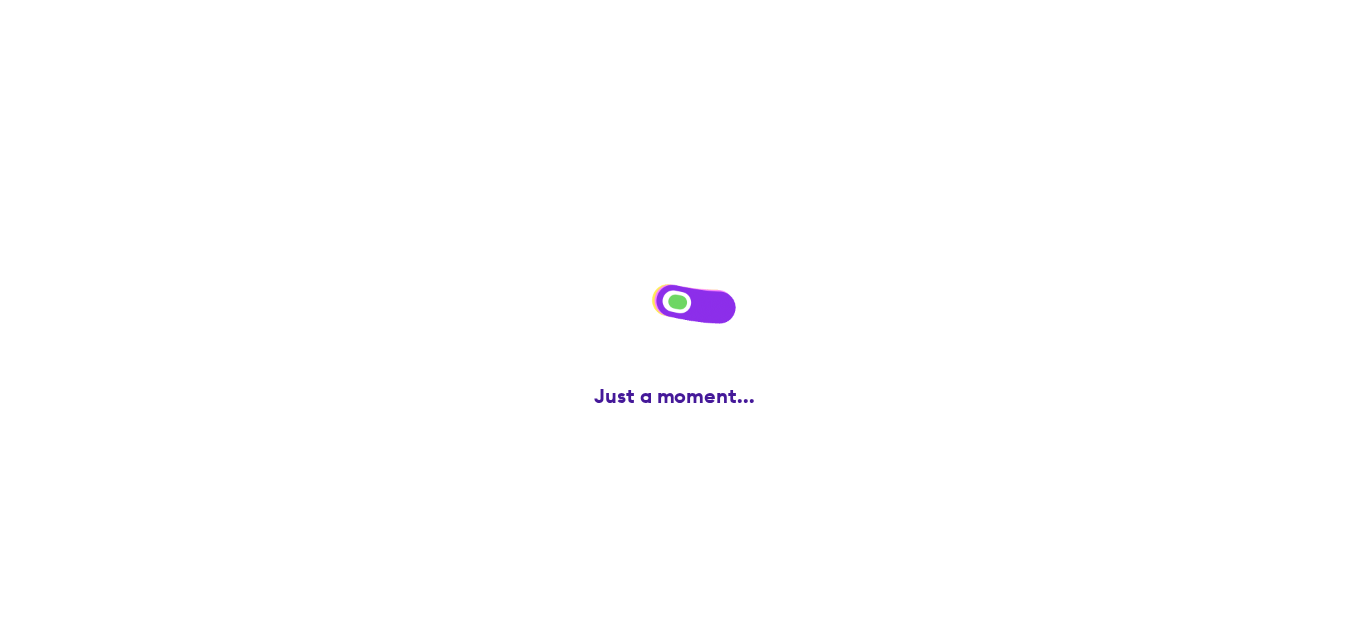 scroll, scrollTop: 0, scrollLeft: 0, axis: both 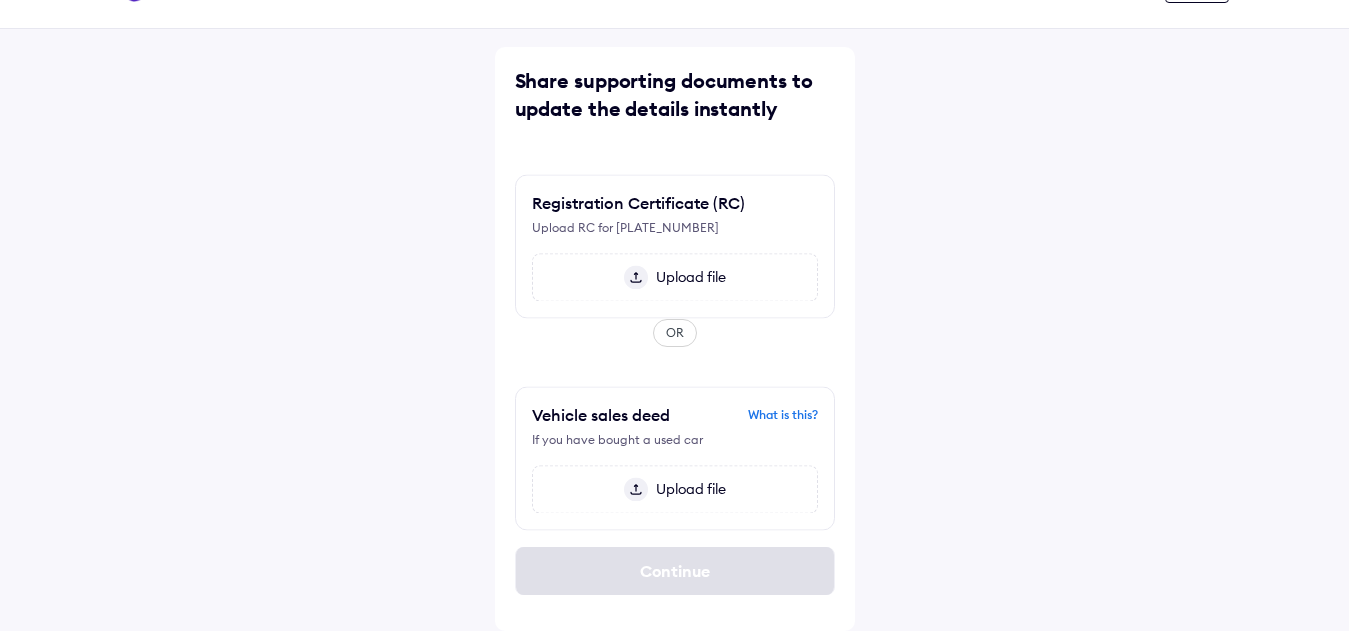 click on "Upload file" at bounding box center [687, 258] 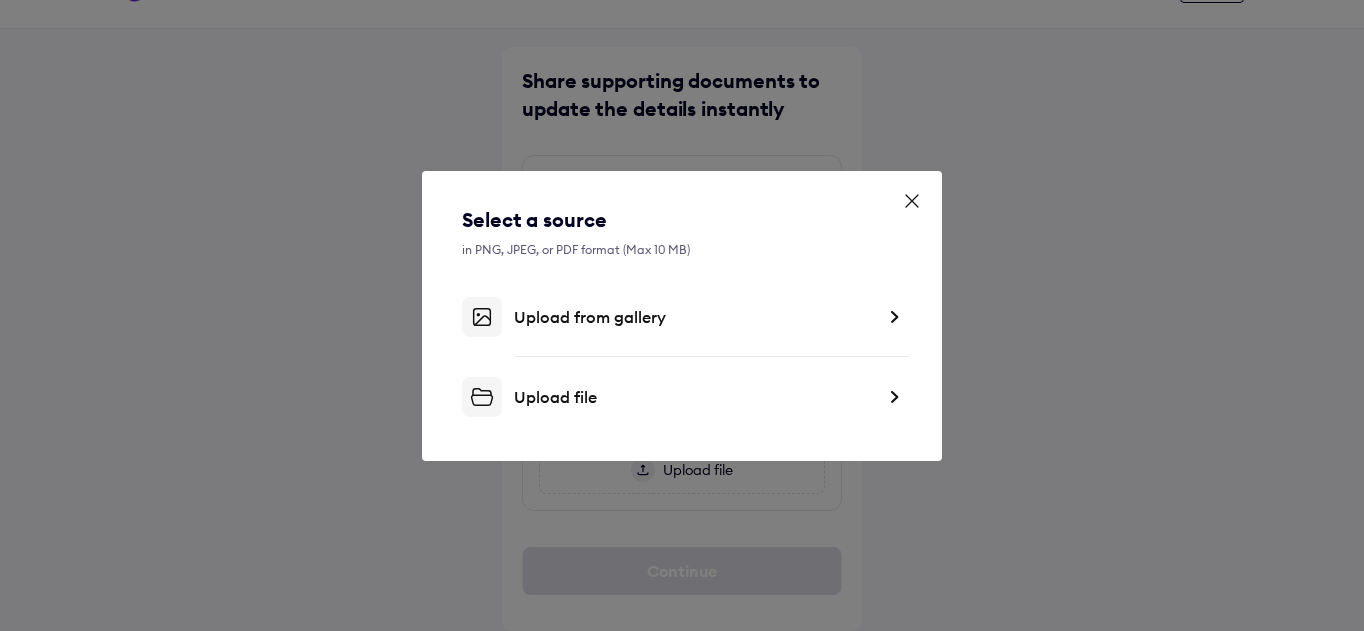 click on "Upload from gallery" at bounding box center (694, 317) 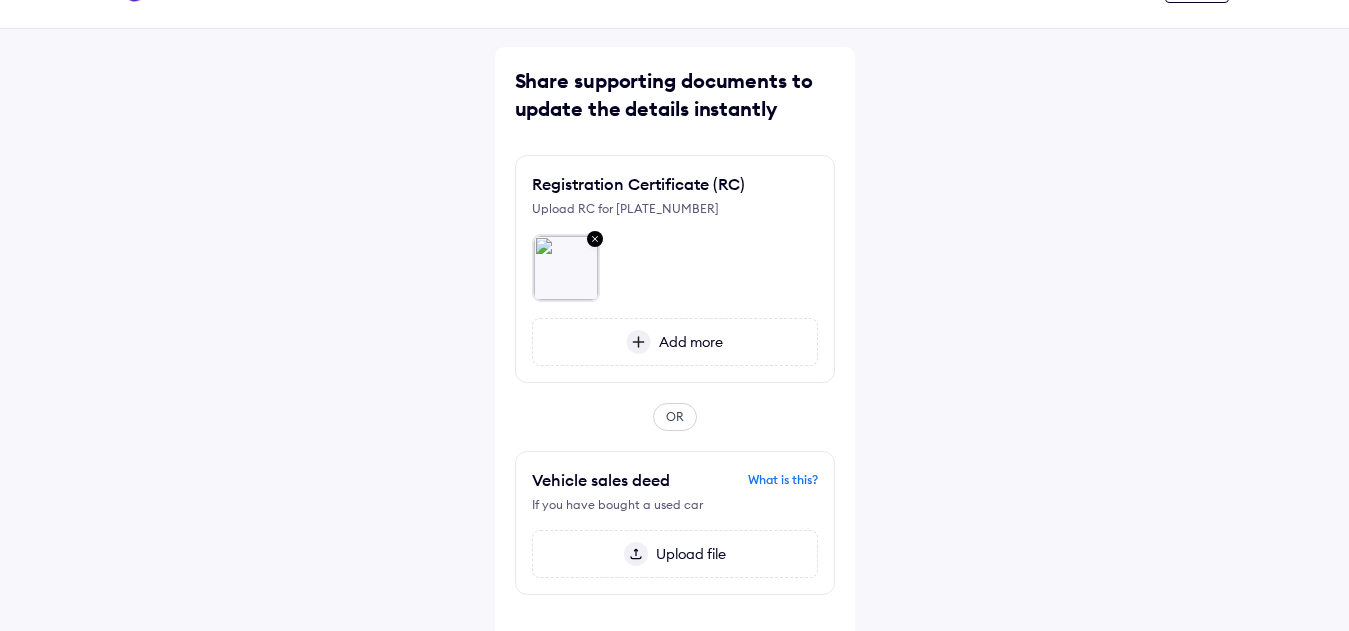 click on "Add more" at bounding box center [687, 342] 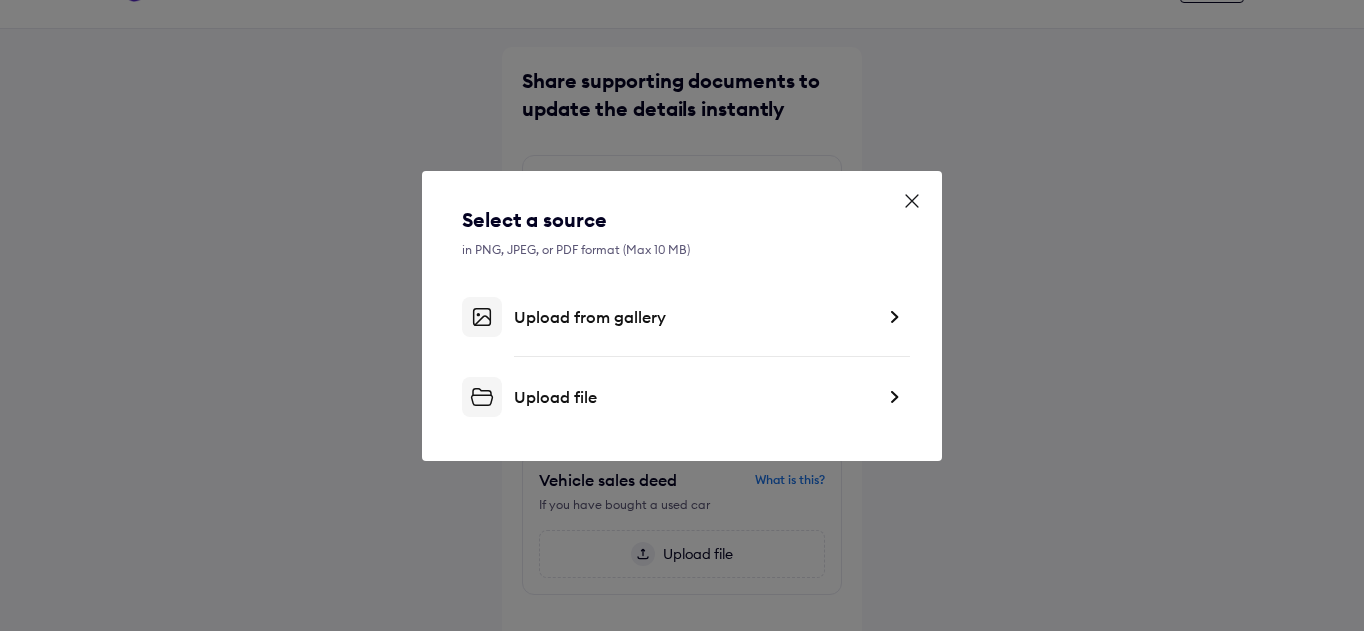 click on "Upload file" at bounding box center (694, 397) 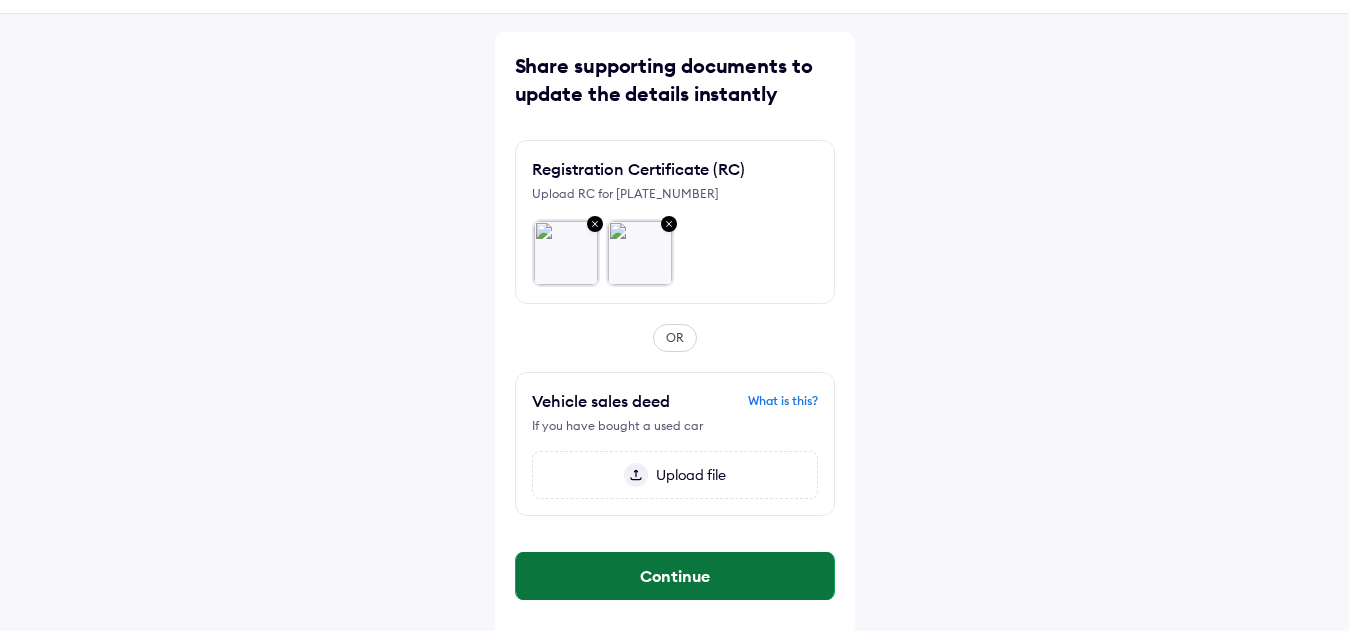 scroll, scrollTop: 67, scrollLeft: 0, axis: vertical 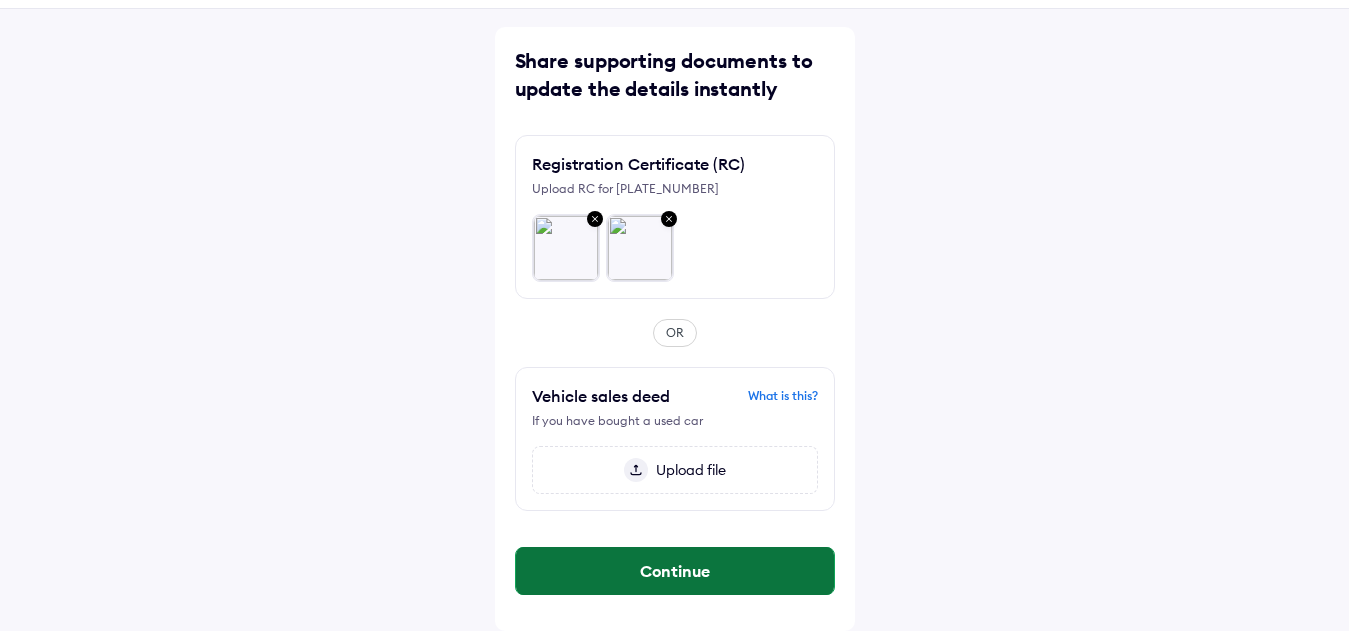 click on "Continue" at bounding box center (675, 571) 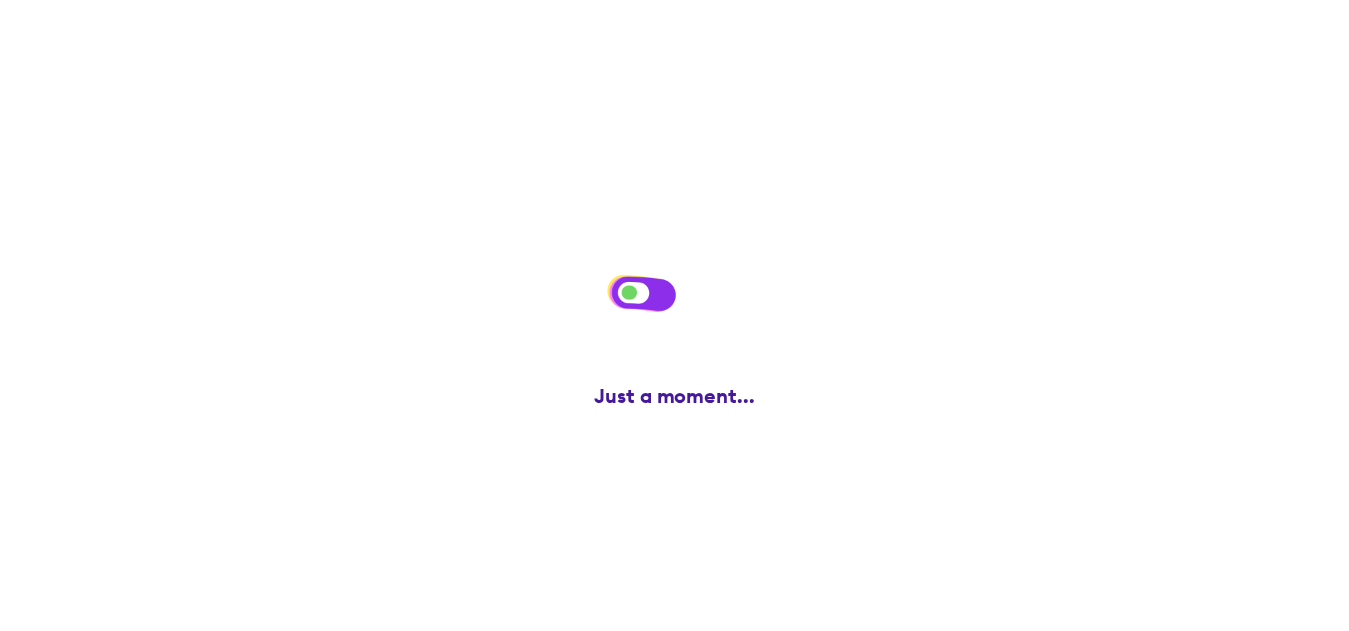 scroll, scrollTop: 0, scrollLeft: 0, axis: both 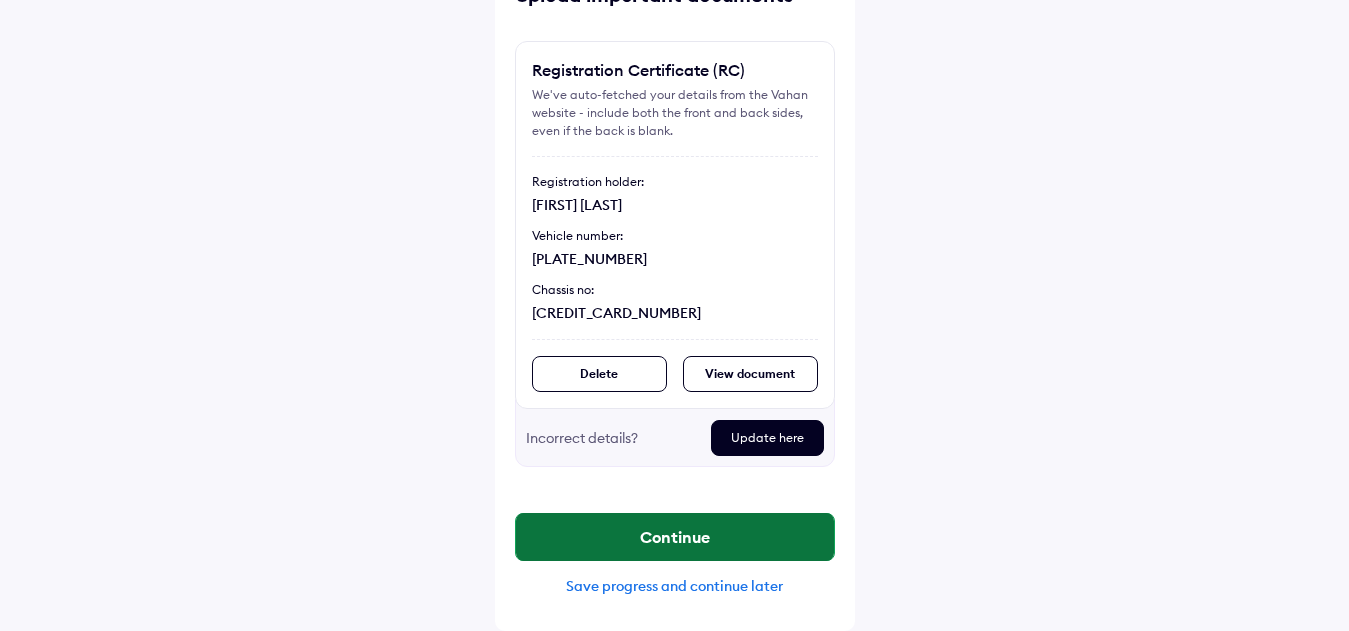 click on "Continue" at bounding box center (675, 537) 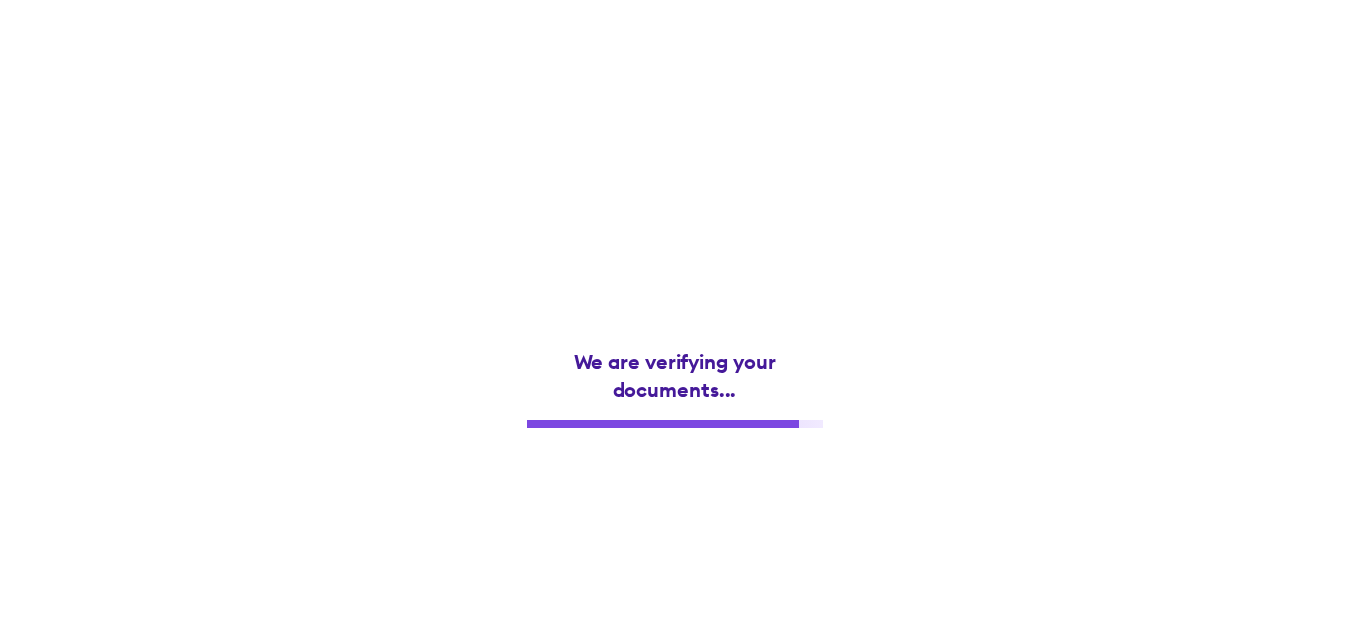scroll, scrollTop: 0, scrollLeft: 0, axis: both 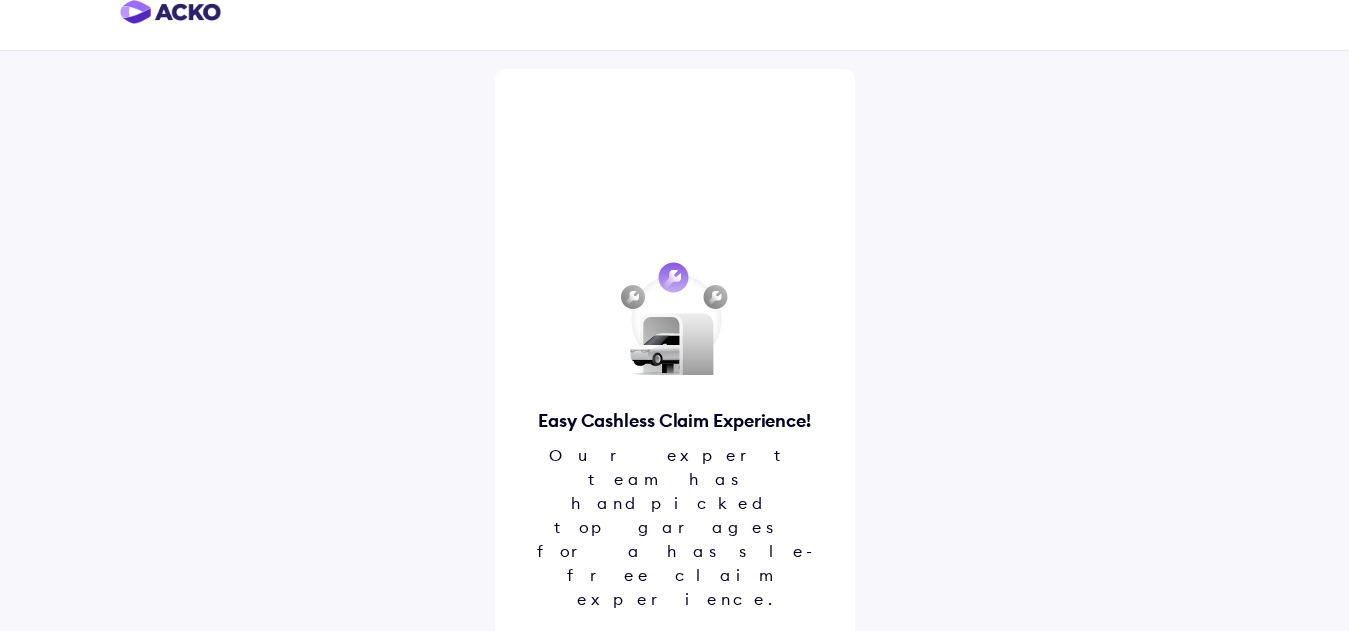 click on "Proceed" at bounding box center (675, 667) 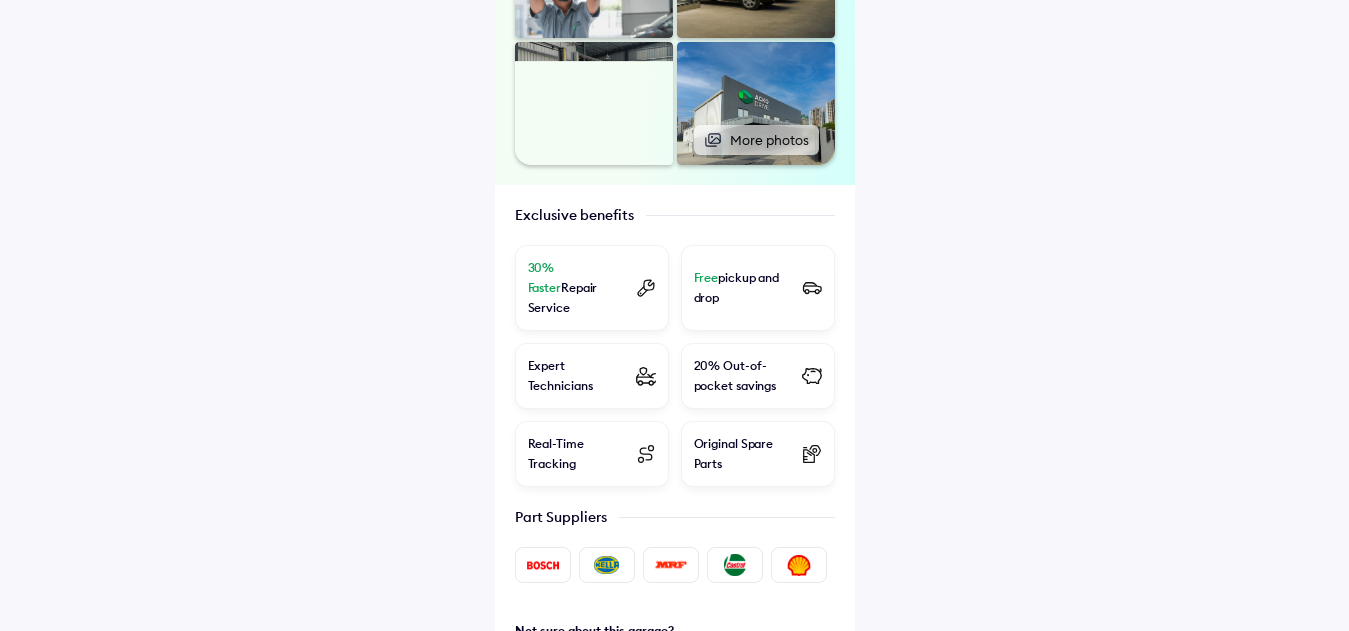 scroll, scrollTop: 609, scrollLeft: 0, axis: vertical 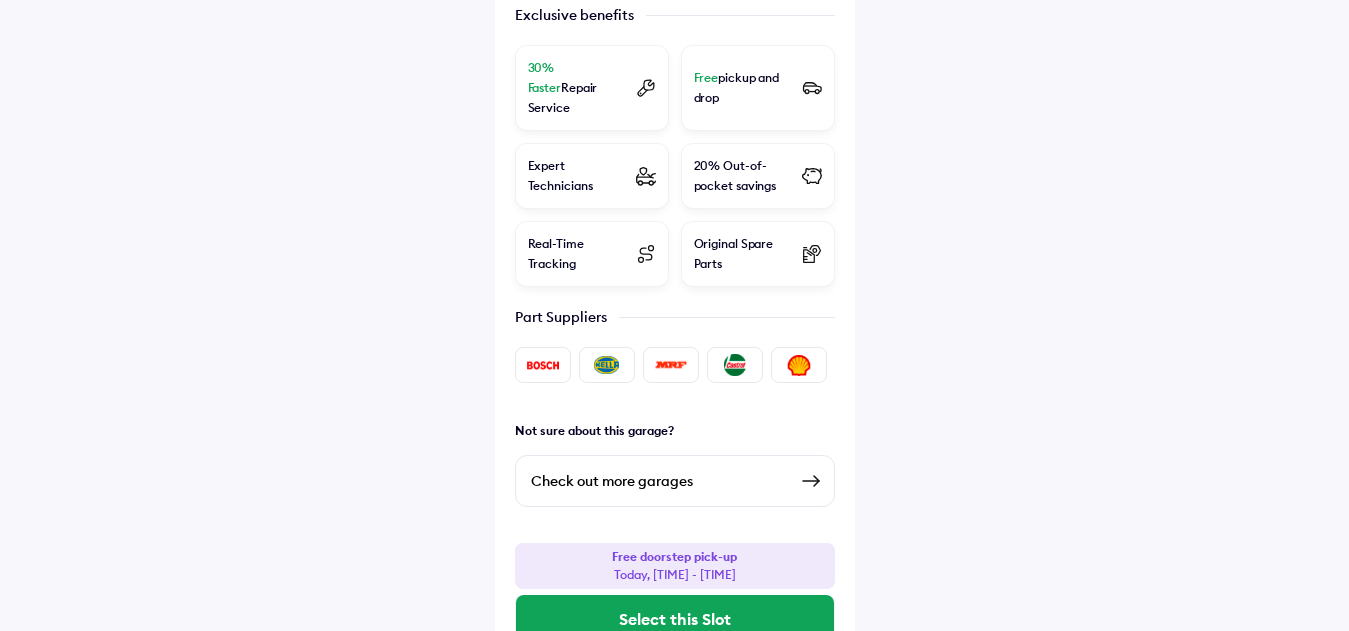 click on "Check out more garages" at bounding box center (659, 481) 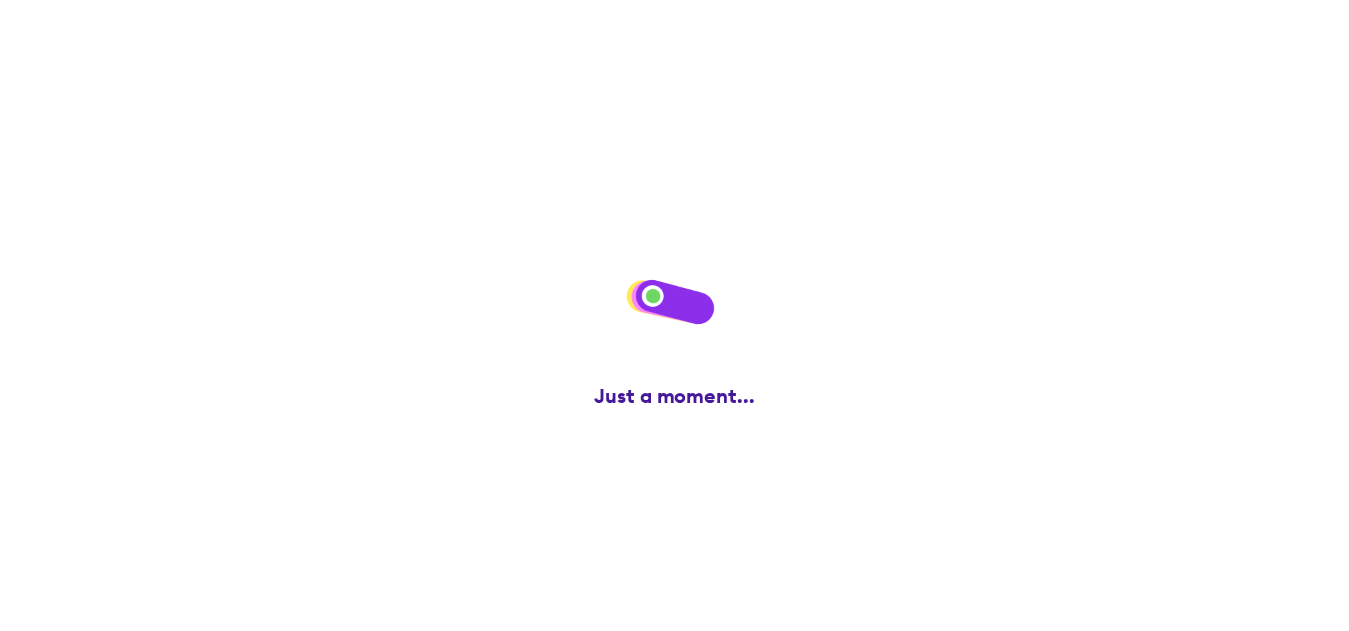 scroll, scrollTop: 0, scrollLeft: 0, axis: both 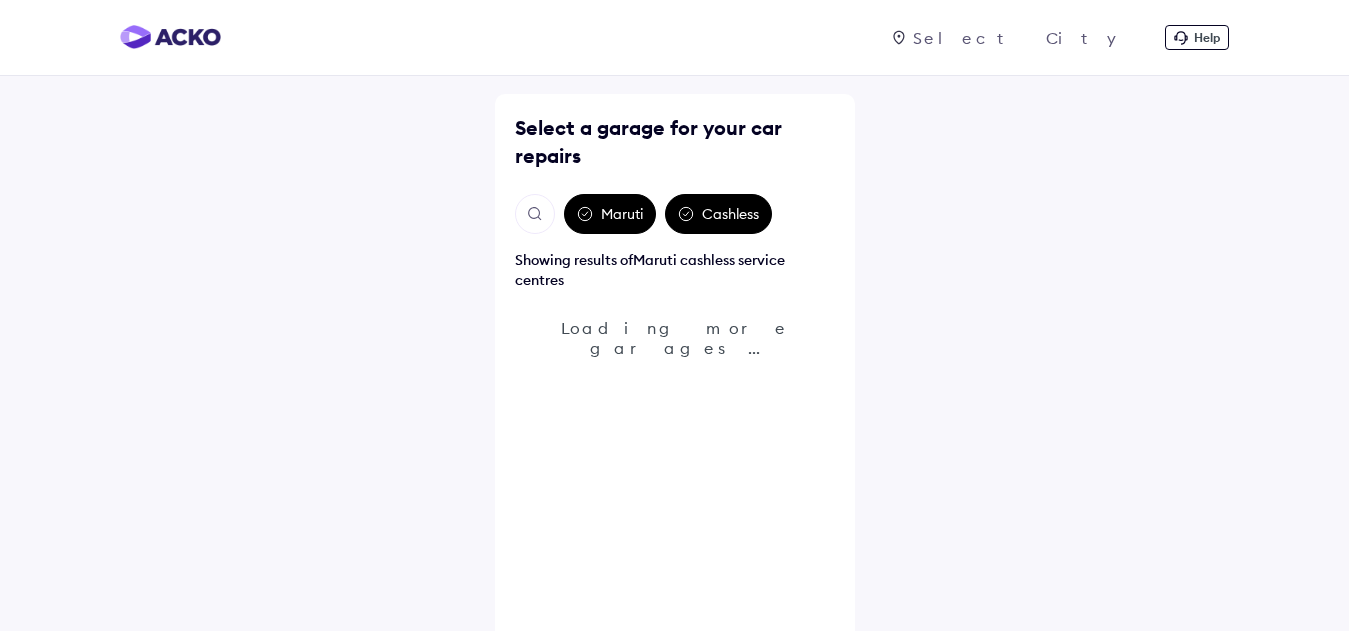 click at bounding box center [535, 214] 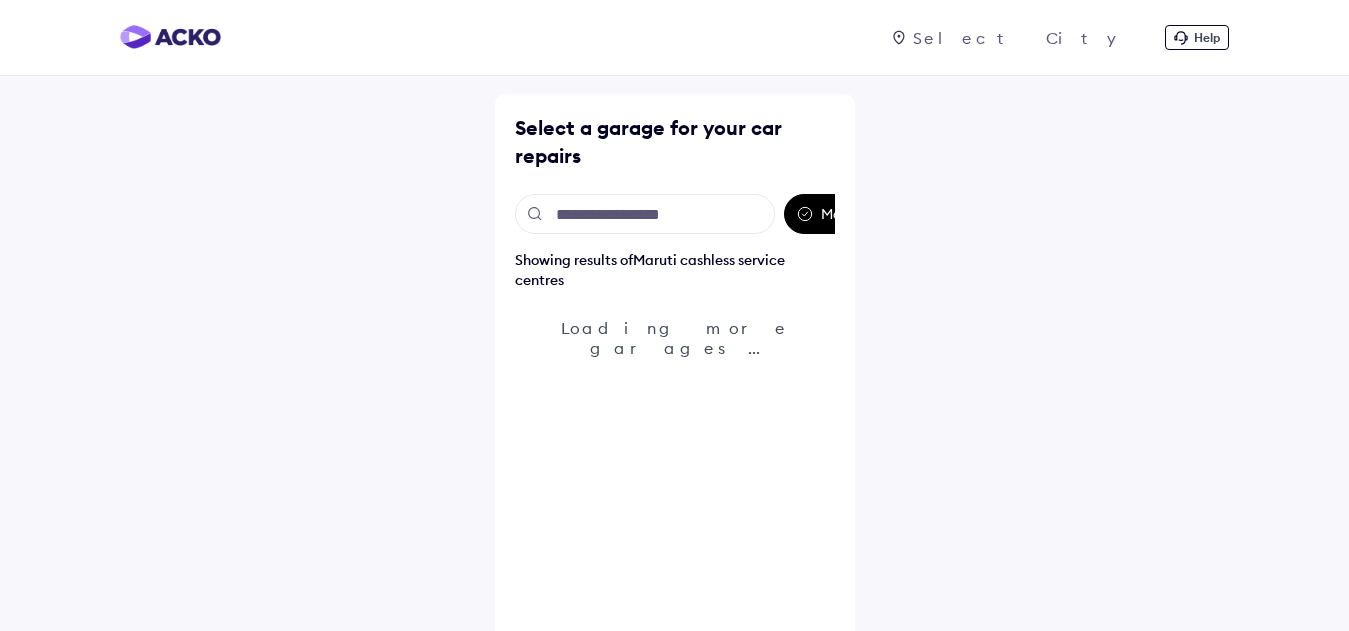 click at bounding box center (645, 214) 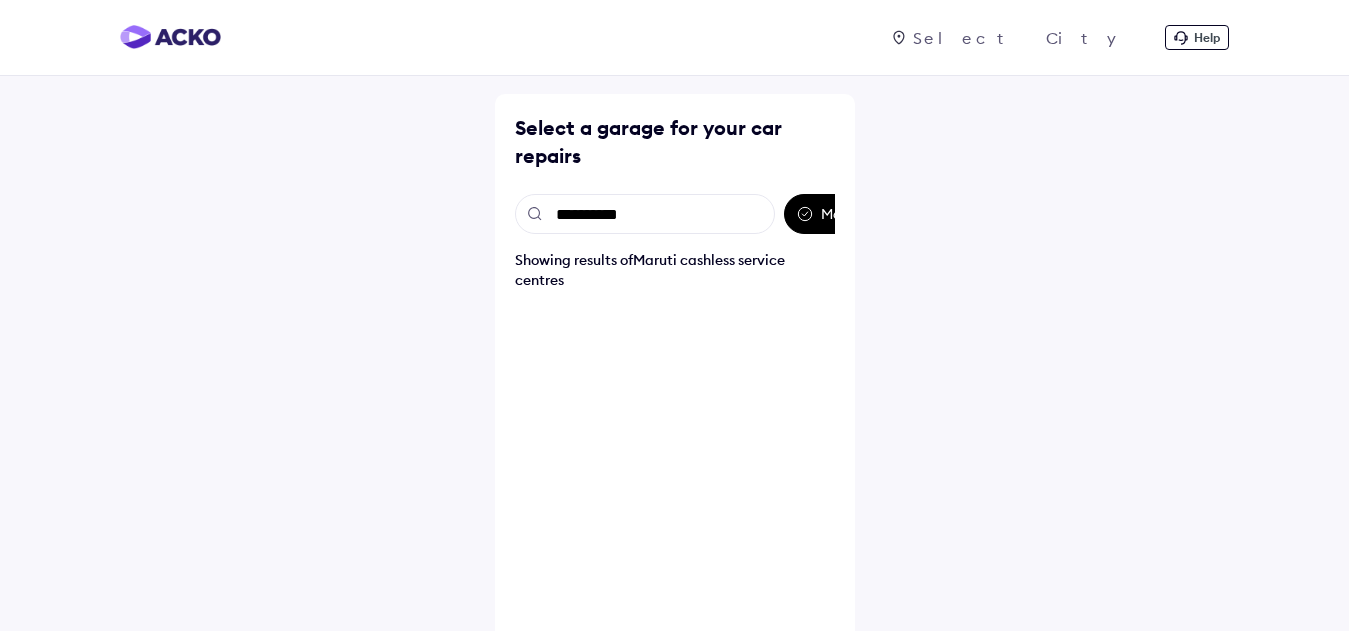 type on "**********" 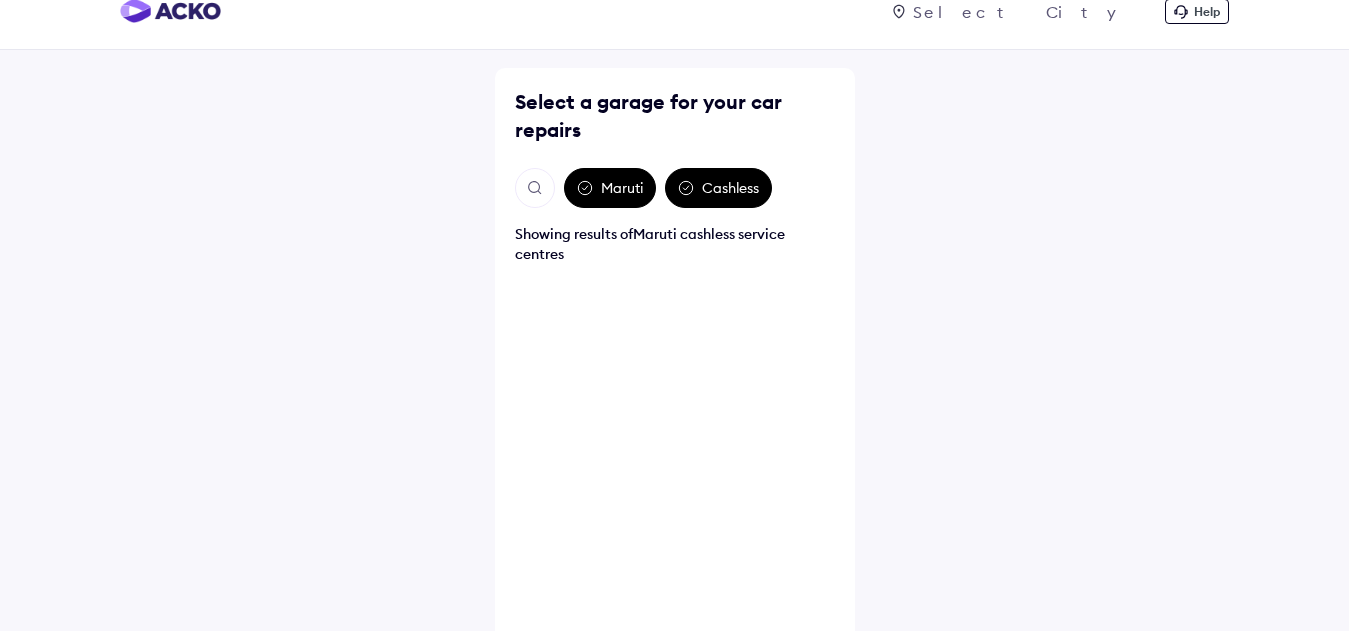 scroll, scrollTop: 0, scrollLeft: 0, axis: both 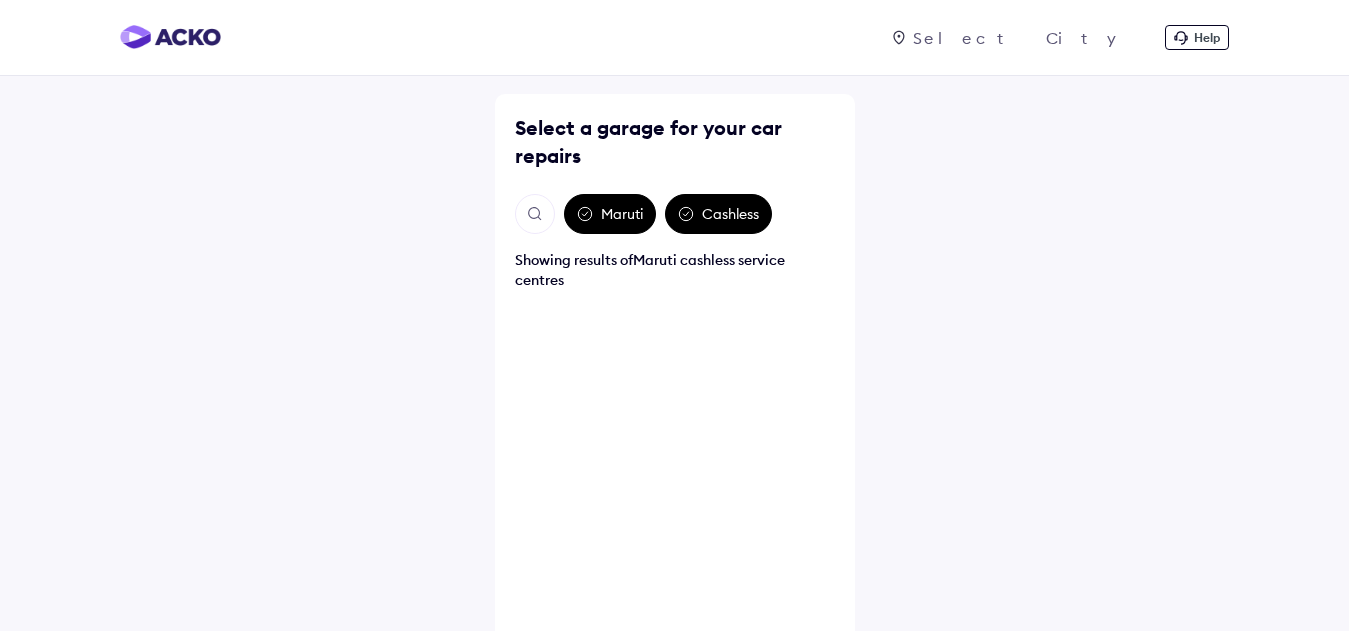 click at bounding box center [535, 214] 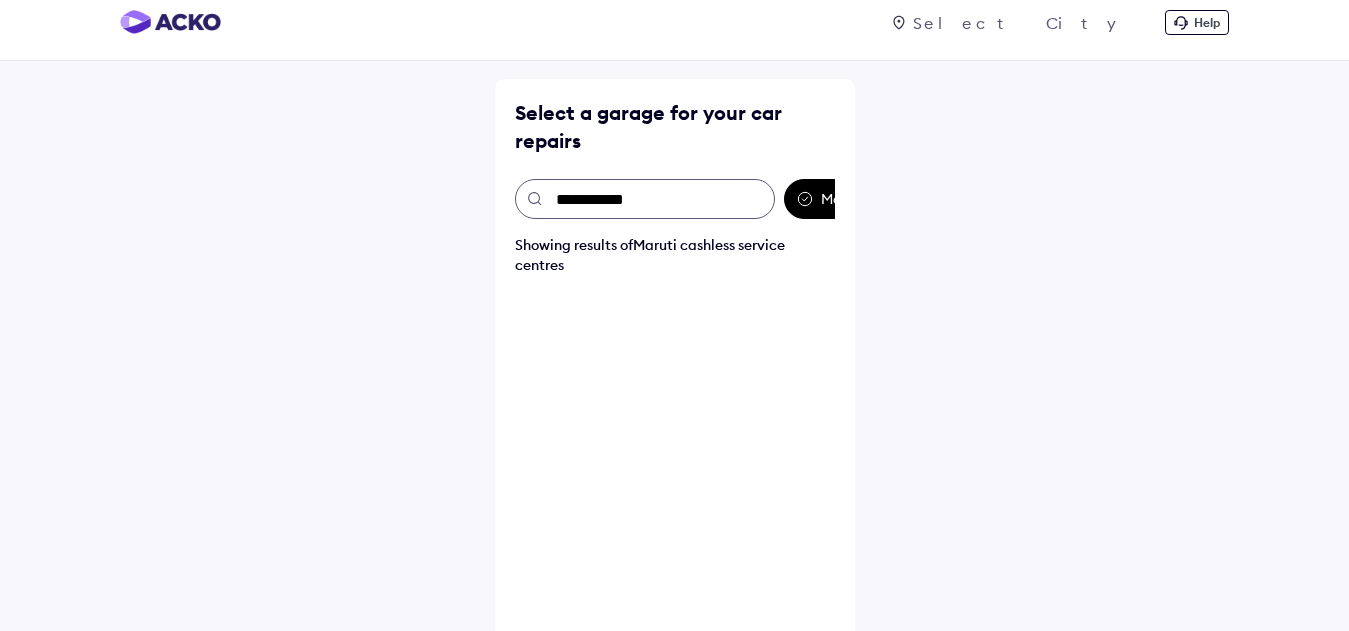 scroll, scrollTop: 58, scrollLeft: 0, axis: vertical 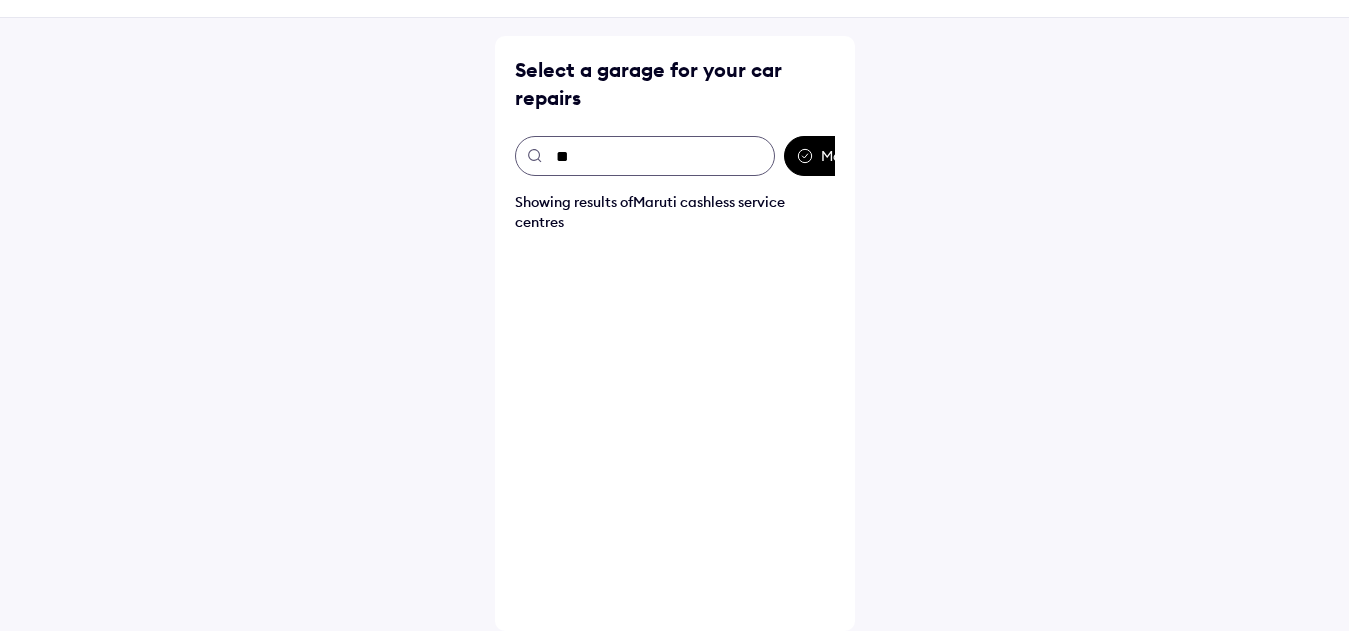 type on "*" 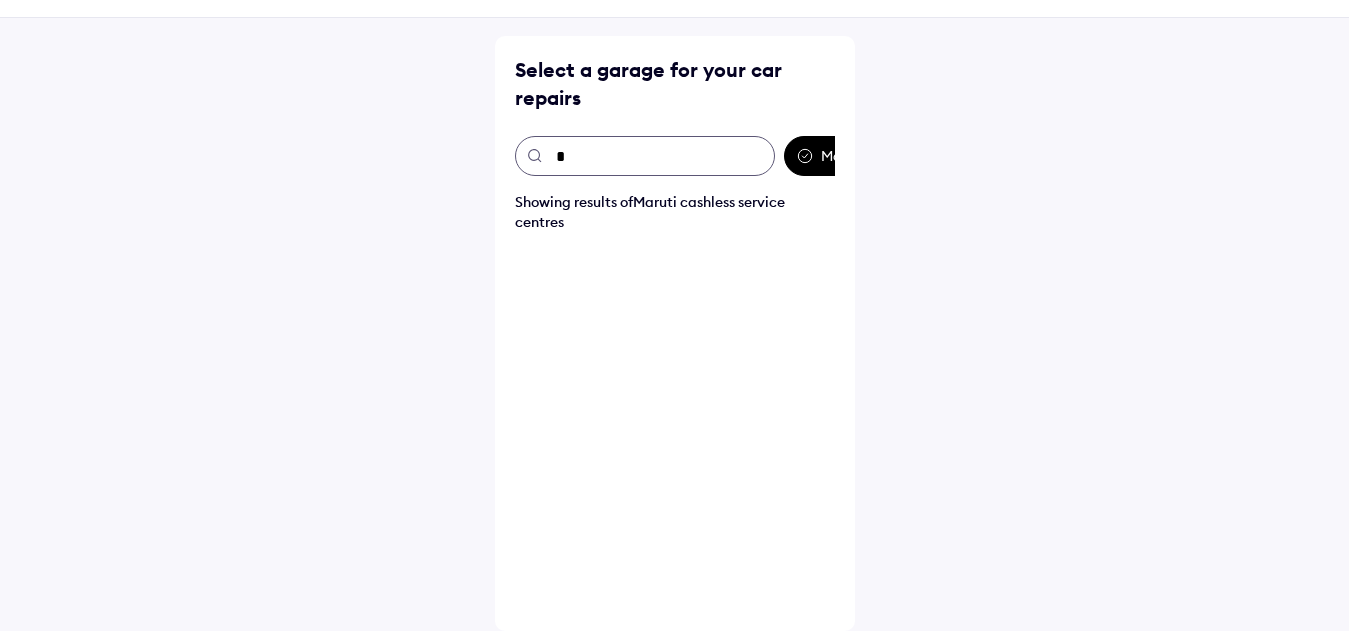 type 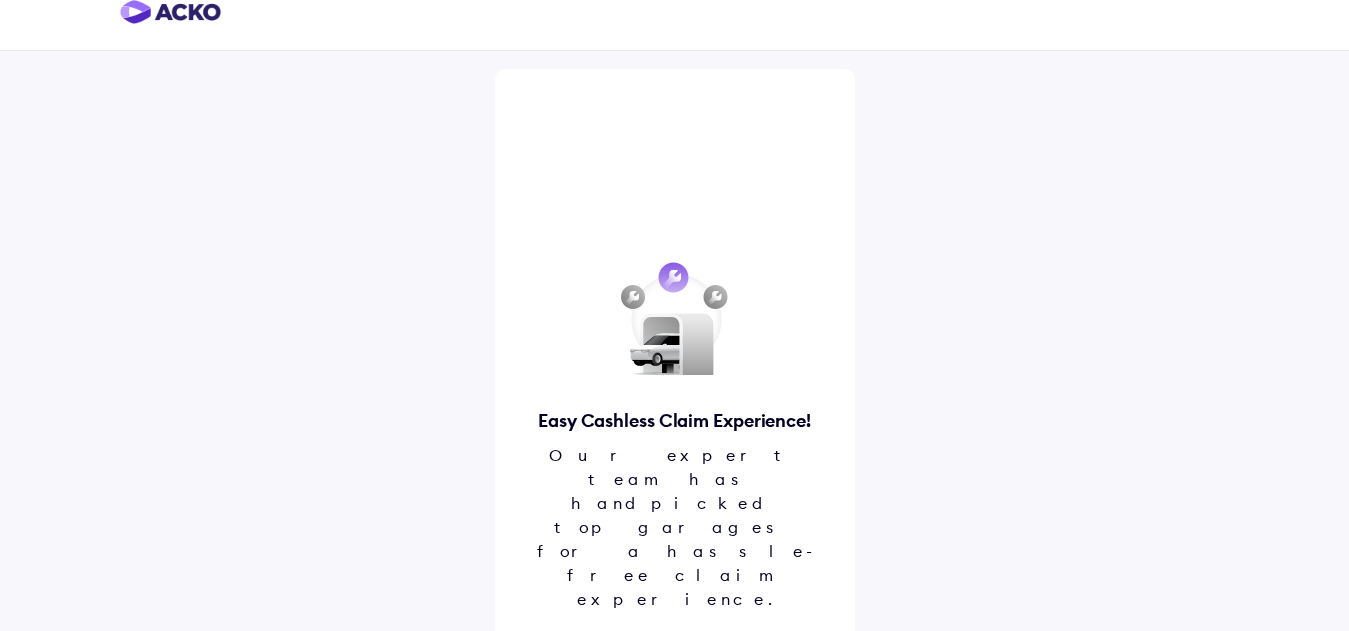 scroll, scrollTop: 25, scrollLeft: 0, axis: vertical 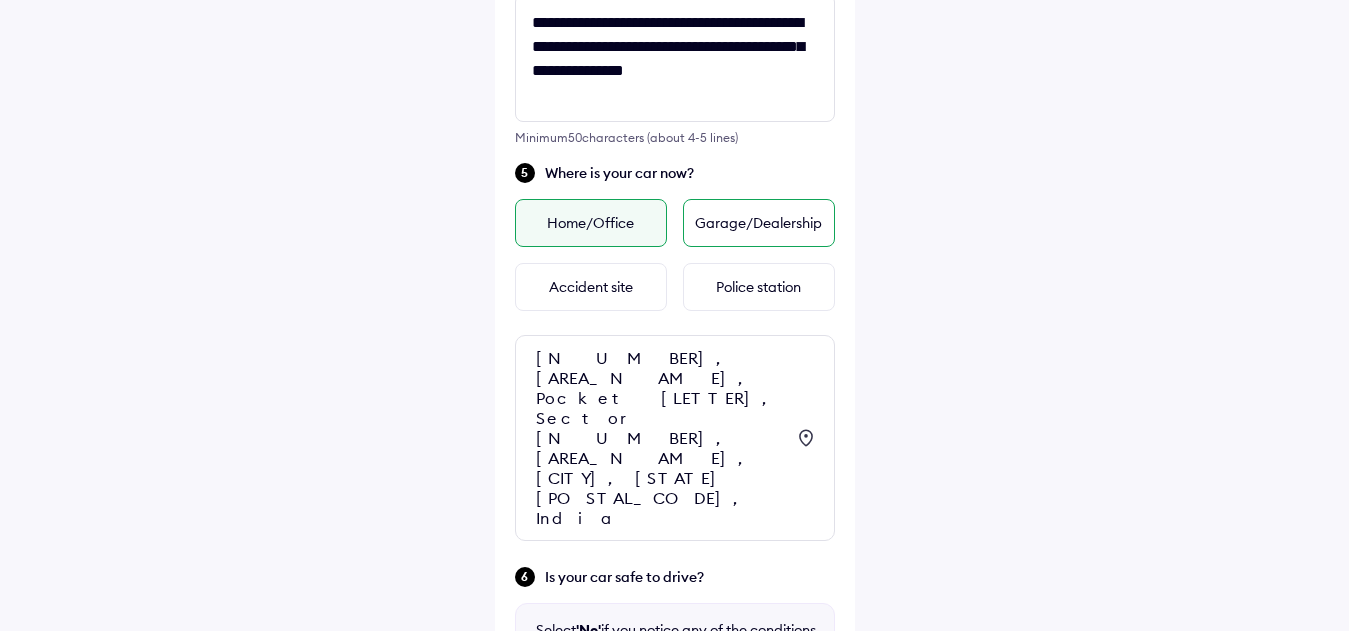 click on "Garage/Dealership" at bounding box center [759, 223] 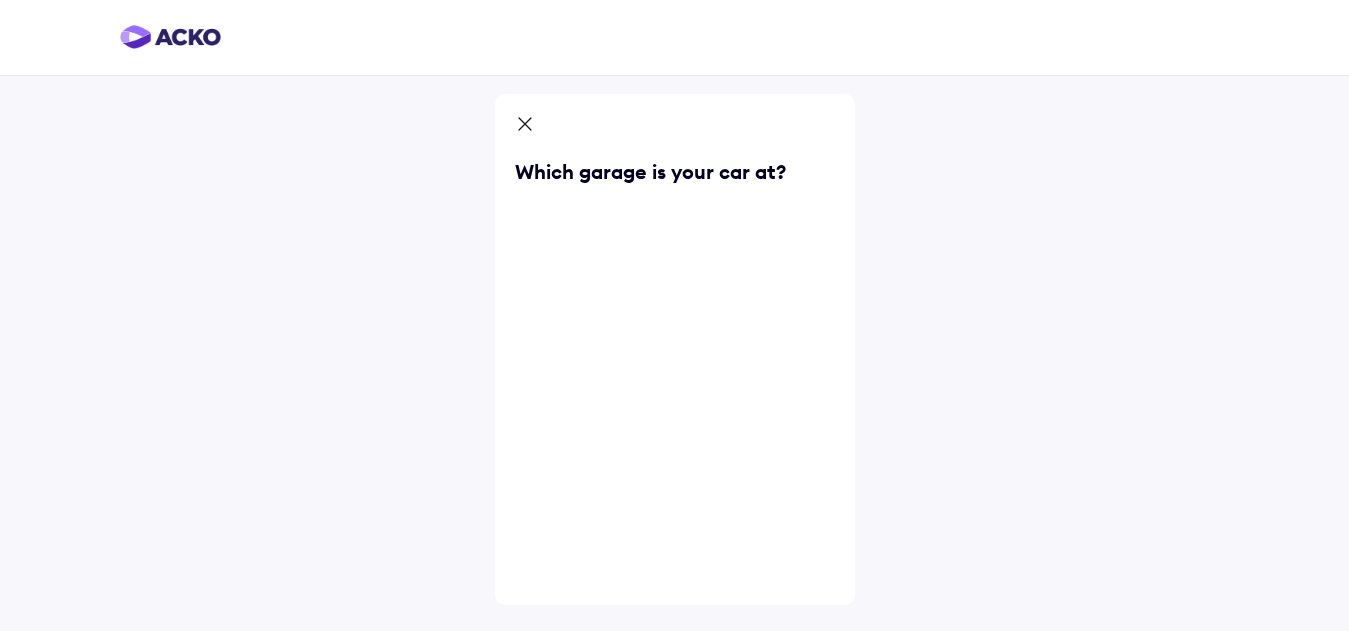 scroll, scrollTop: 0, scrollLeft: 0, axis: both 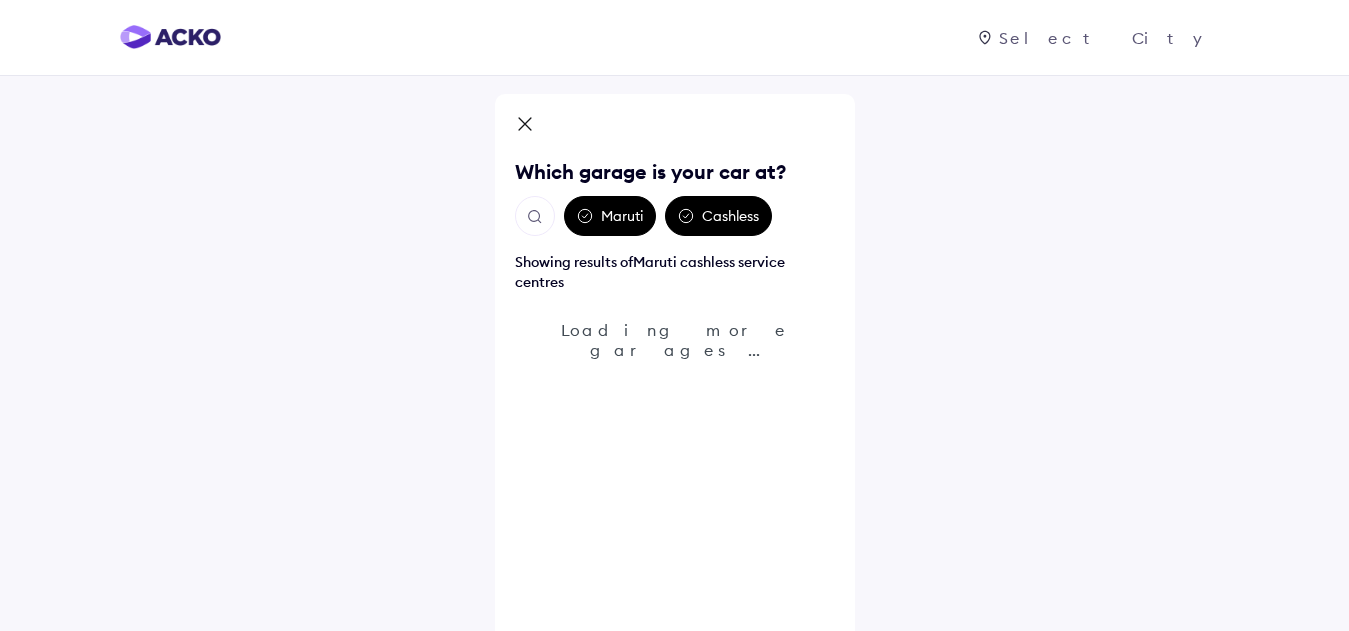 click at bounding box center (535, 217) 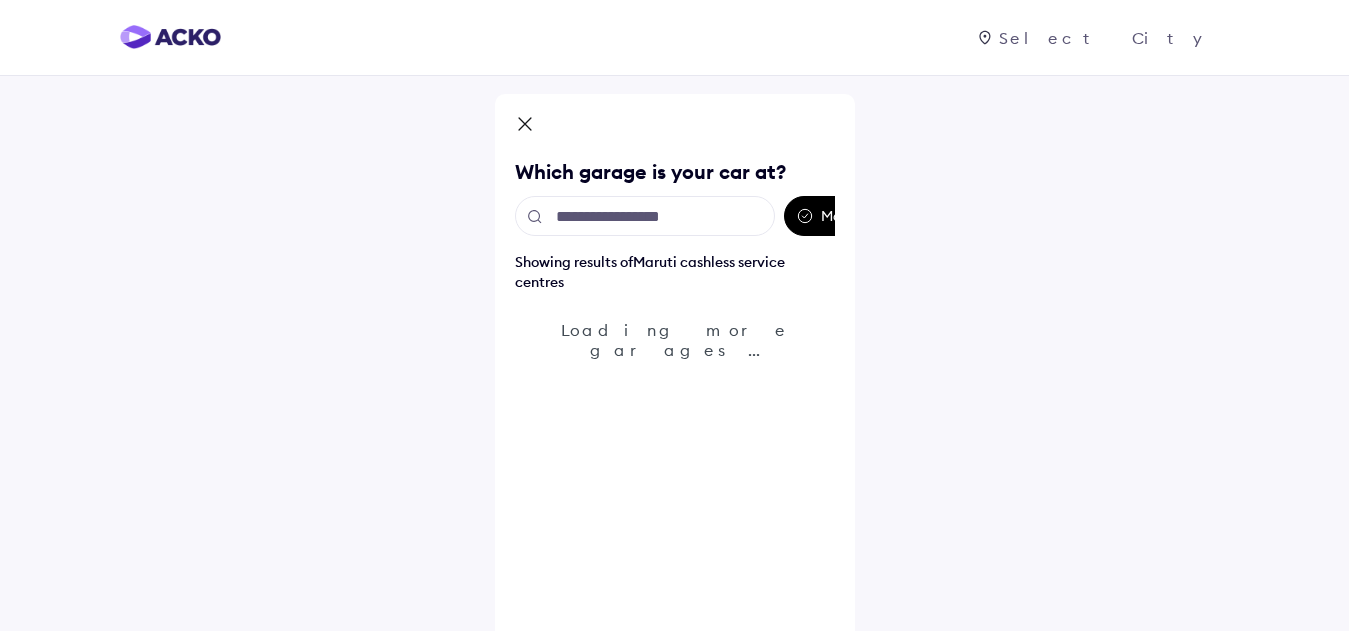 click at bounding box center (645, 216) 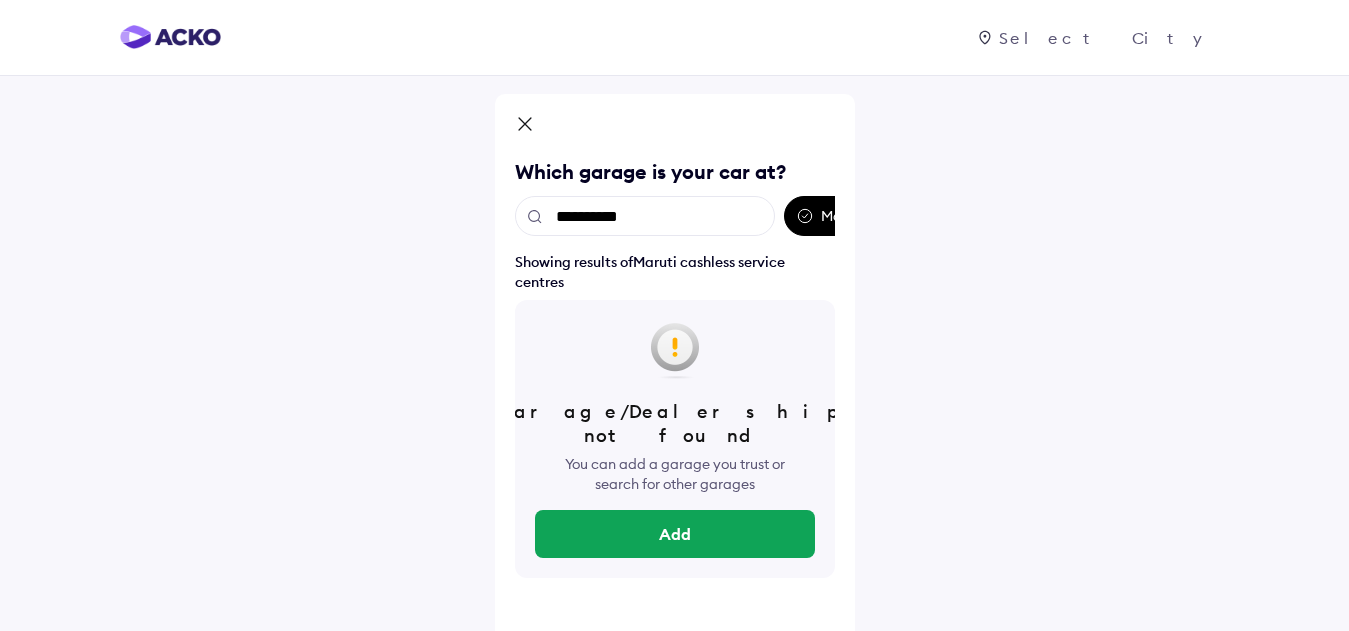 click on "**********" at bounding box center [645, 216] 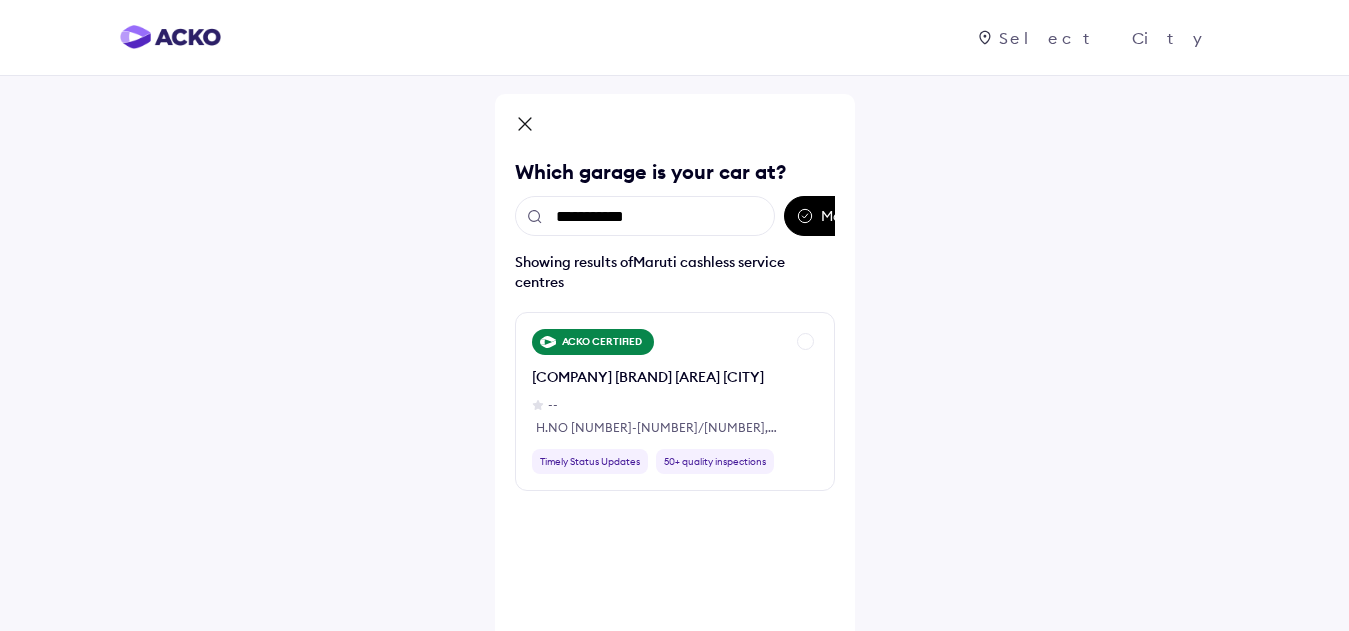 click on "**********" at bounding box center (645, 216) 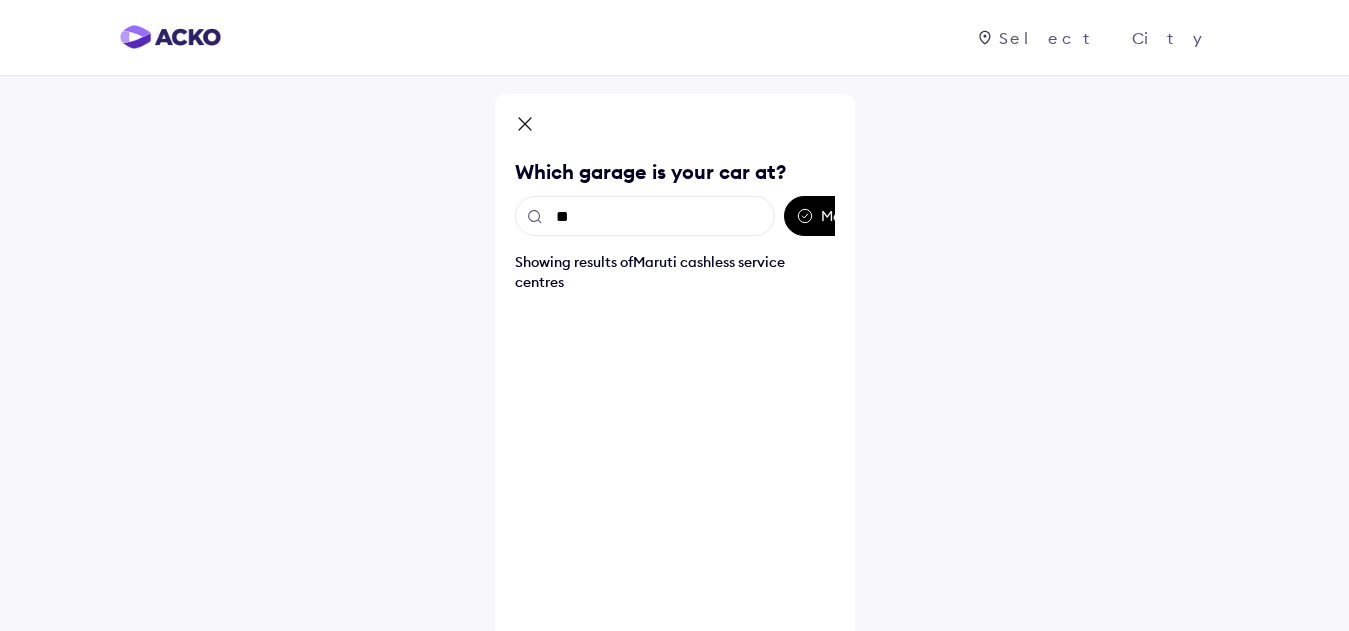 type on "*" 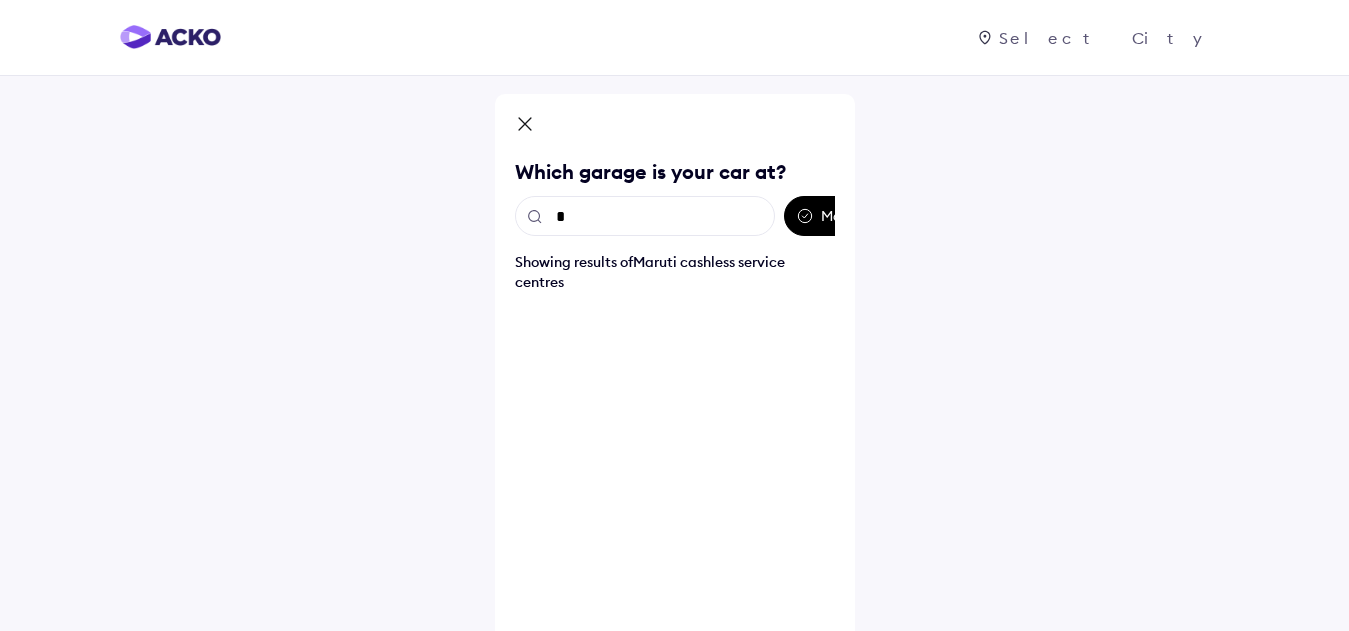 type 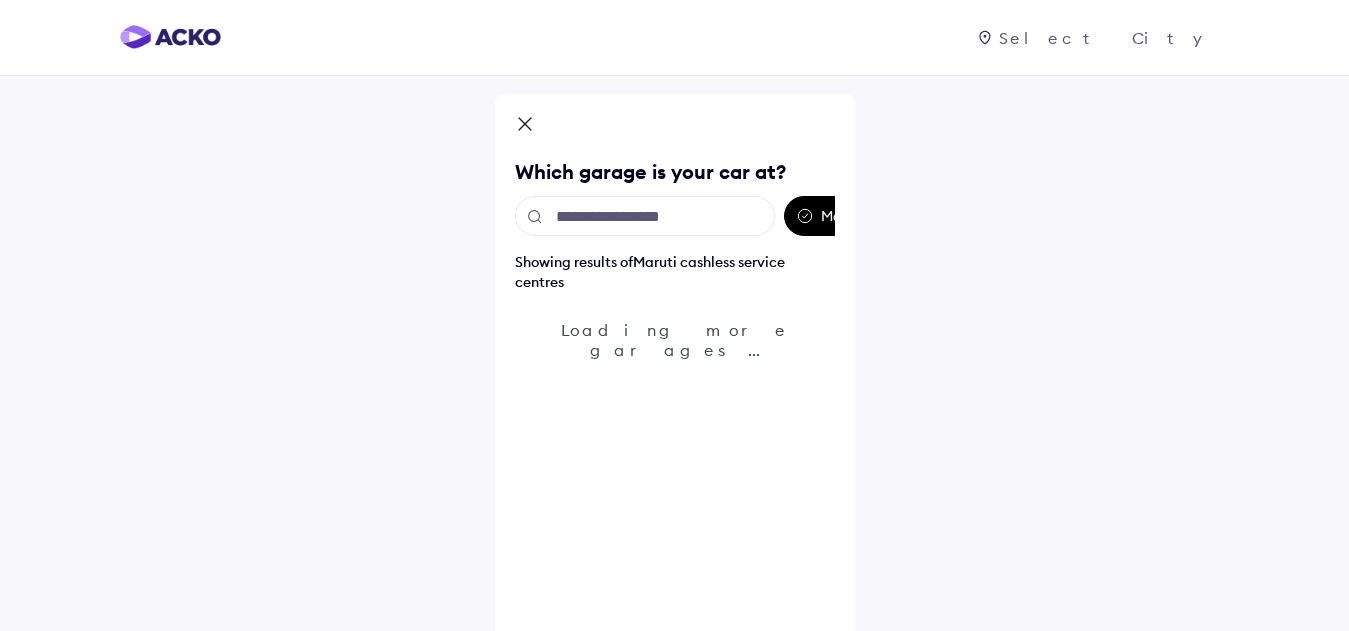 click 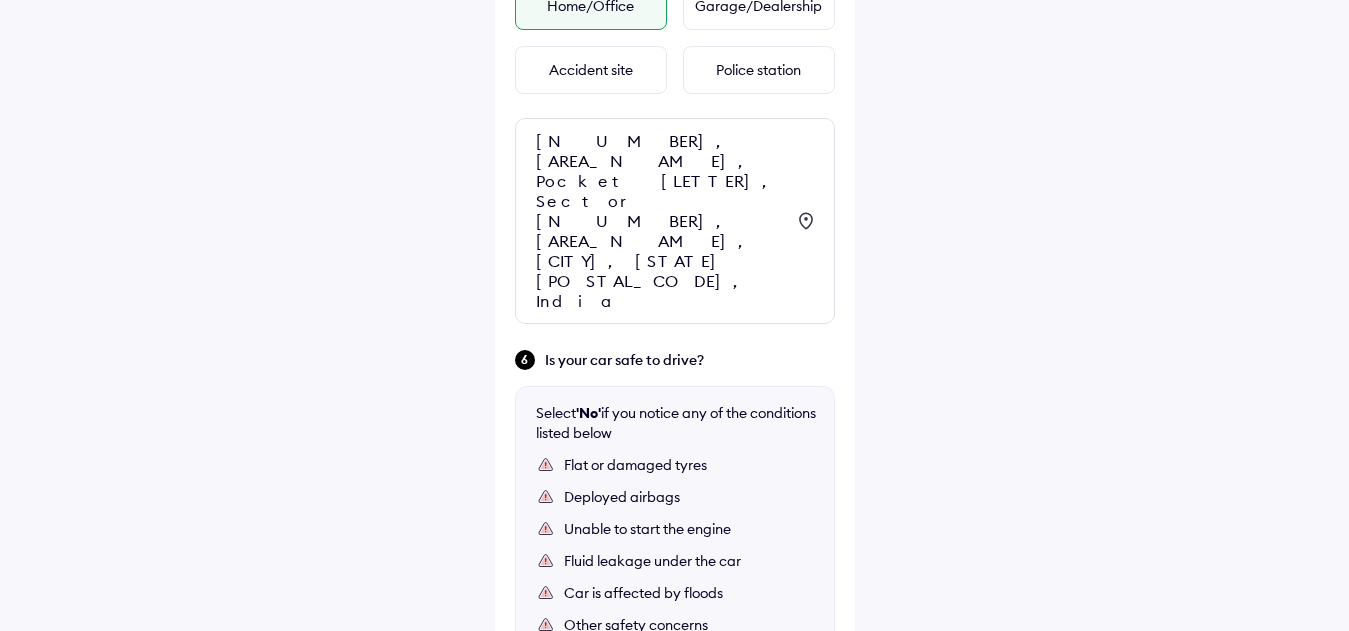 scroll, scrollTop: 1094, scrollLeft: 0, axis: vertical 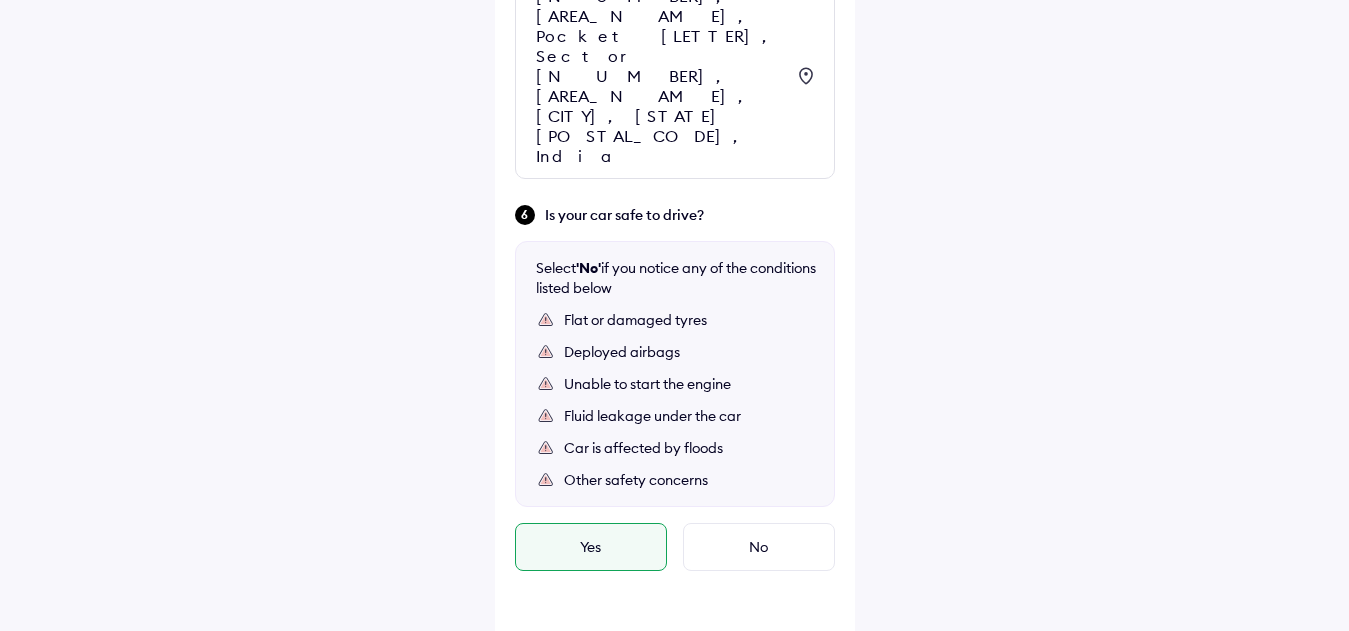 click on "Continue" at bounding box center (675, 667) 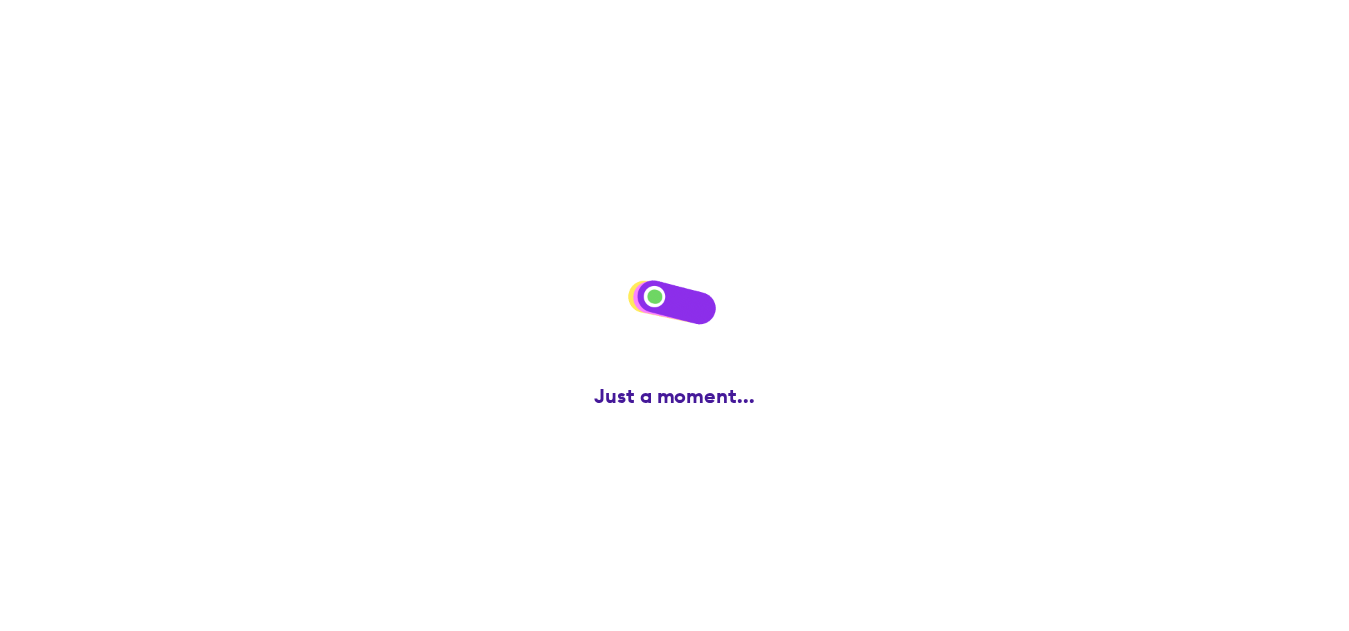 scroll, scrollTop: 0, scrollLeft: 0, axis: both 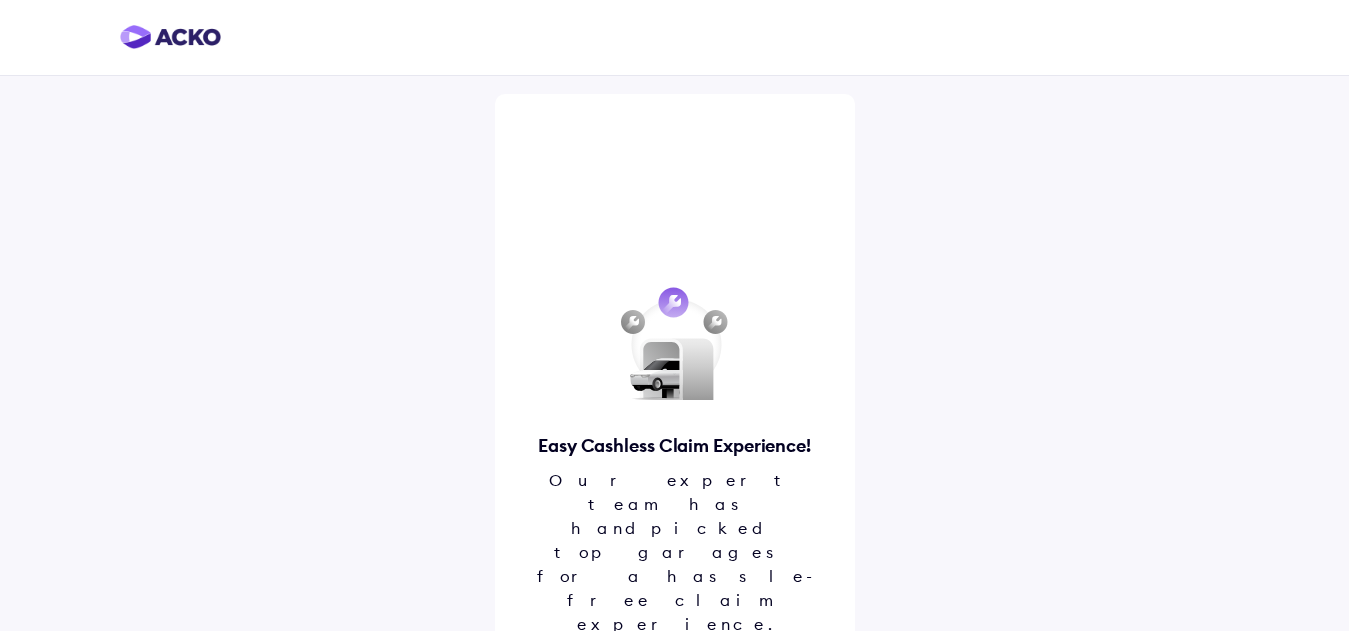 click on "Proceed" at bounding box center [675, 692] 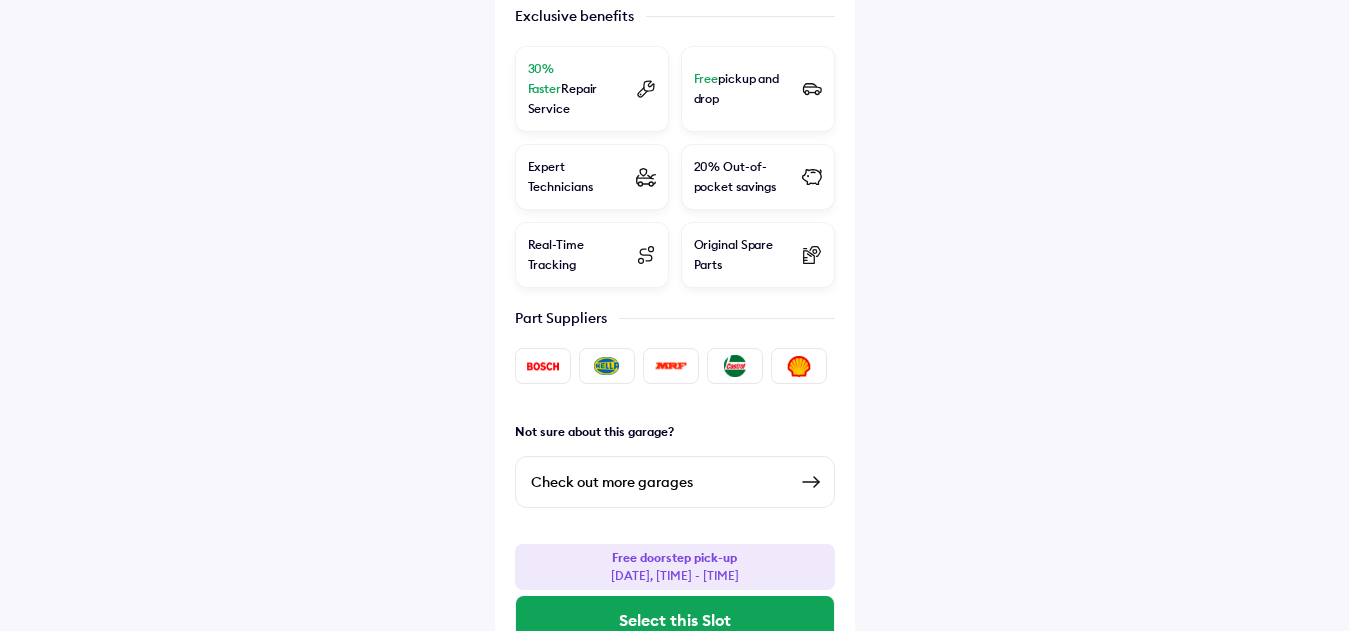 scroll, scrollTop: 609, scrollLeft: 0, axis: vertical 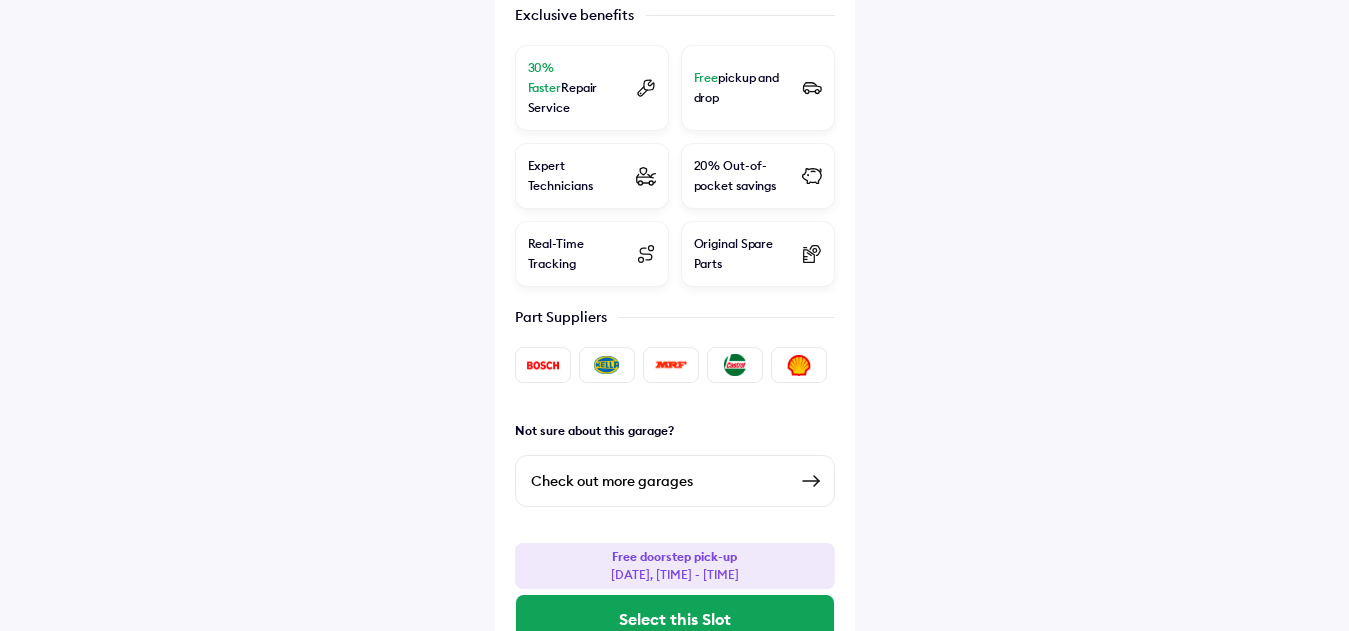 drag, startPoint x: 718, startPoint y: 445, endPoint x: 338, endPoint y: 300, distance: 406.72473 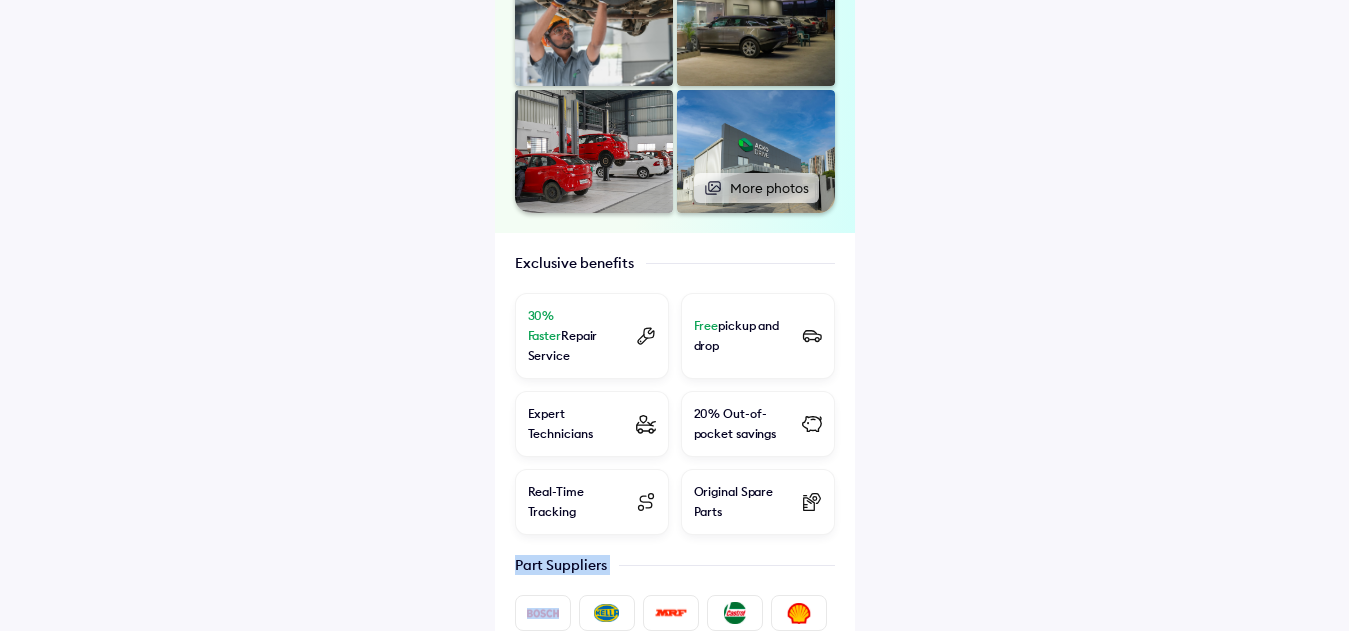 scroll, scrollTop: 609, scrollLeft: 0, axis: vertical 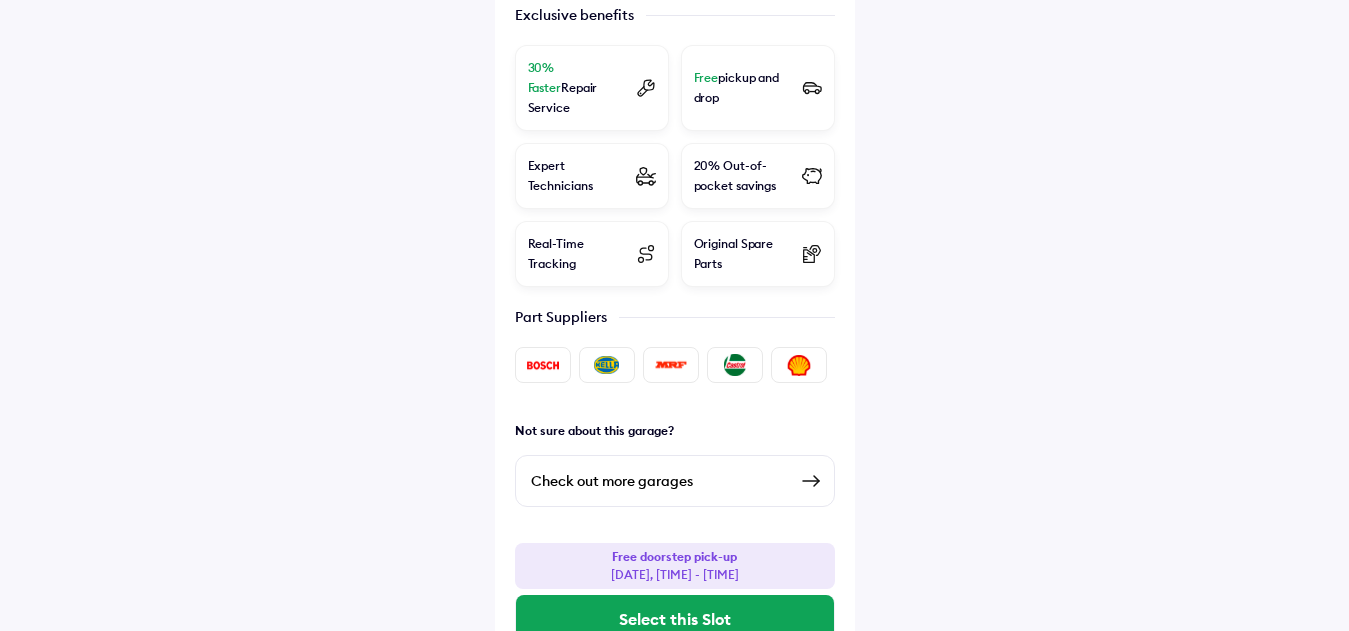 click on "Check out more garages" at bounding box center [659, 481] 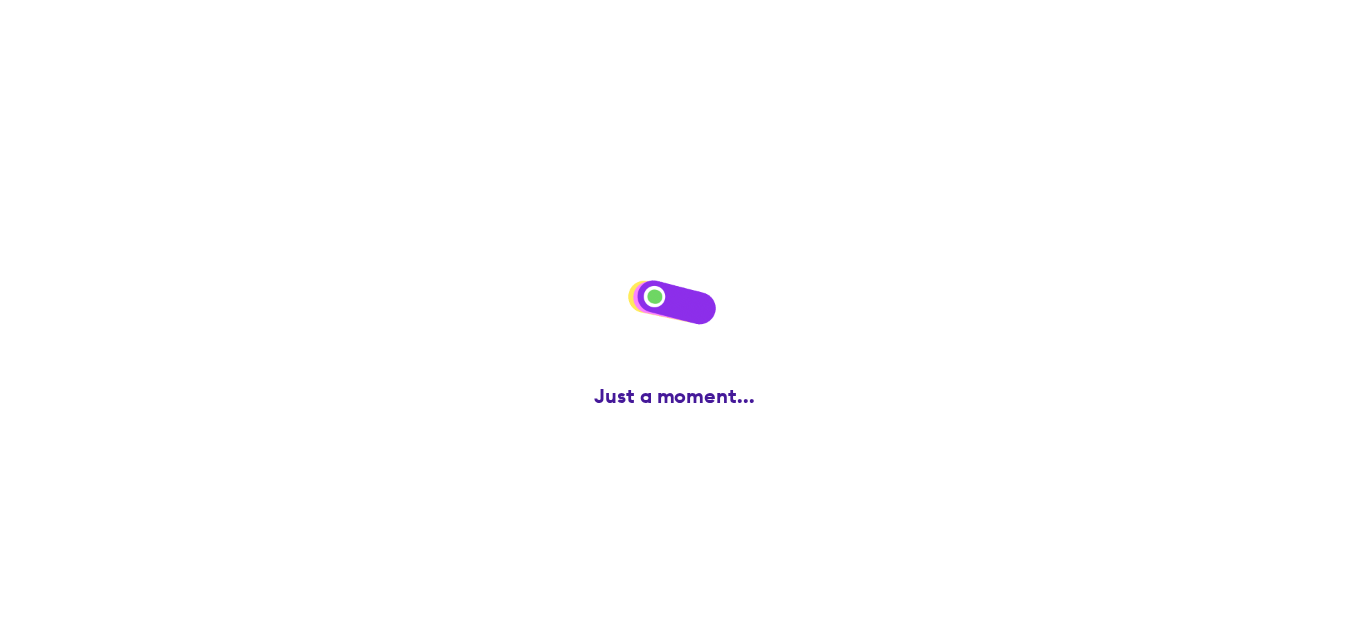 scroll, scrollTop: 0, scrollLeft: 0, axis: both 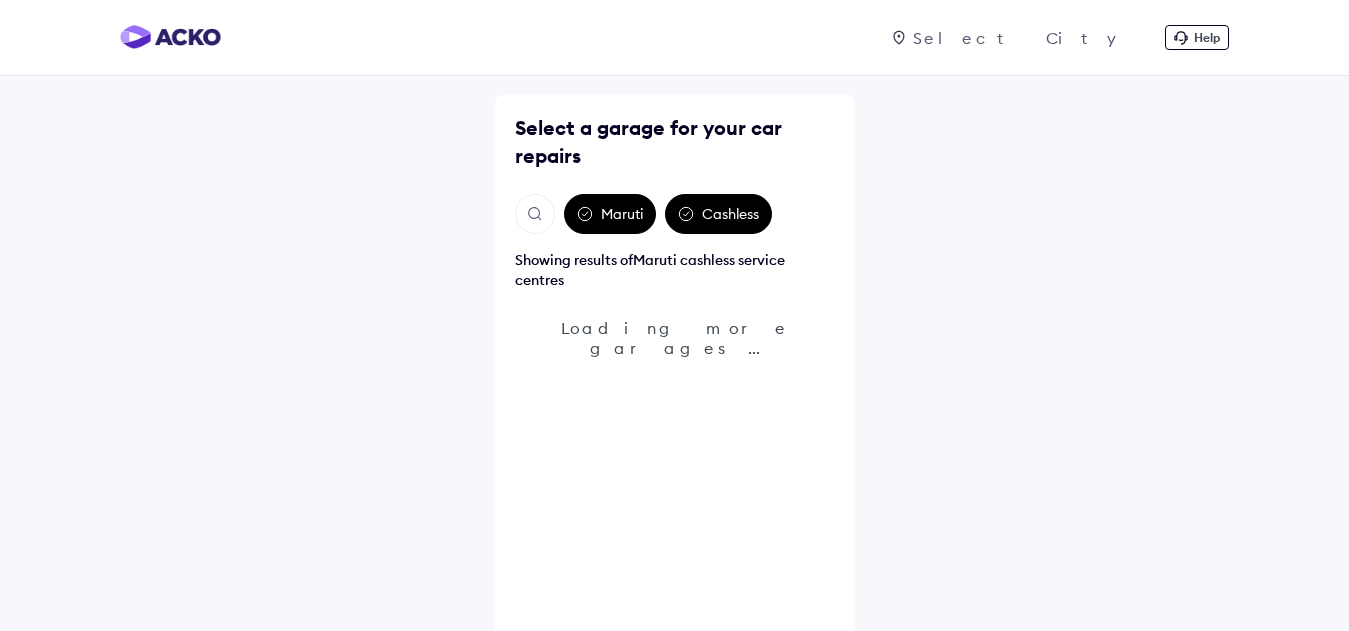 click 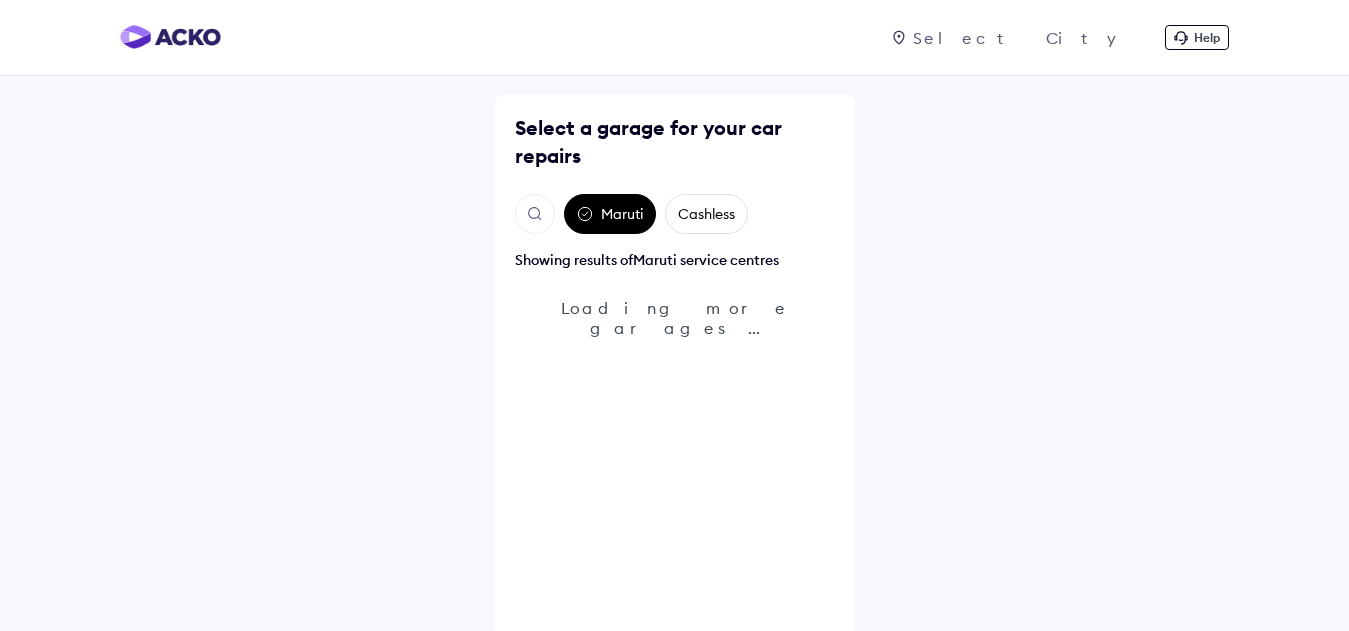 click 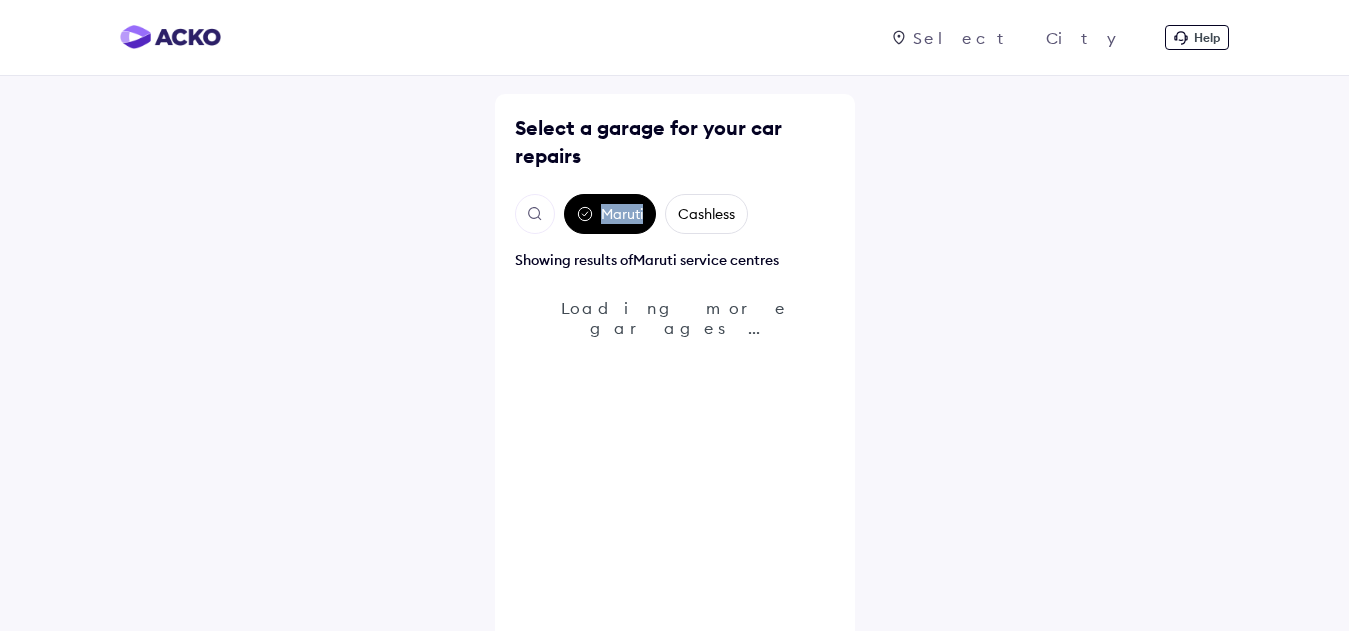 click 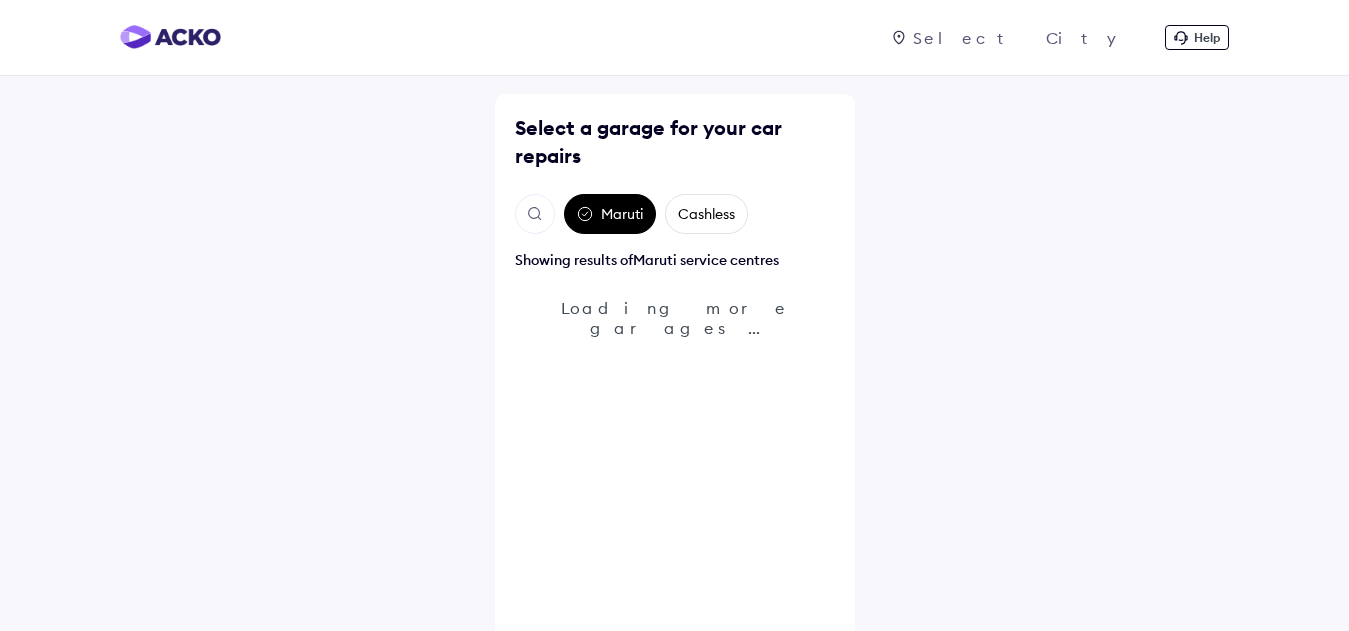 click on "Showing results of Maruti service centres" at bounding box center [675, 260] 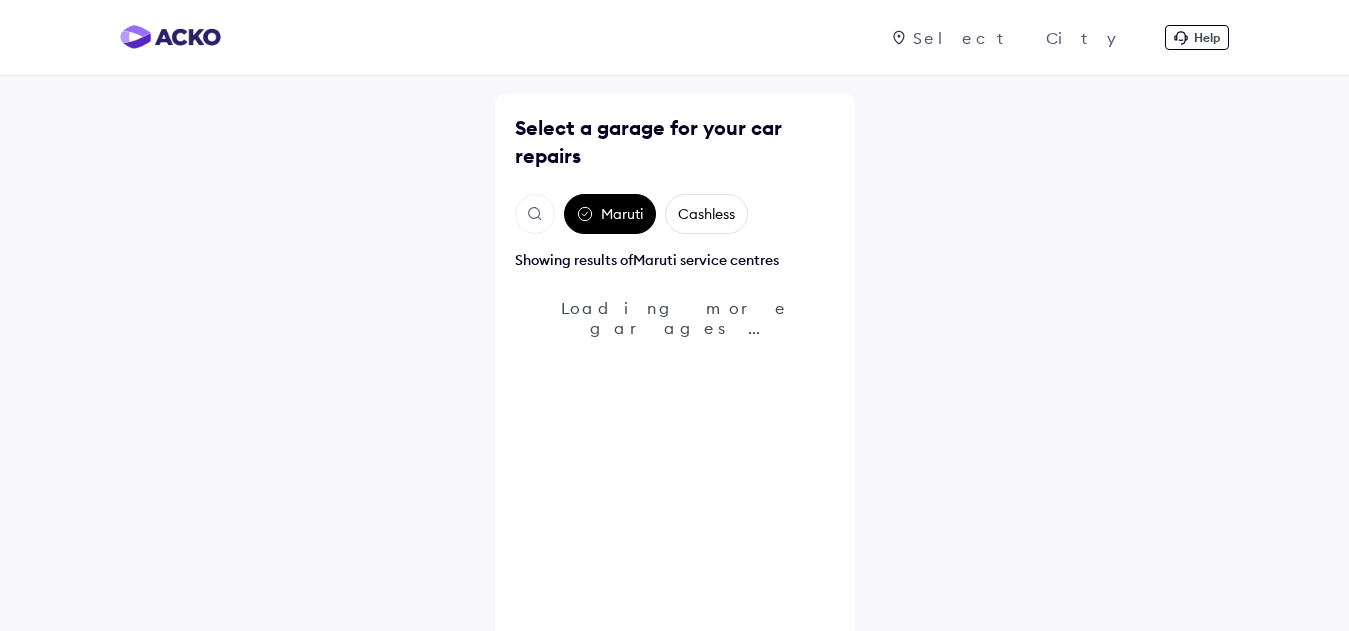 click at bounding box center (535, 214) 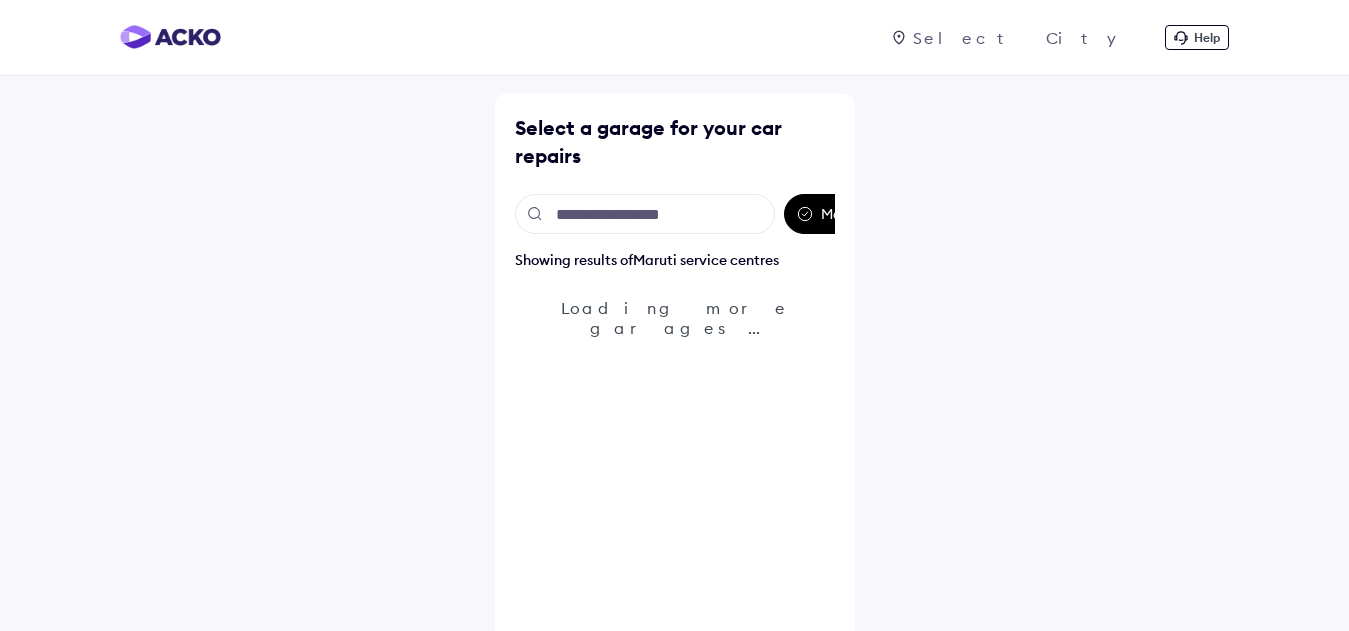 click at bounding box center (645, 214) 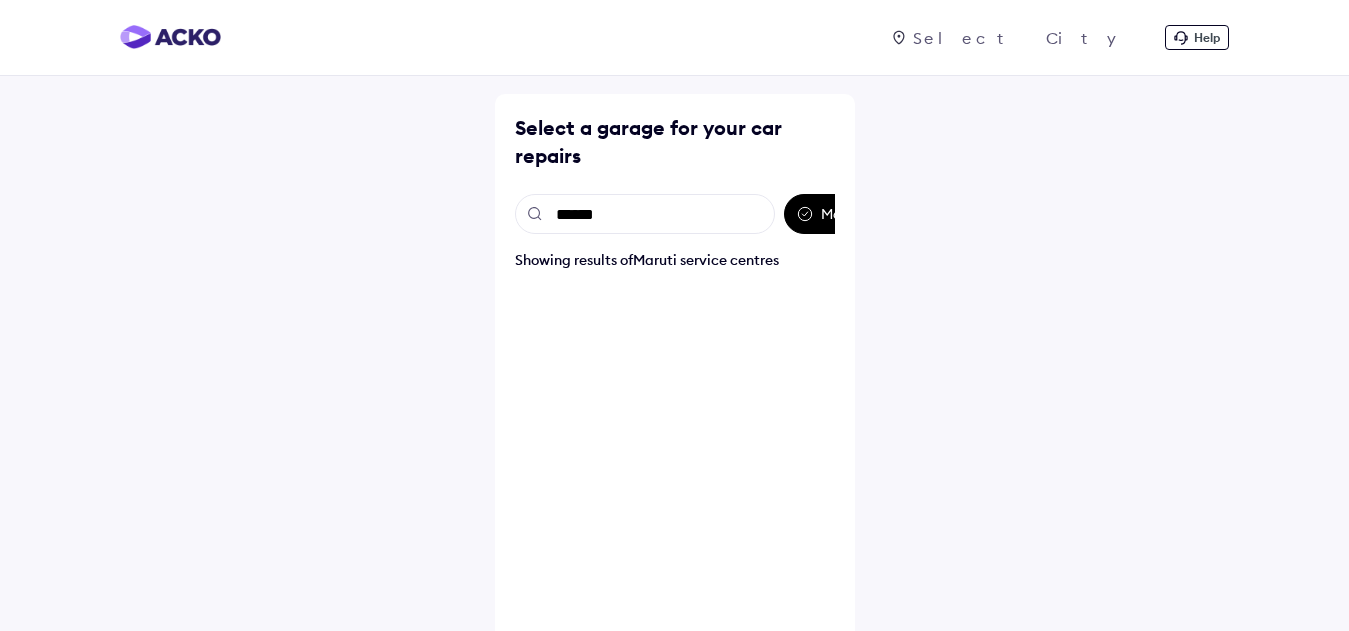 type on "******" 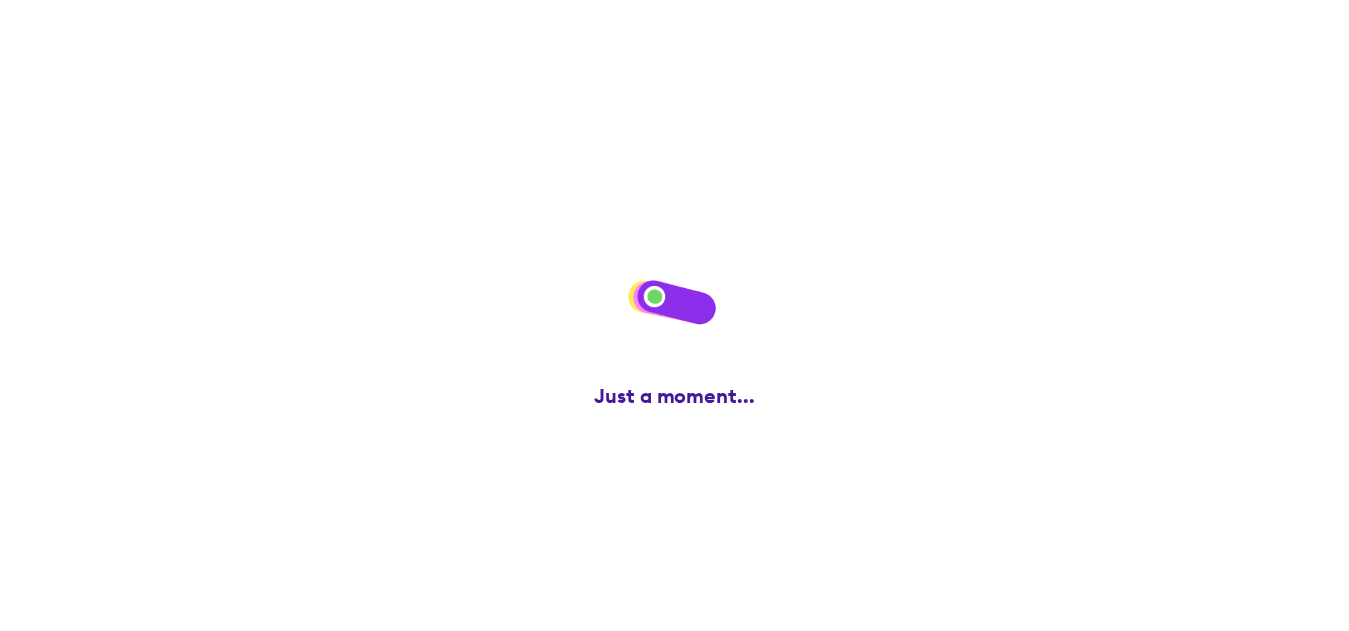 scroll, scrollTop: 38, scrollLeft: 0, axis: vertical 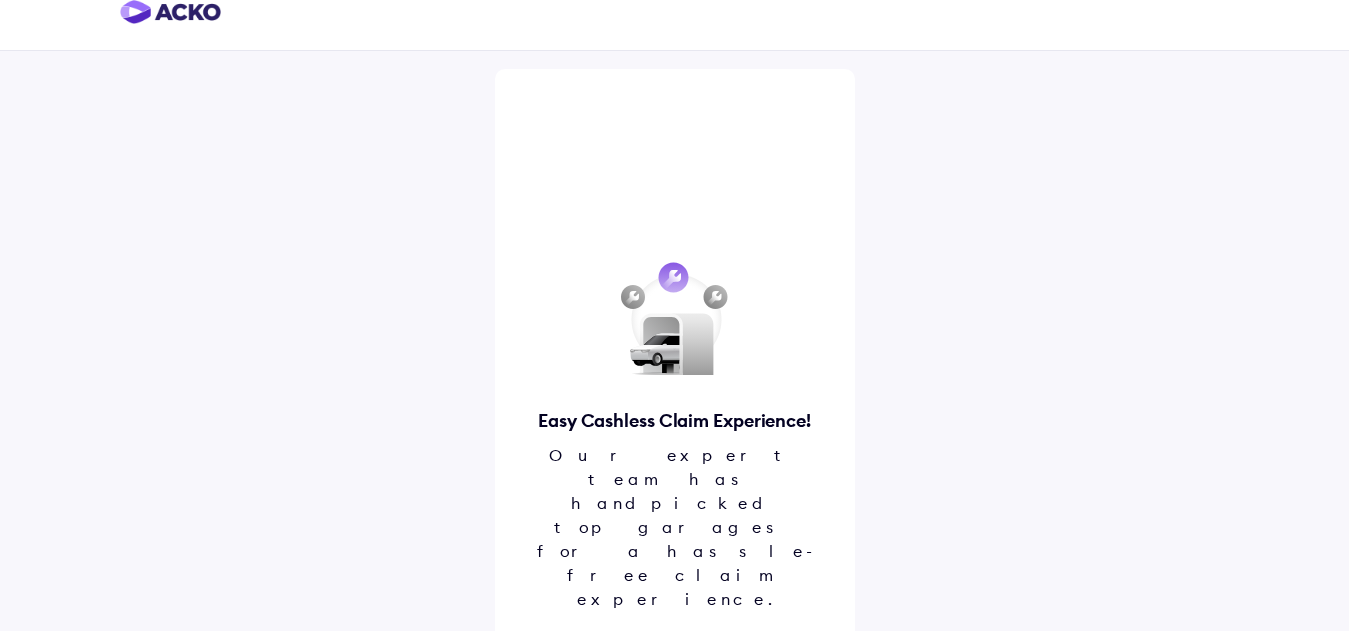 click on "Proceed" at bounding box center [675, 667] 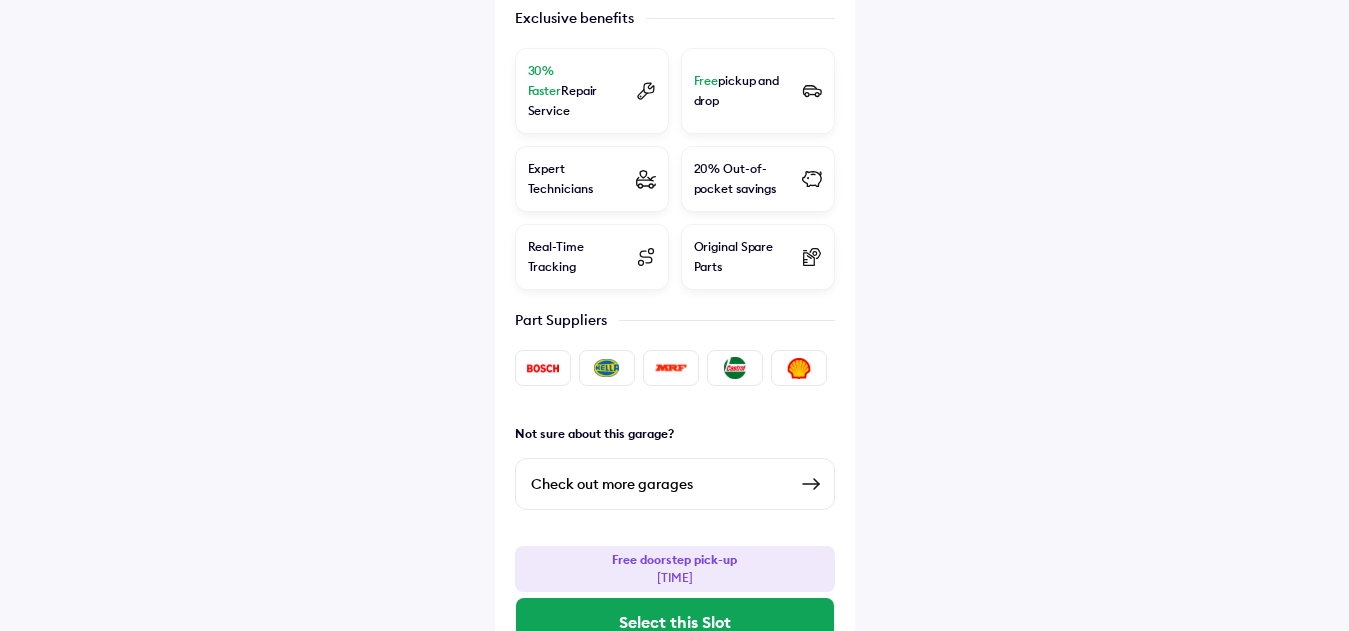 scroll, scrollTop: 609, scrollLeft: 0, axis: vertical 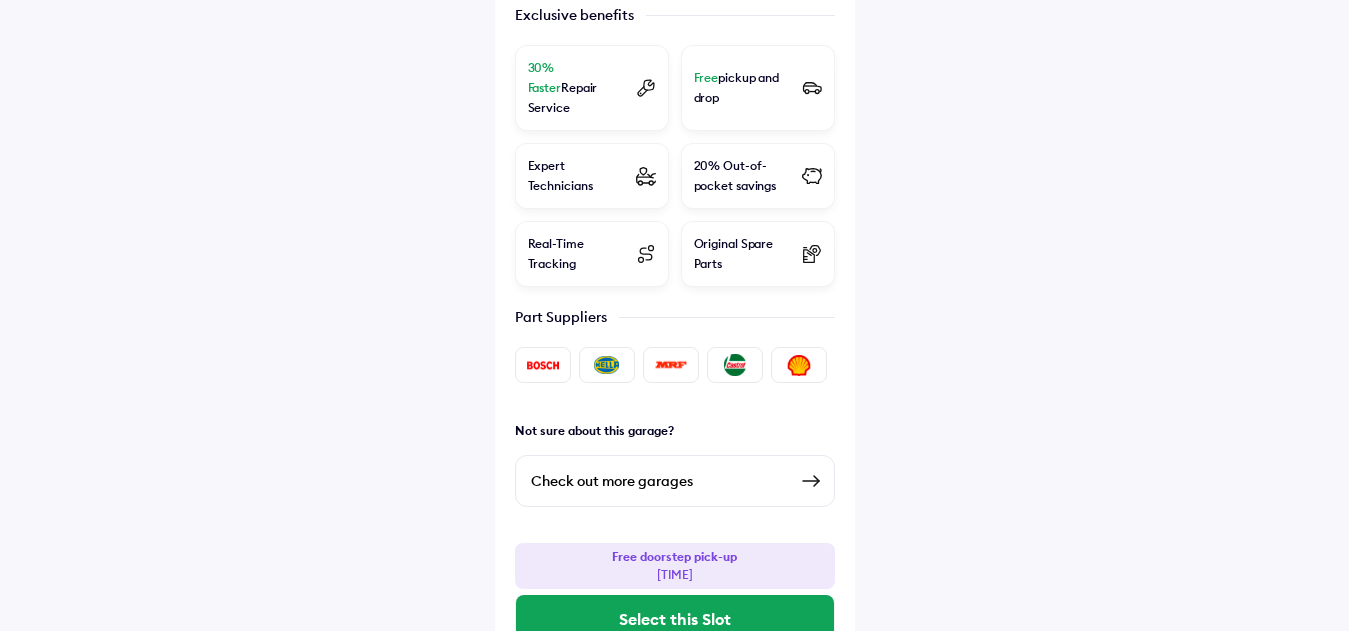 click on "Check out more garages" at bounding box center (659, 481) 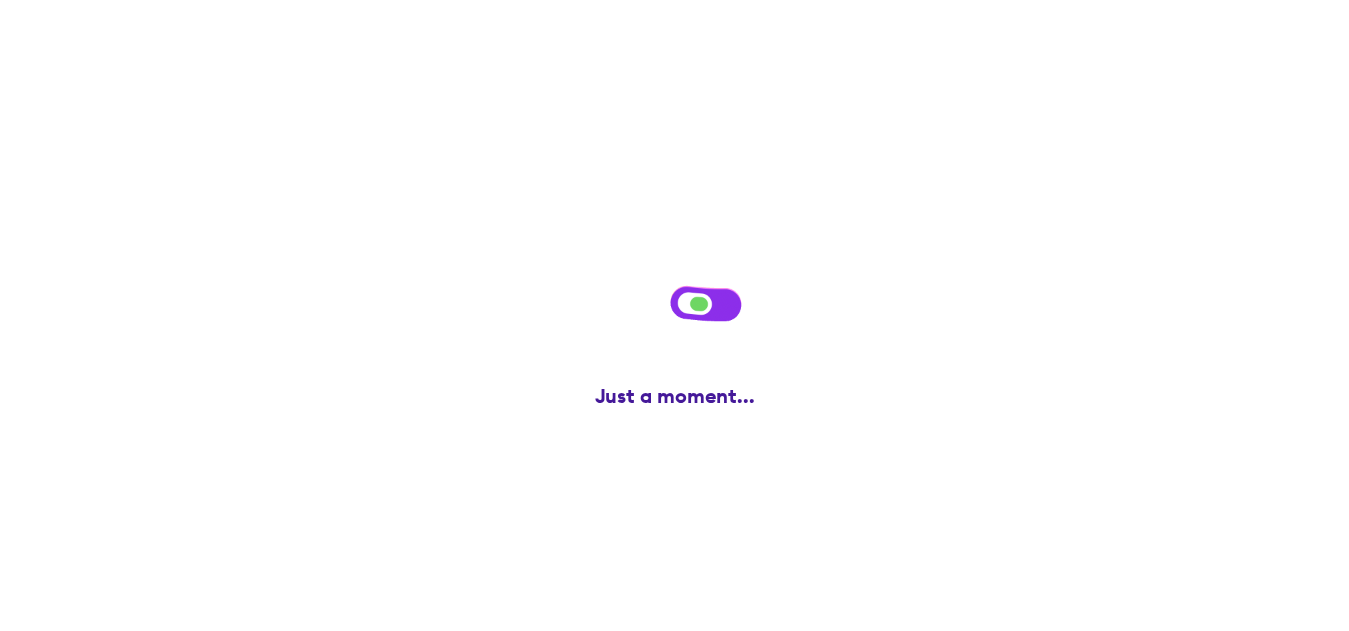 scroll, scrollTop: 0, scrollLeft: 0, axis: both 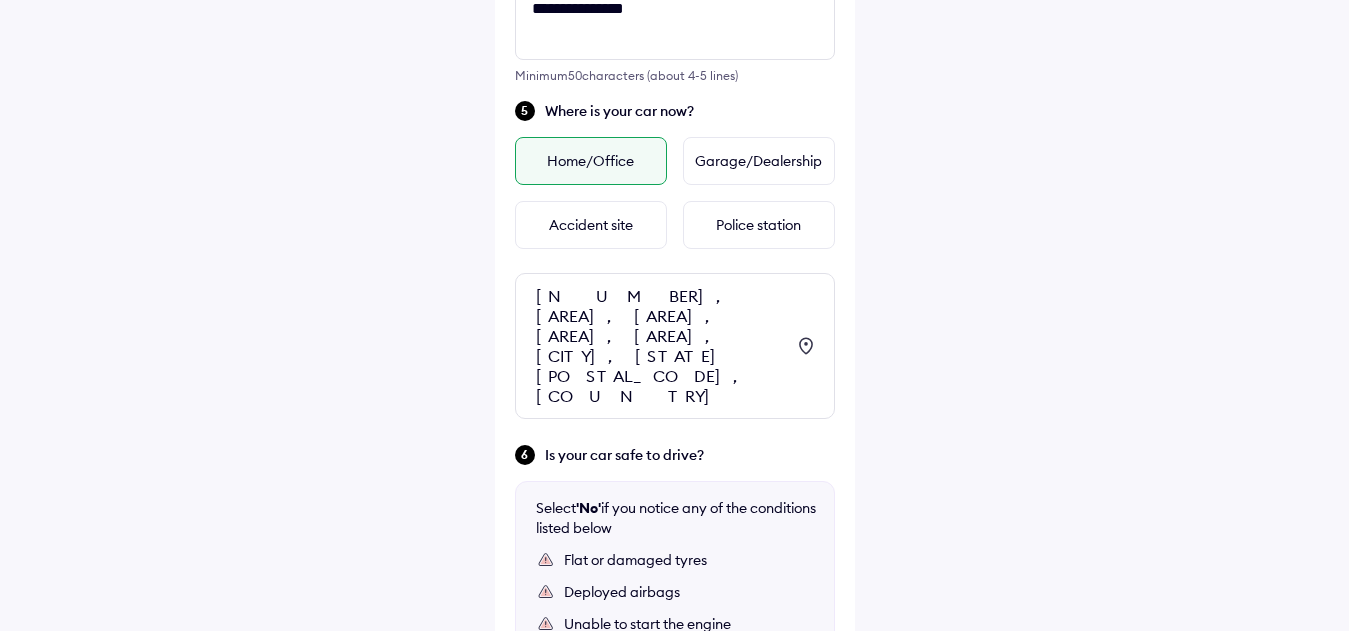 drag, startPoint x: 527, startPoint y: 288, endPoint x: 752, endPoint y: 343, distance: 231.6247 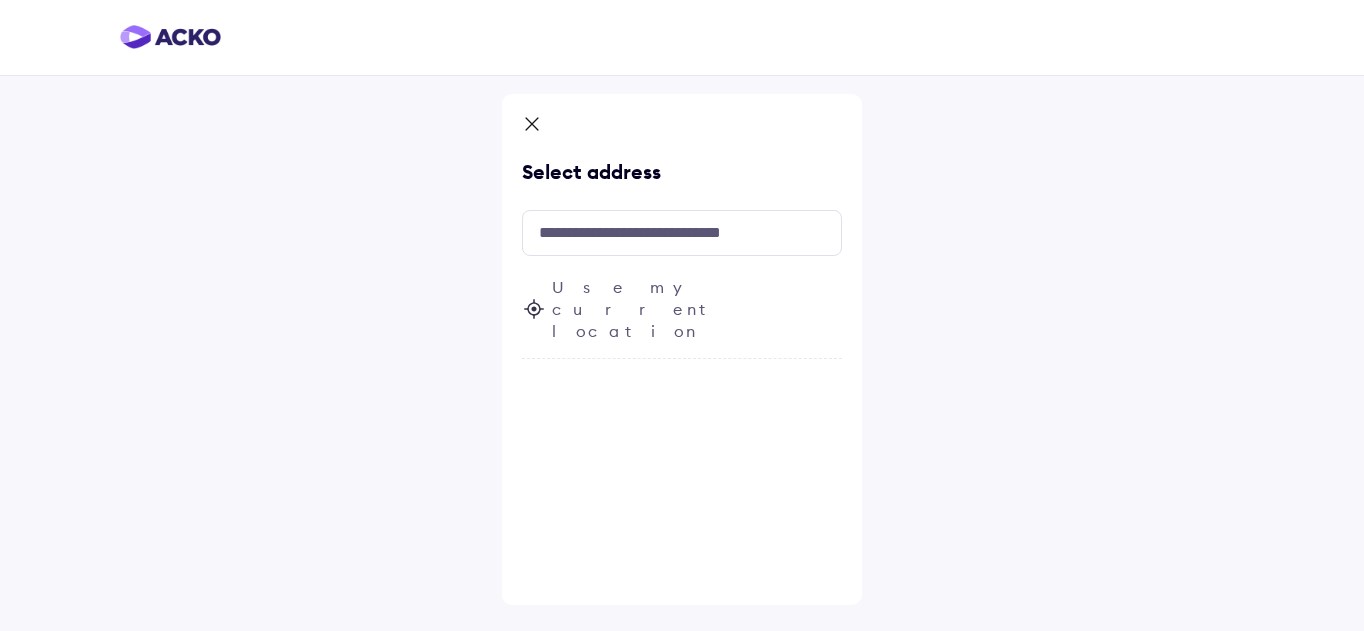 copy on "[NUMBER], [AREA], [AREA], [AREA], [AREA], [CITY], [STATE] [POSTAL_CODE], [COUNTRY]" 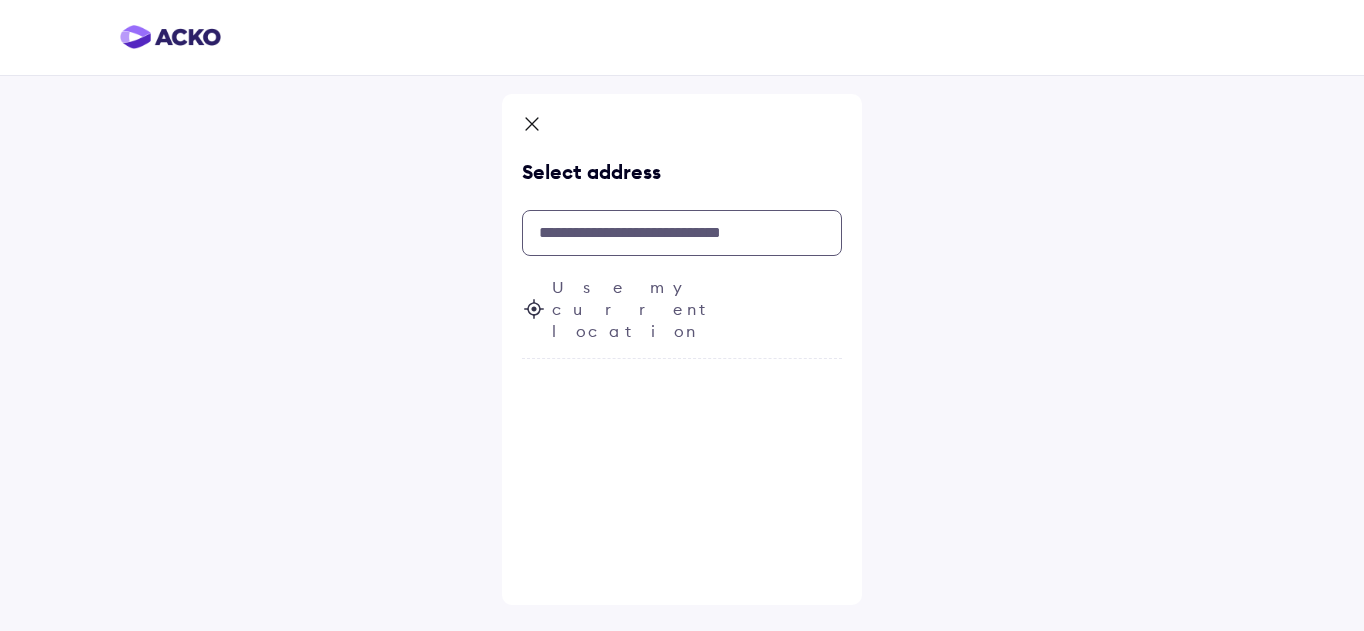 click at bounding box center (682, 233) 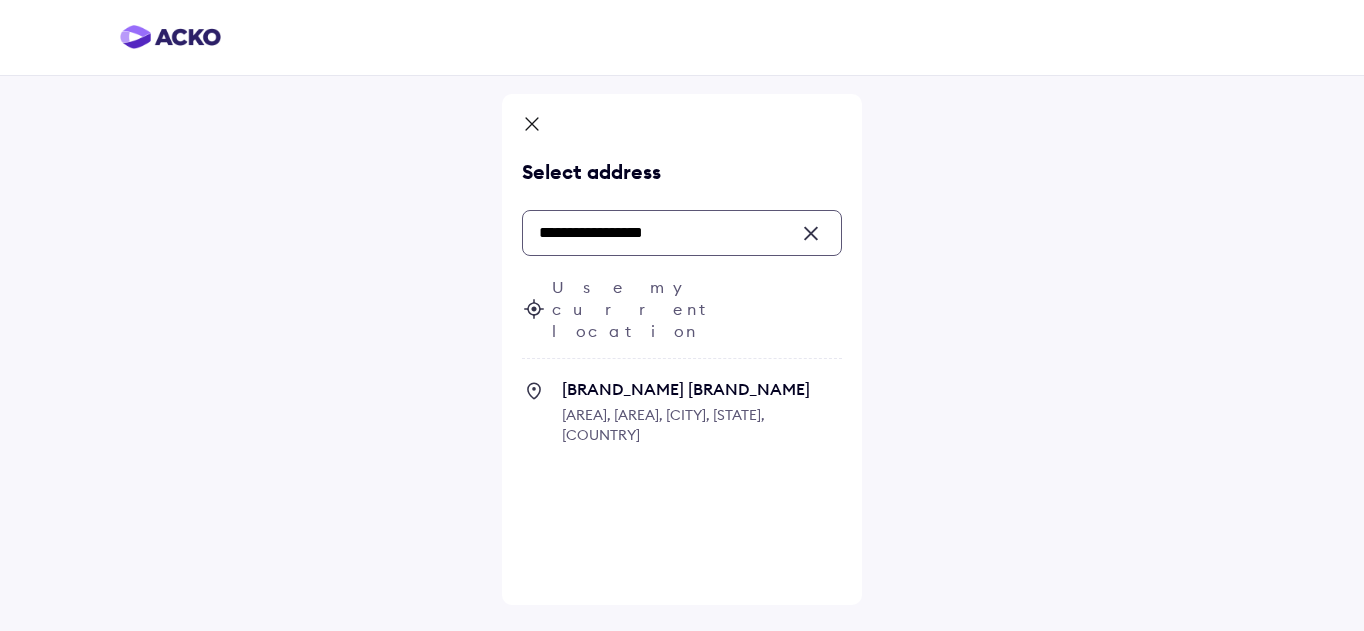 click on "[BRAND_NAME] [BRAND_NAME]" at bounding box center [702, 389] 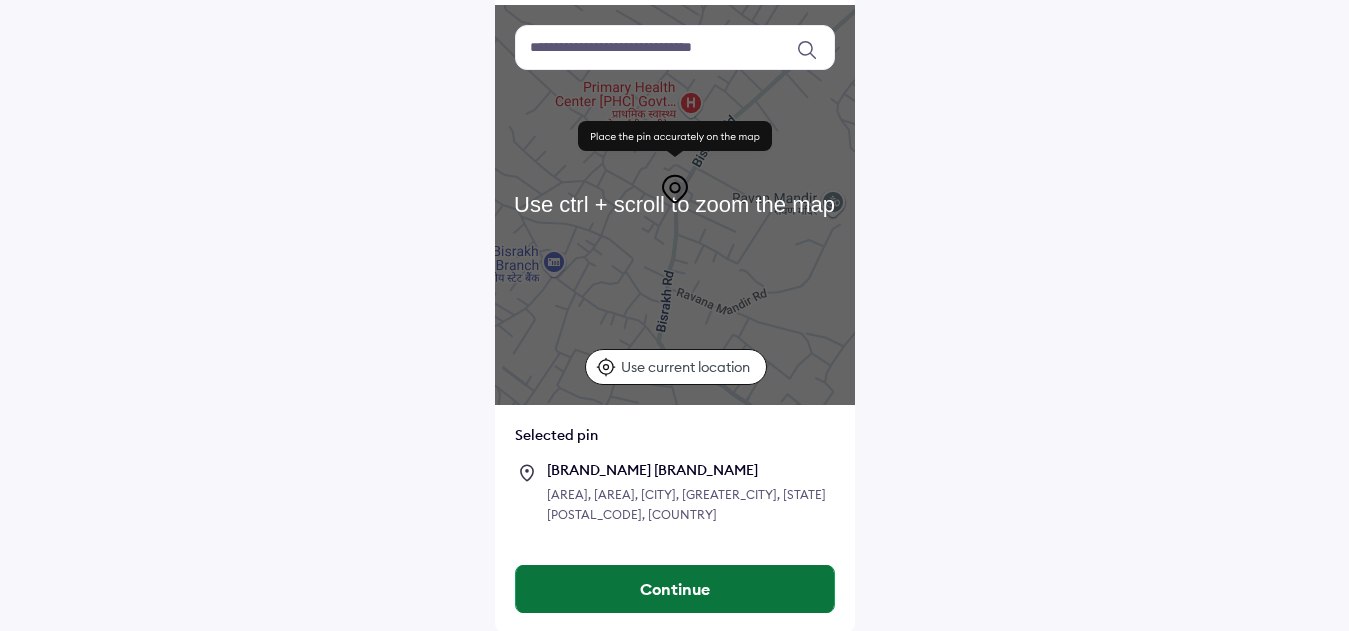scroll, scrollTop: 147, scrollLeft: 0, axis: vertical 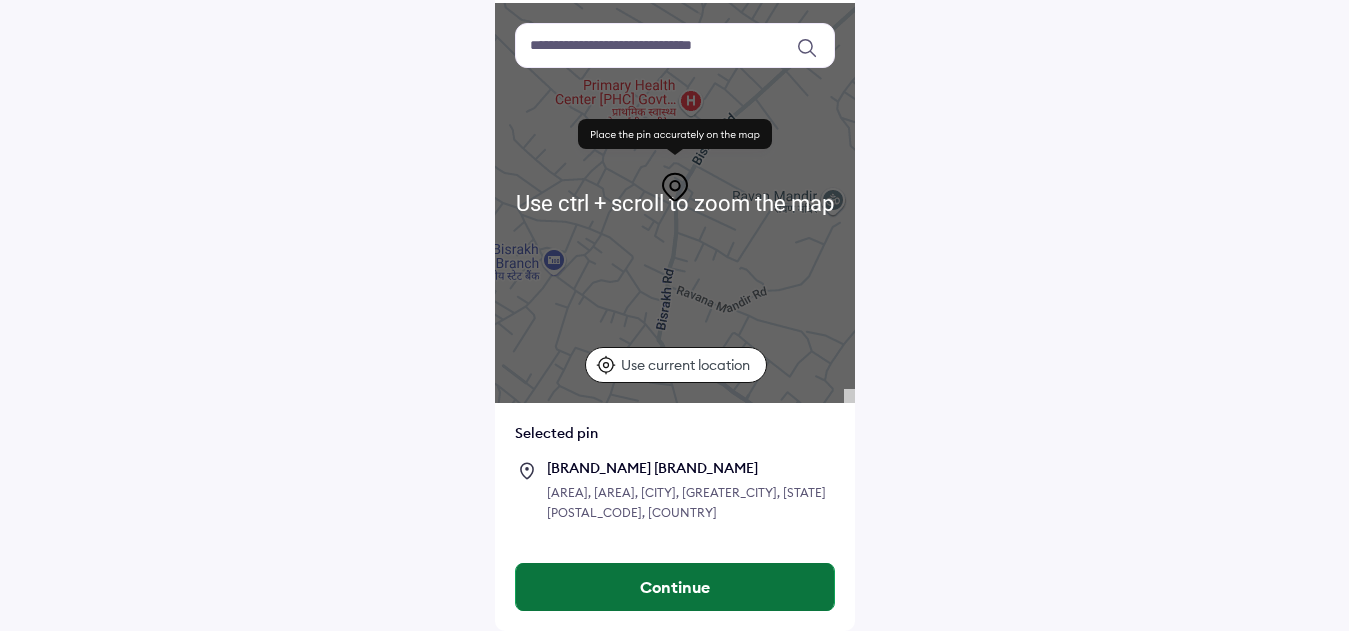 click on "Continue" at bounding box center (675, 587) 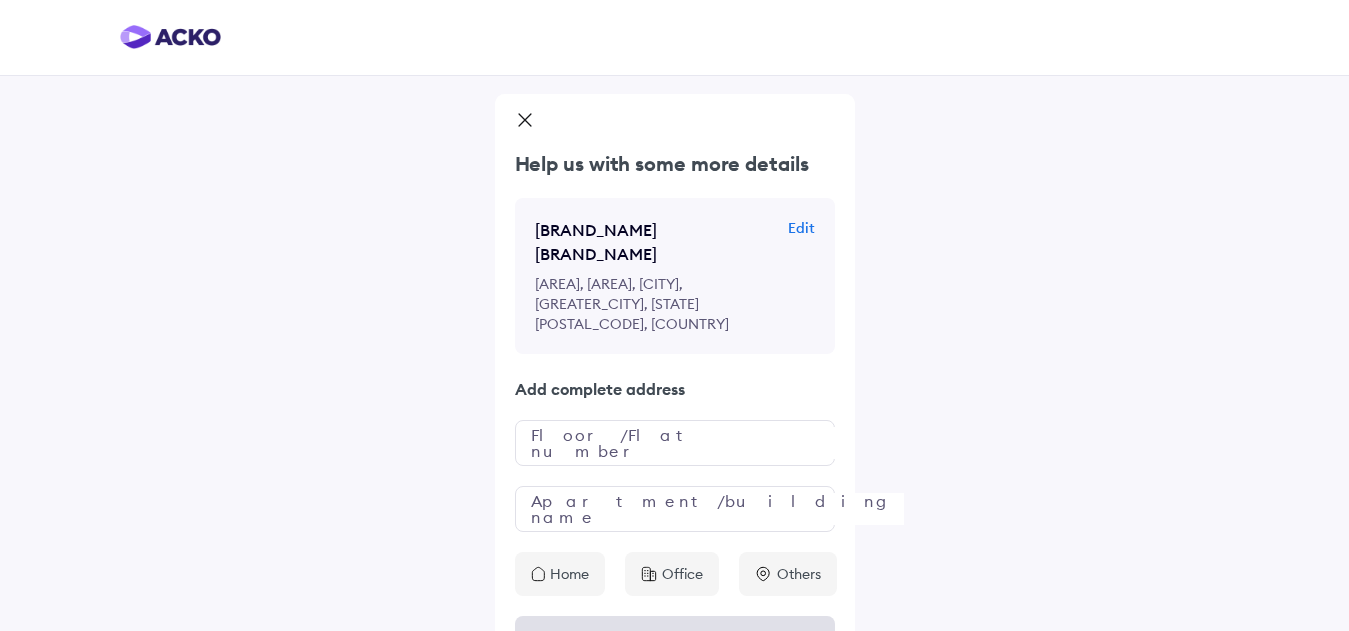 scroll, scrollTop: 29, scrollLeft: 0, axis: vertical 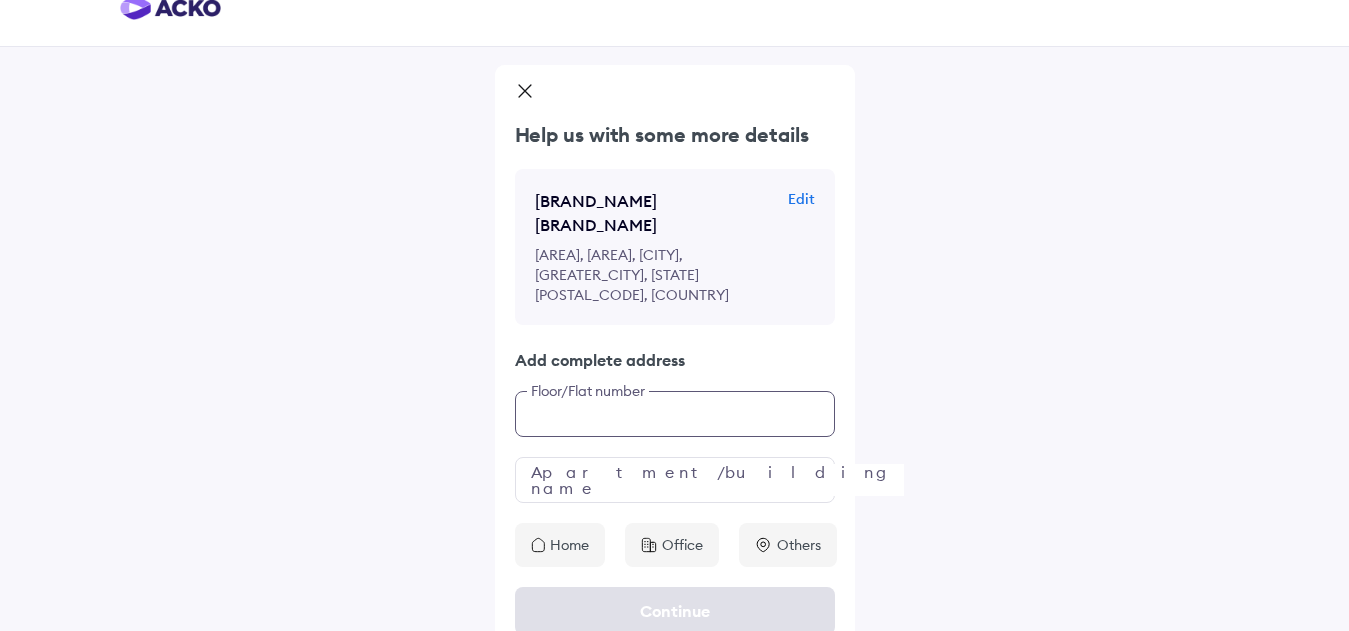 click at bounding box center [675, 414] 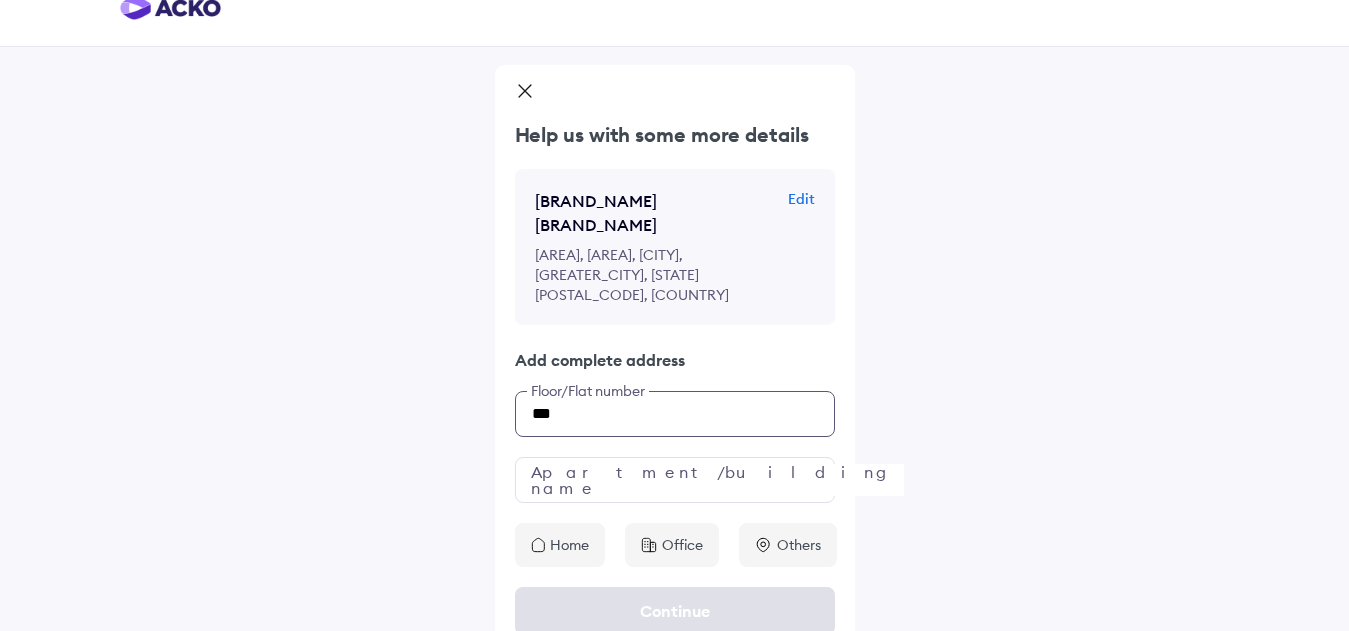 type on "***" 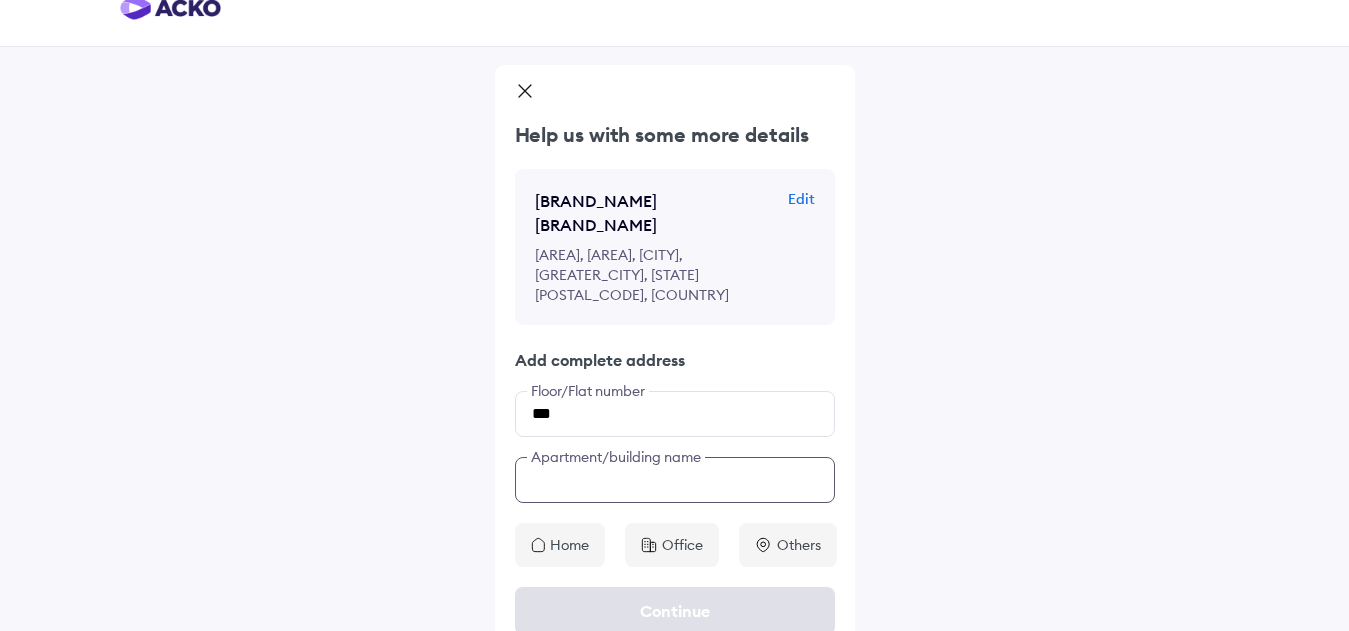 click at bounding box center [675, 480] 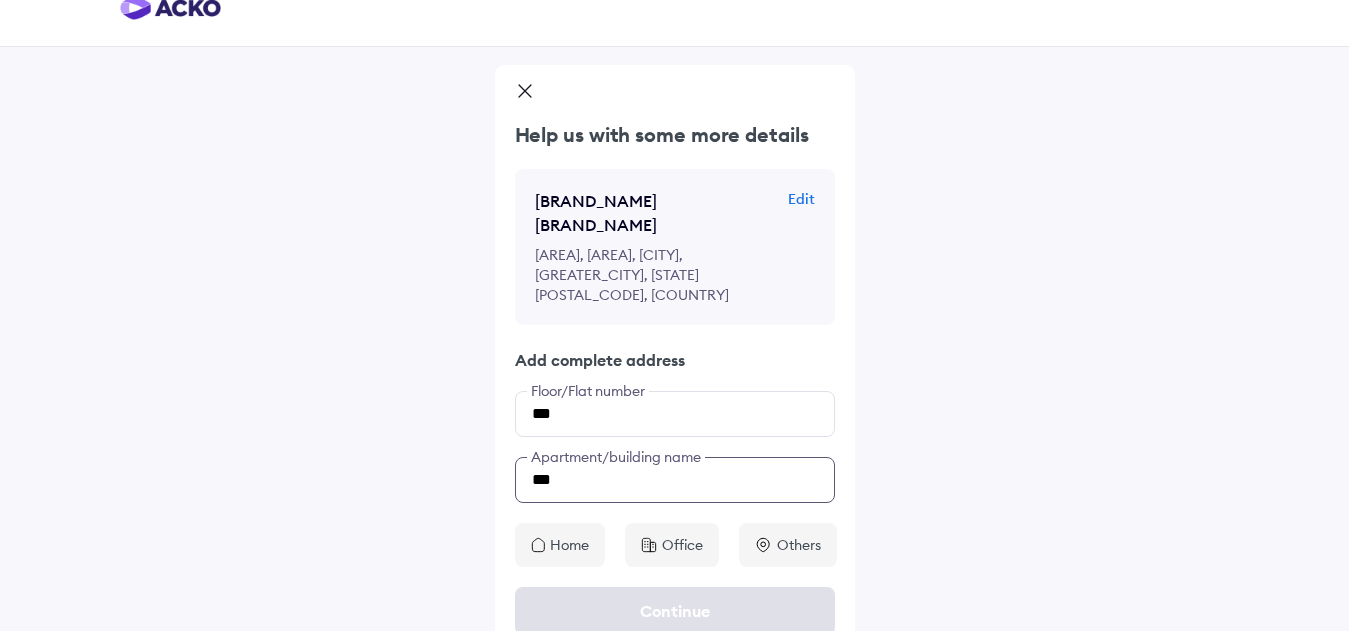 type on "***" 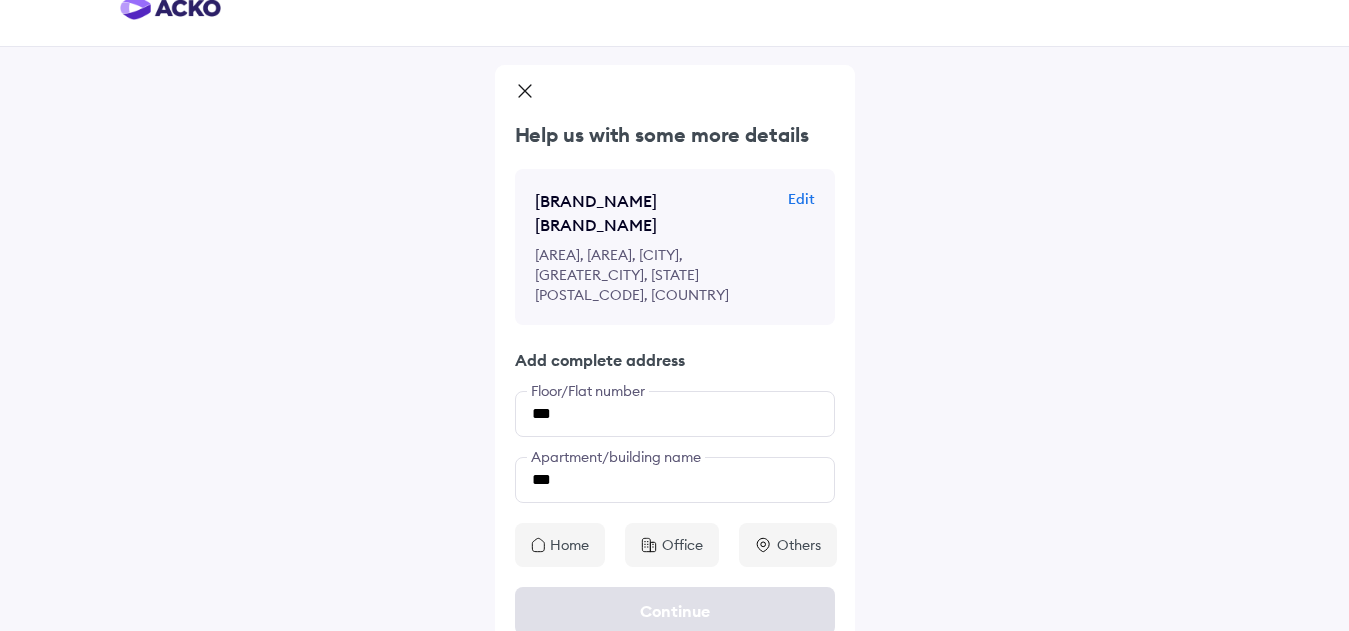click on "Home" at bounding box center [560, 545] 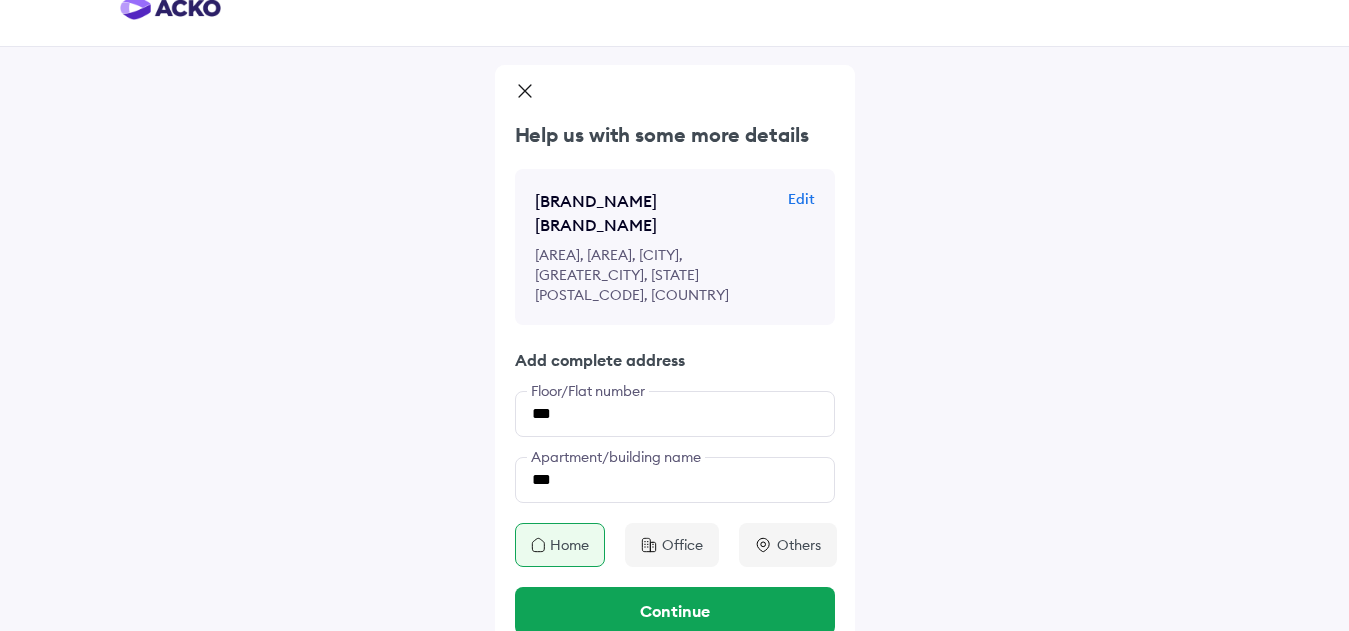 click on "Home" at bounding box center (560, 545) 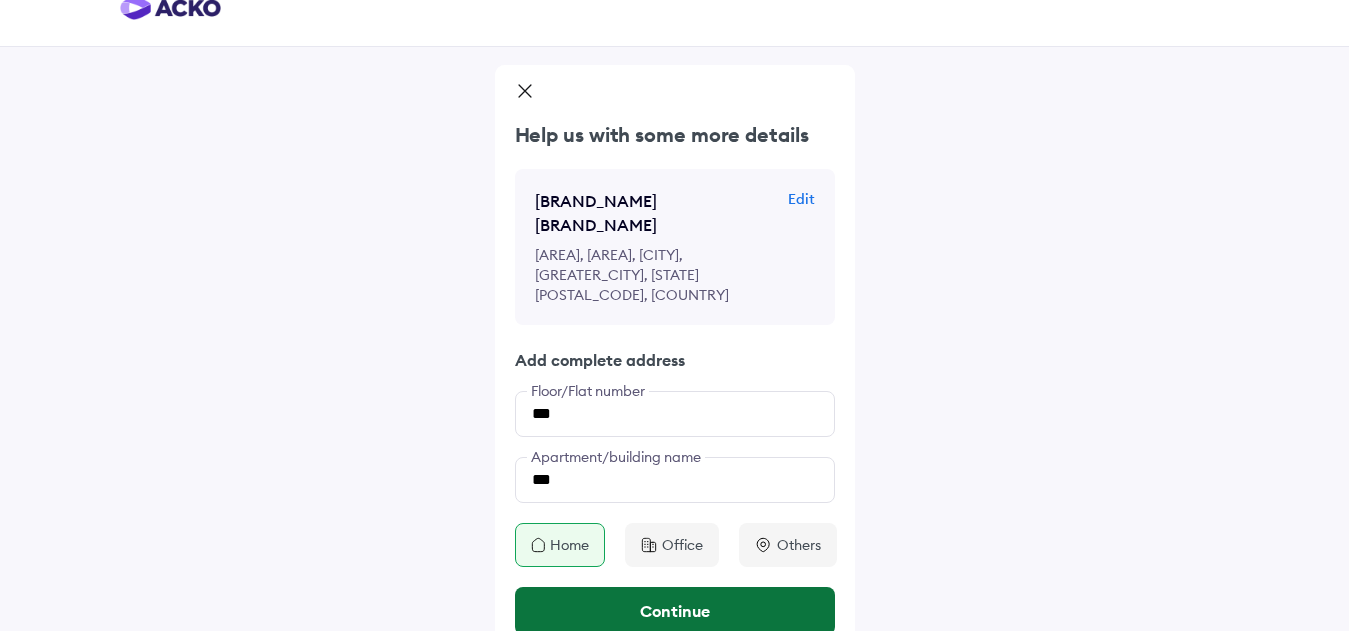 click on "Continue" at bounding box center (675, 611) 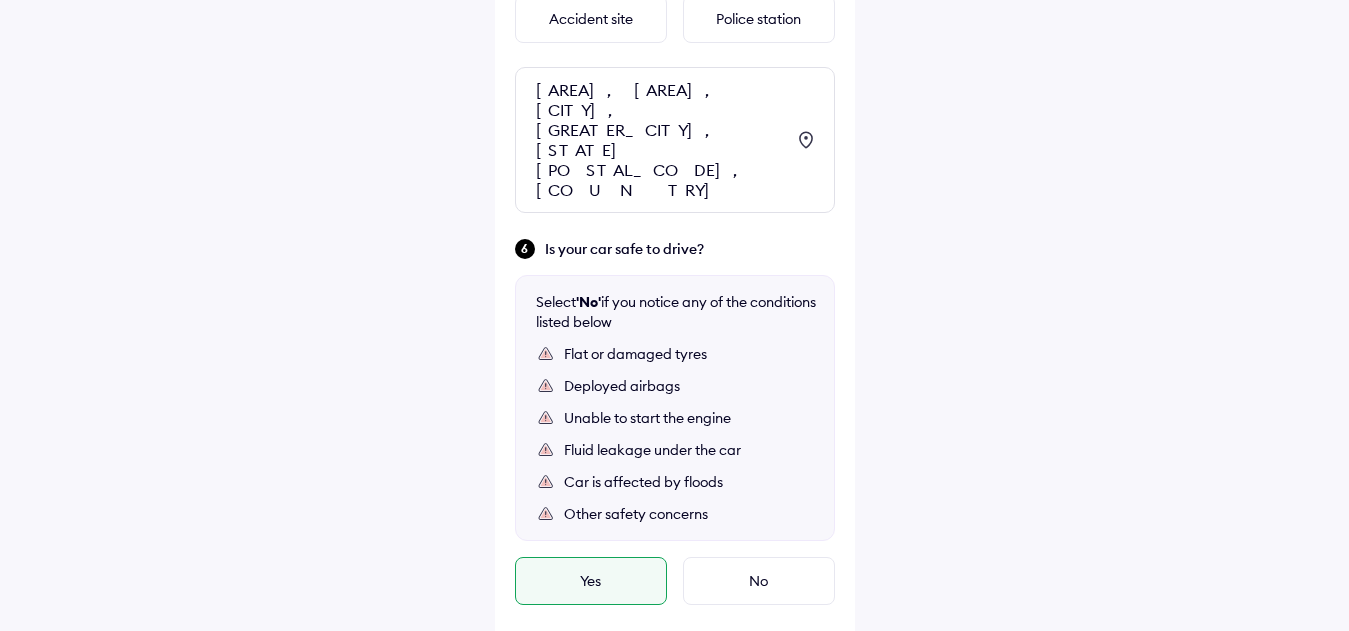scroll, scrollTop: 800, scrollLeft: 0, axis: vertical 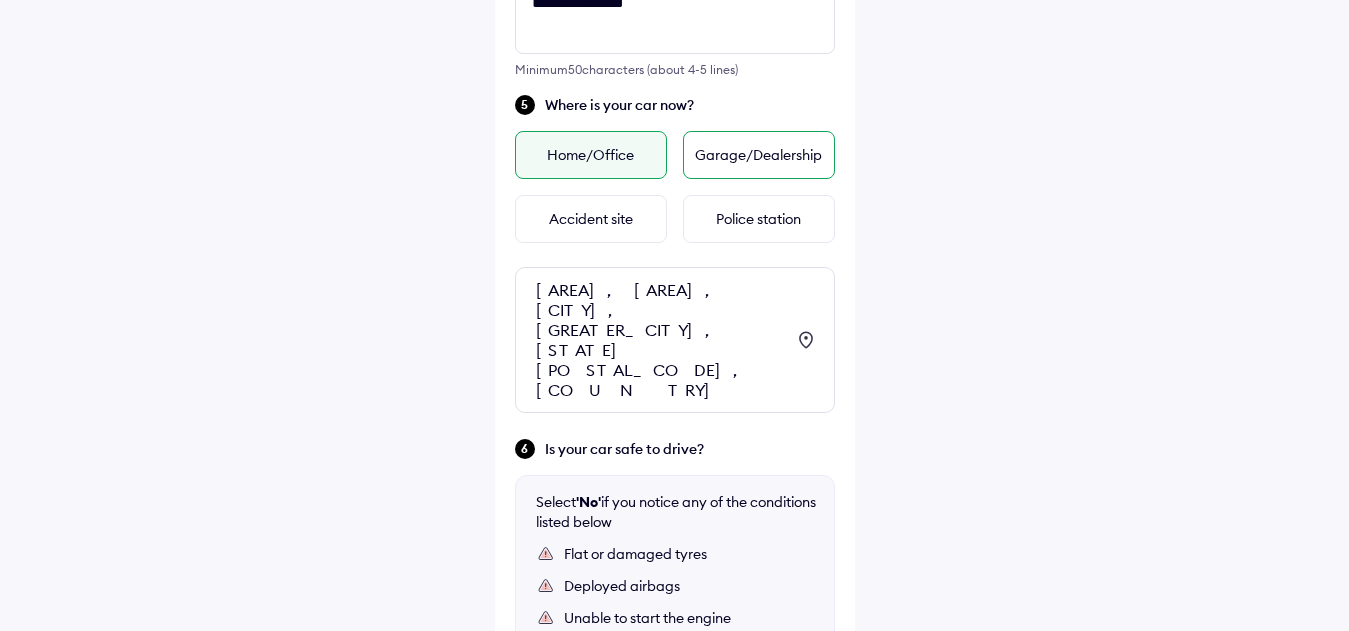 click on "Garage/Dealership" at bounding box center [759, 155] 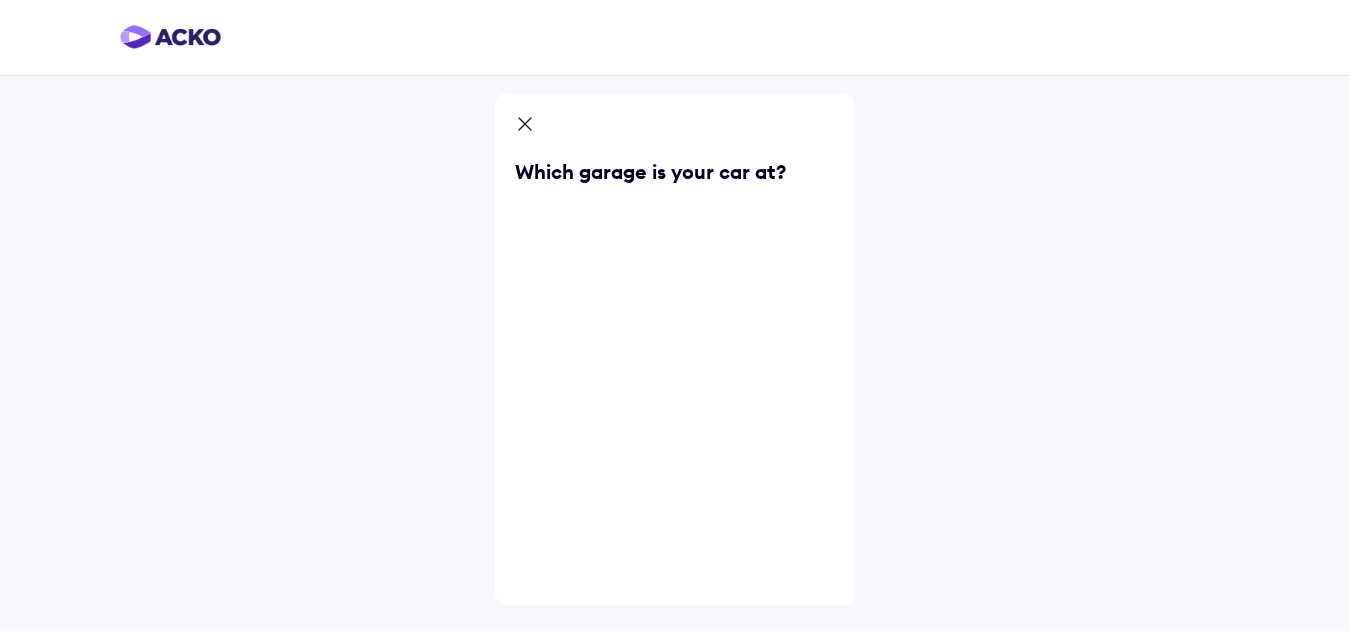 scroll, scrollTop: 0, scrollLeft: 0, axis: both 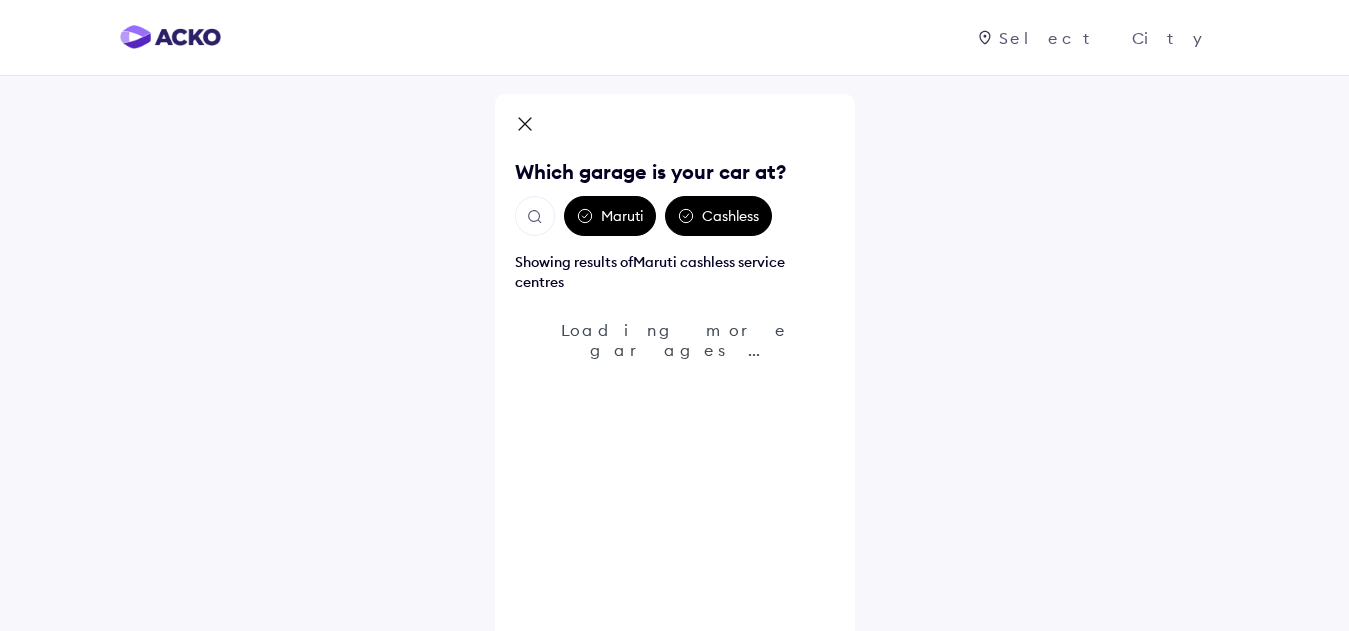 click at bounding box center (535, 217) 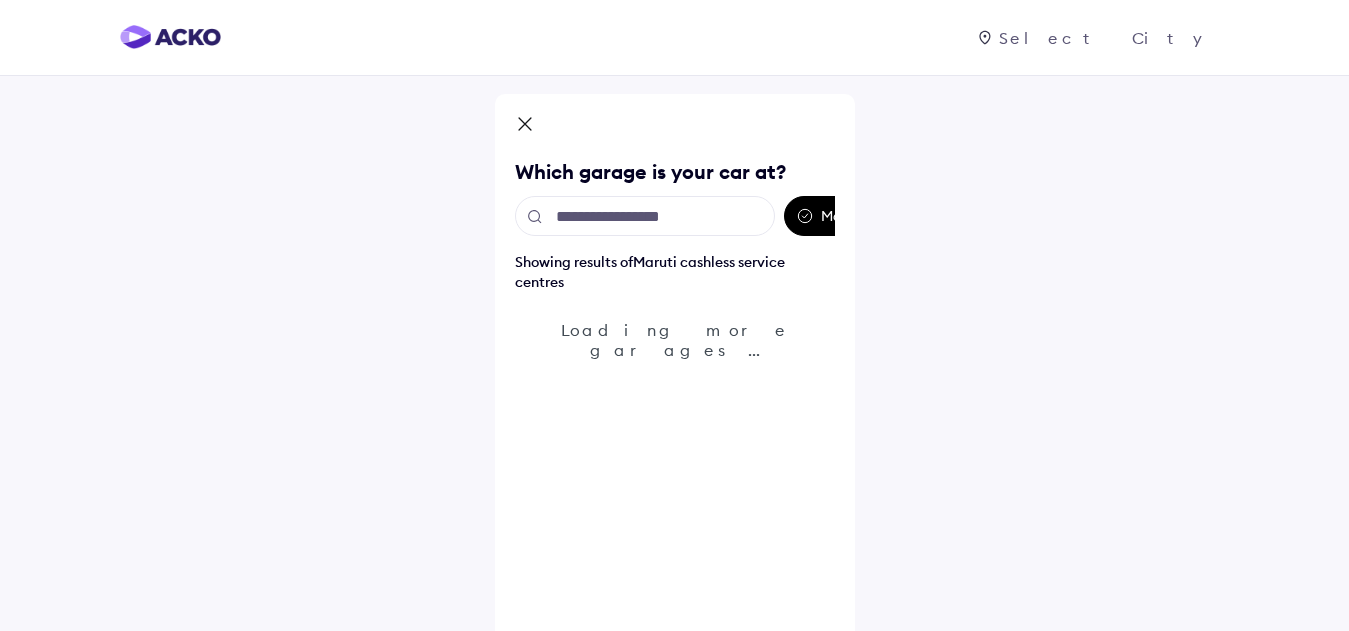 click at bounding box center [645, 216] 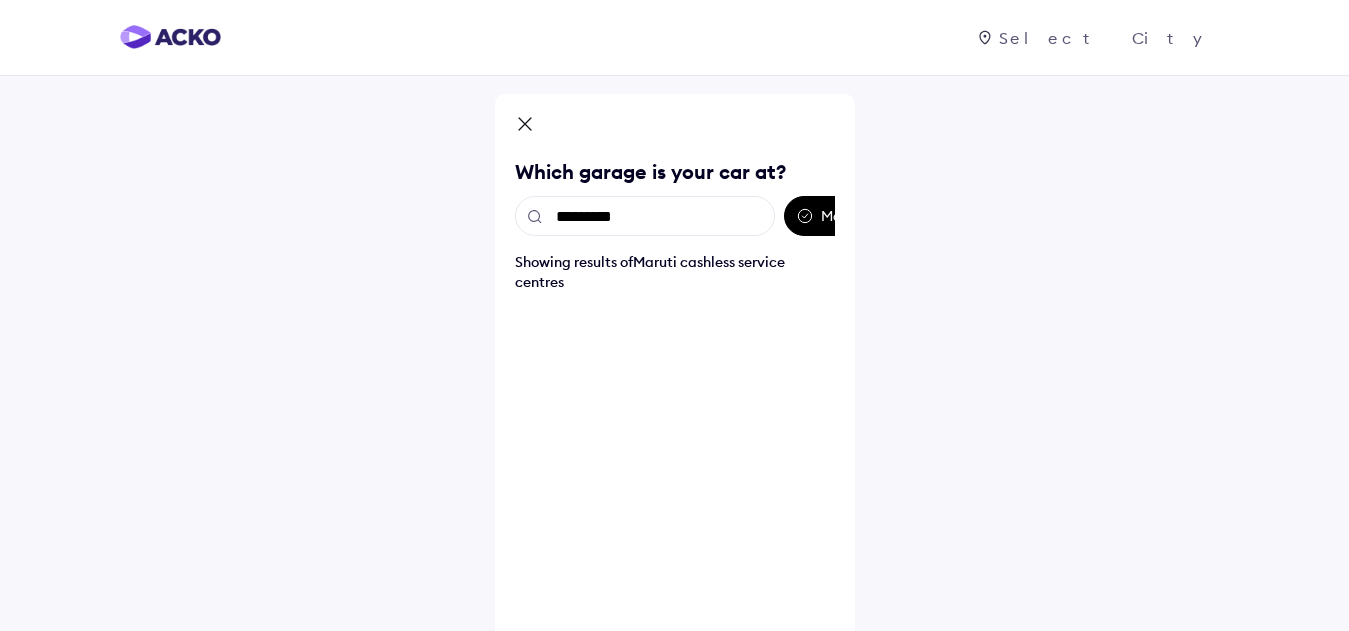 type on "**********" 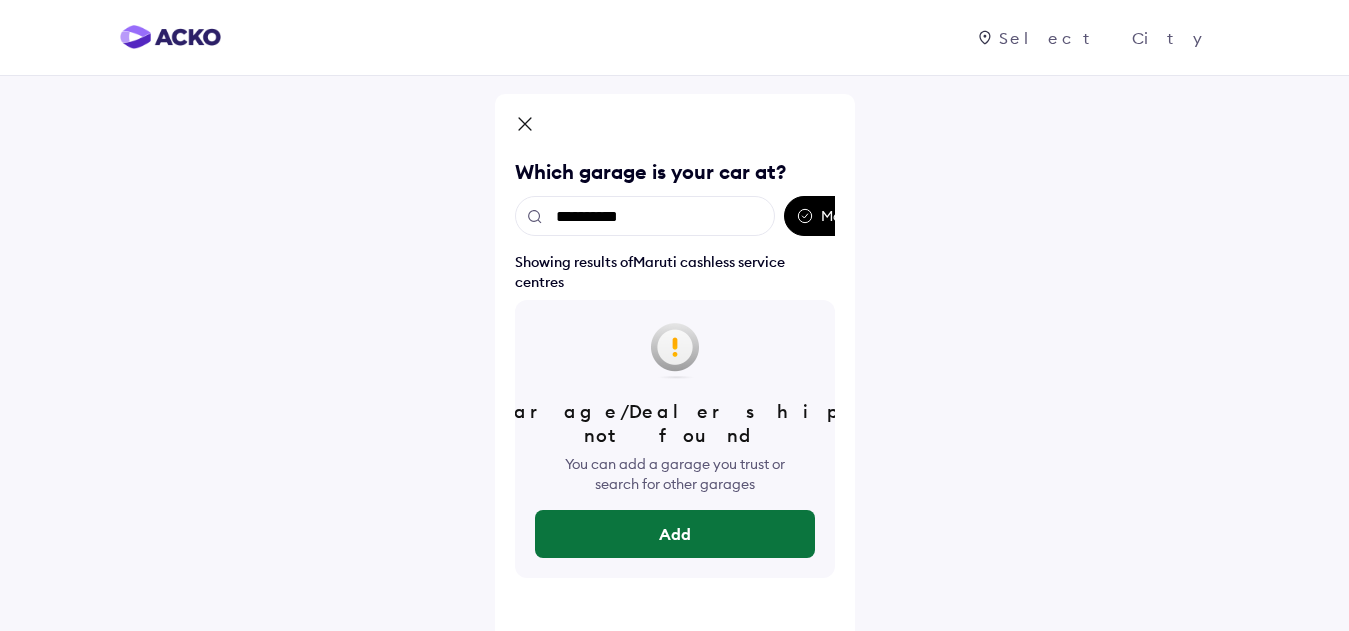 click on "Add" at bounding box center [675, 534] 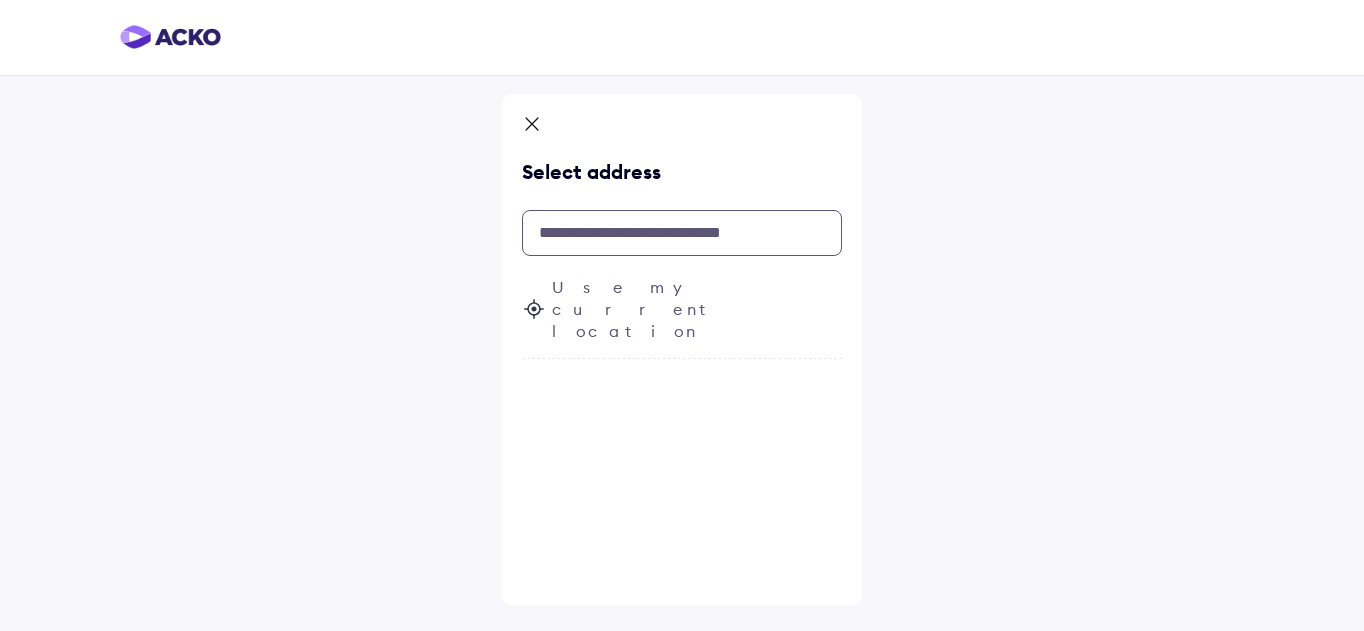 click at bounding box center [682, 233] 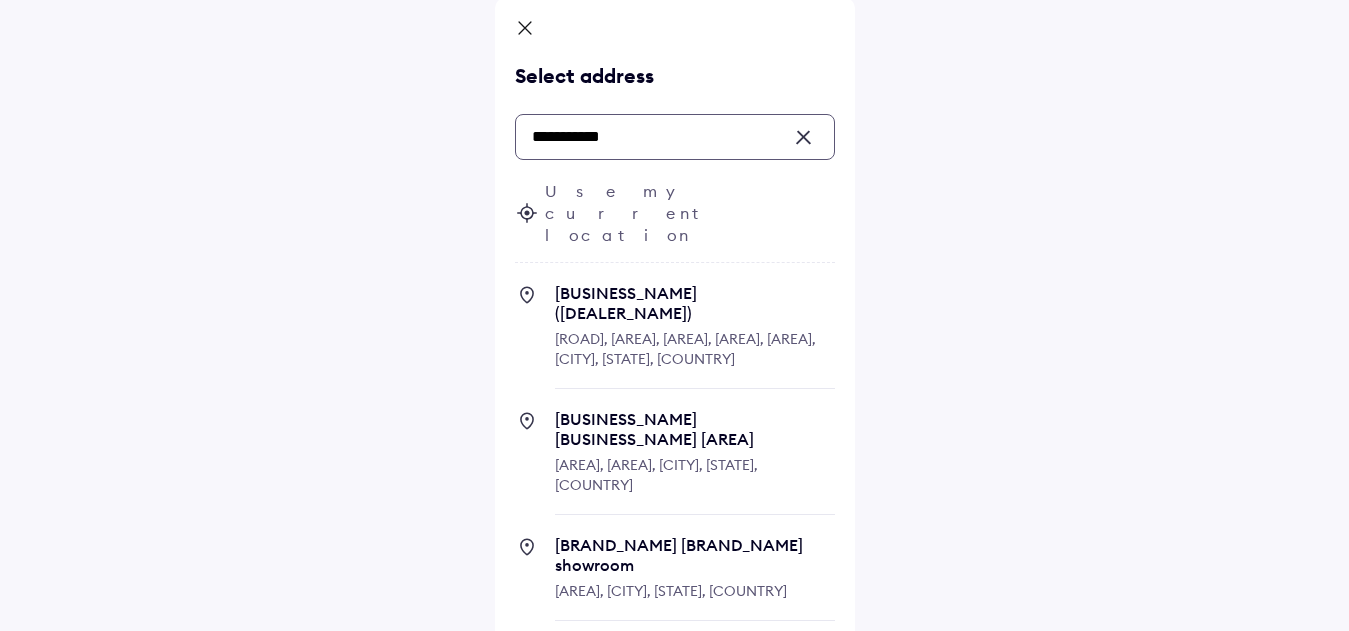 scroll, scrollTop: 0, scrollLeft: 0, axis: both 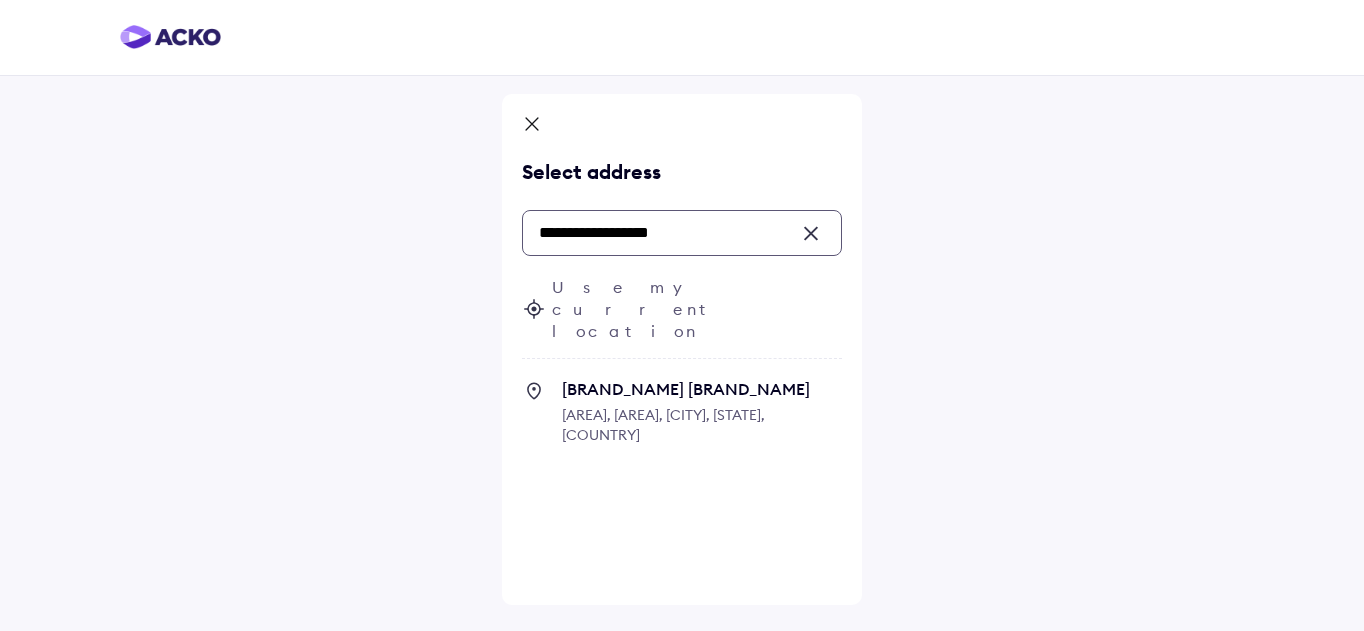 click on "Maruti nexa" at bounding box center [702, 389] 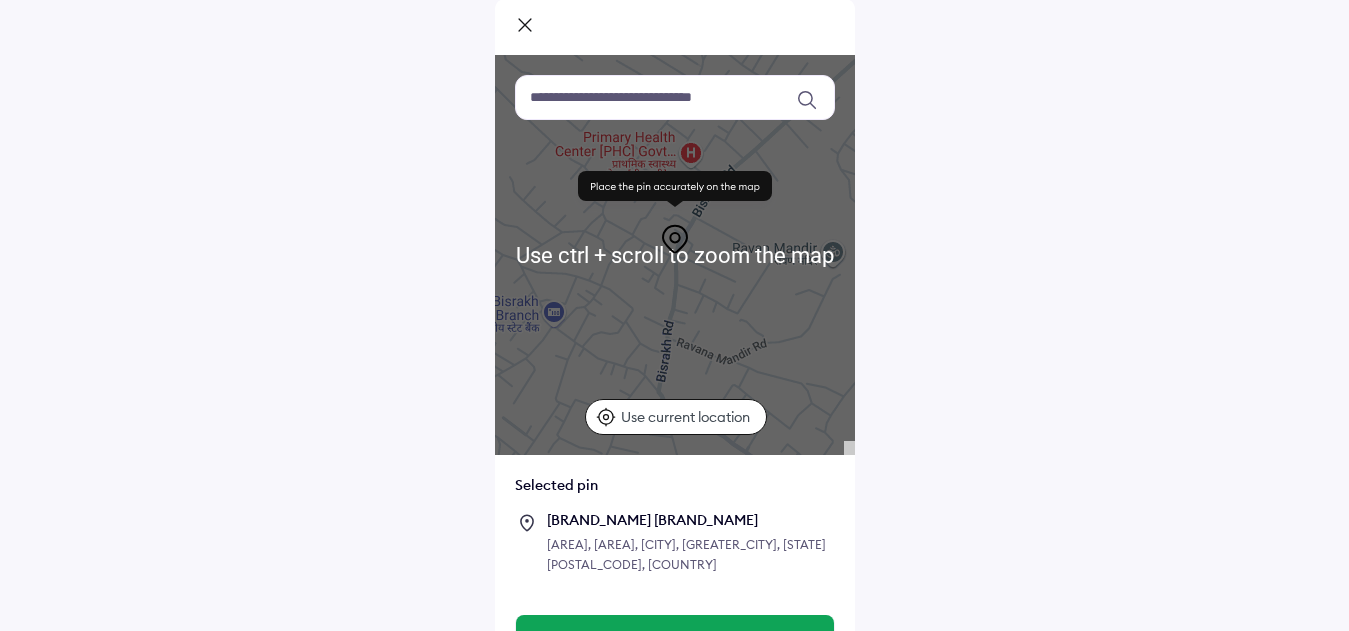scroll, scrollTop: 147, scrollLeft: 0, axis: vertical 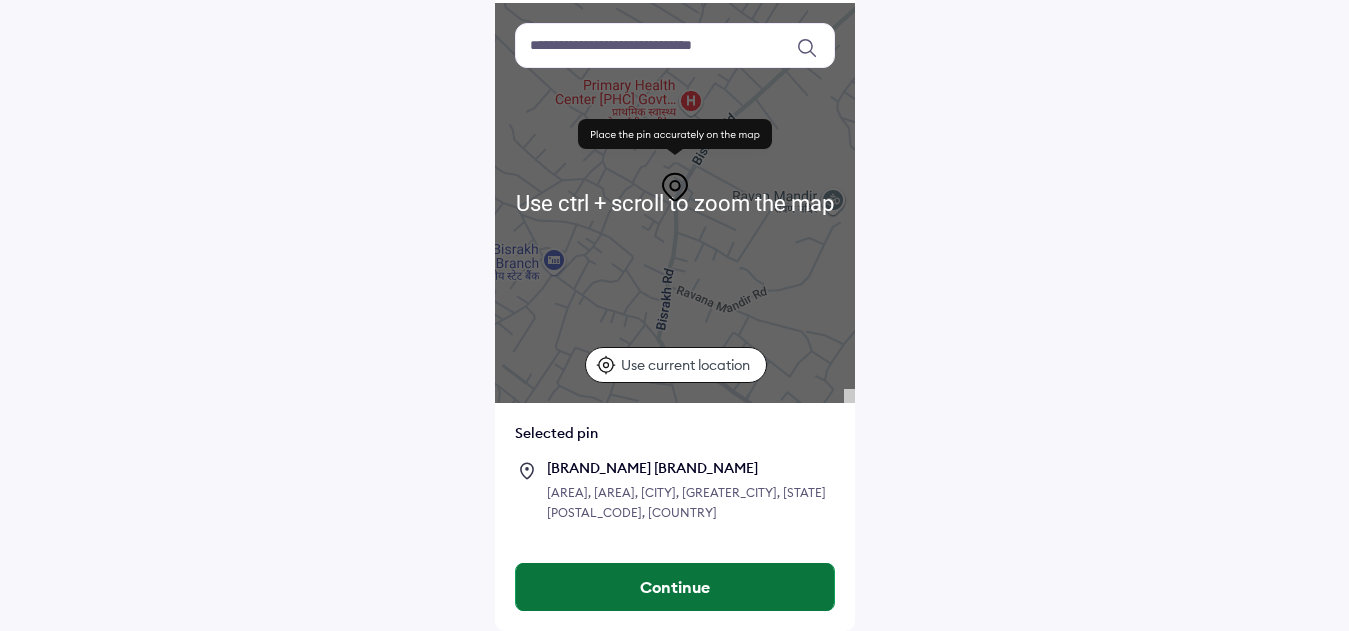 click on "Continue" at bounding box center (675, 587) 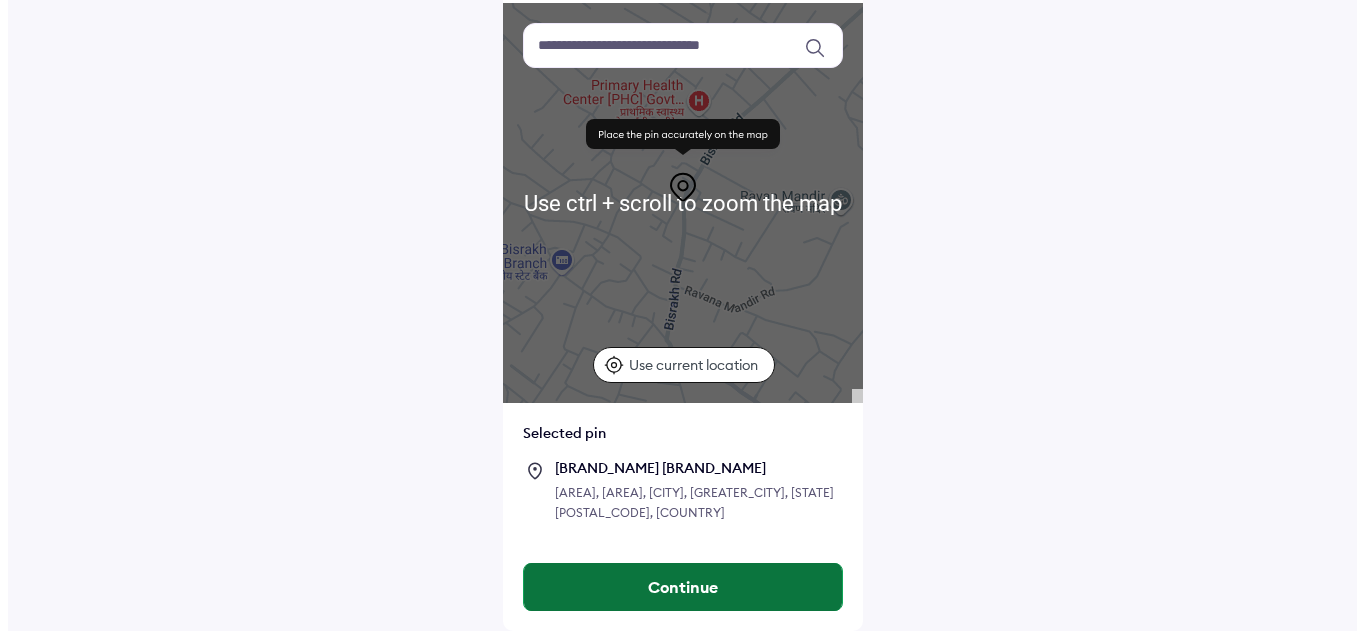scroll, scrollTop: 0, scrollLeft: 0, axis: both 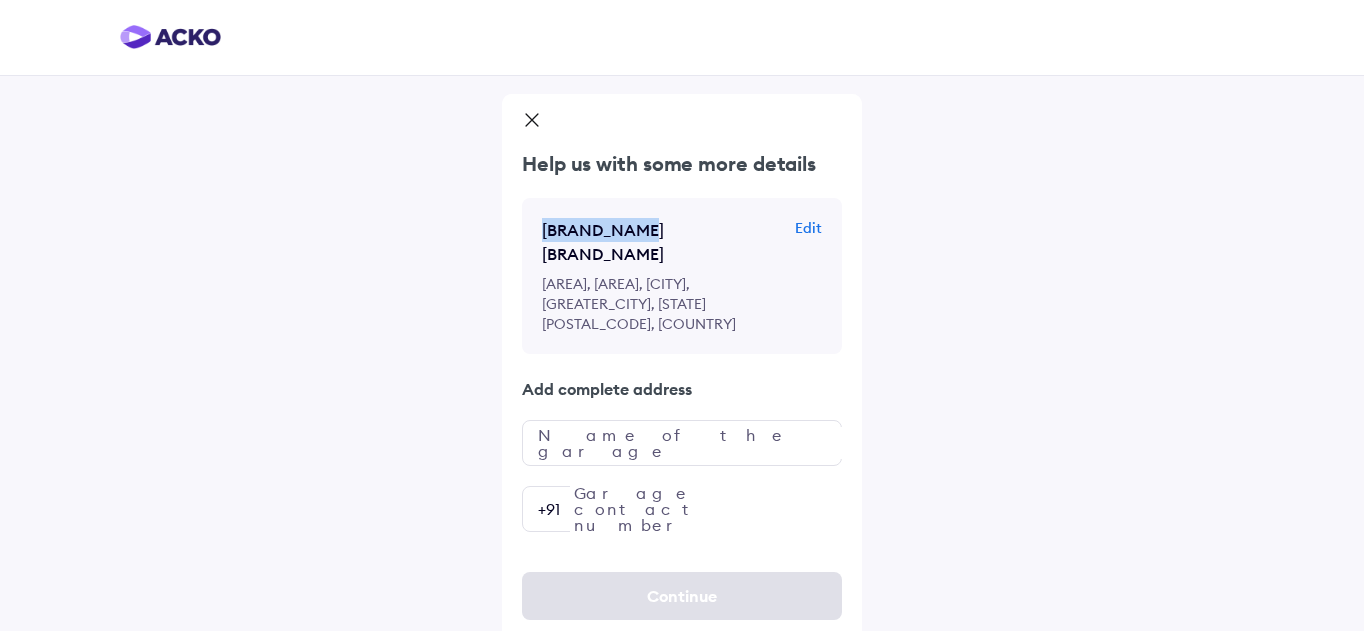 drag, startPoint x: 536, startPoint y: 225, endPoint x: 651, endPoint y: 229, distance: 115.06954 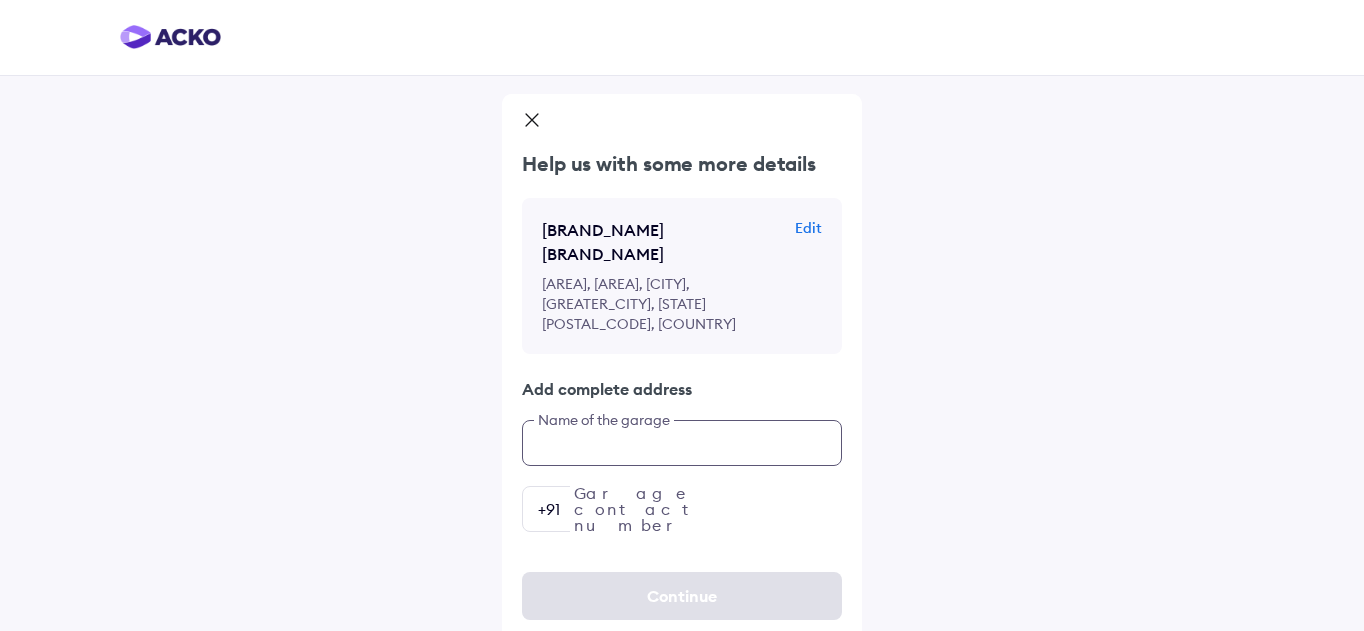 click at bounding box center [682, 443] 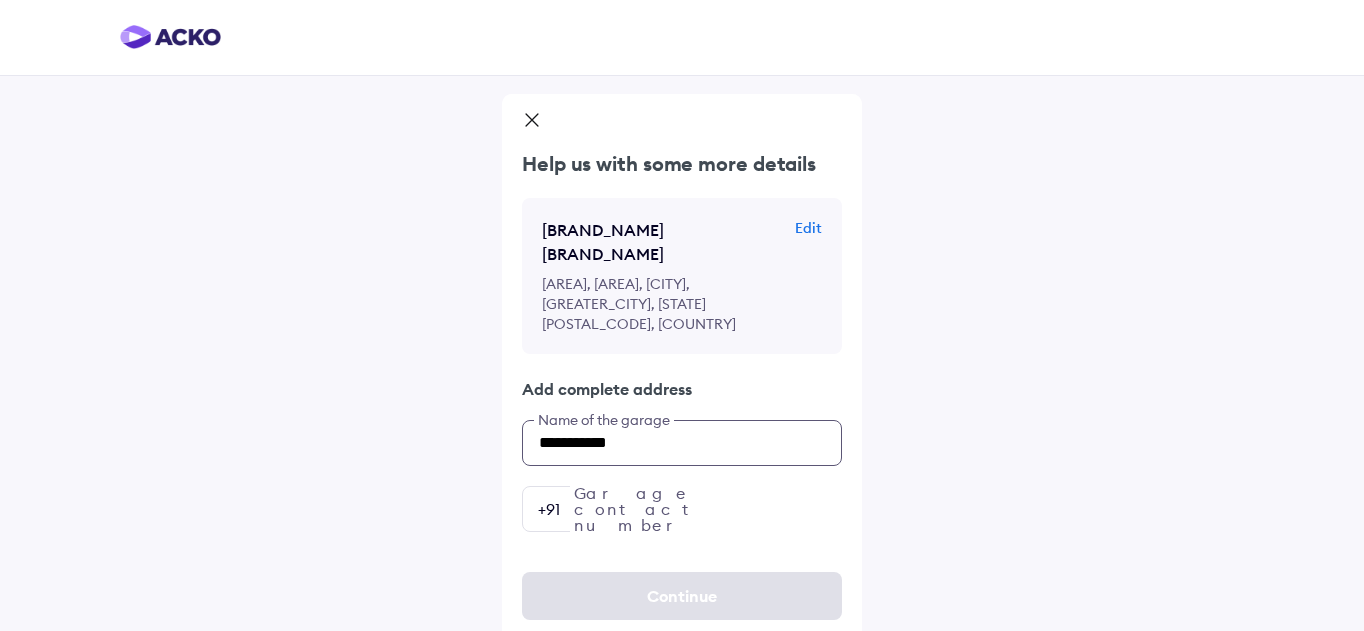 type on "**********" 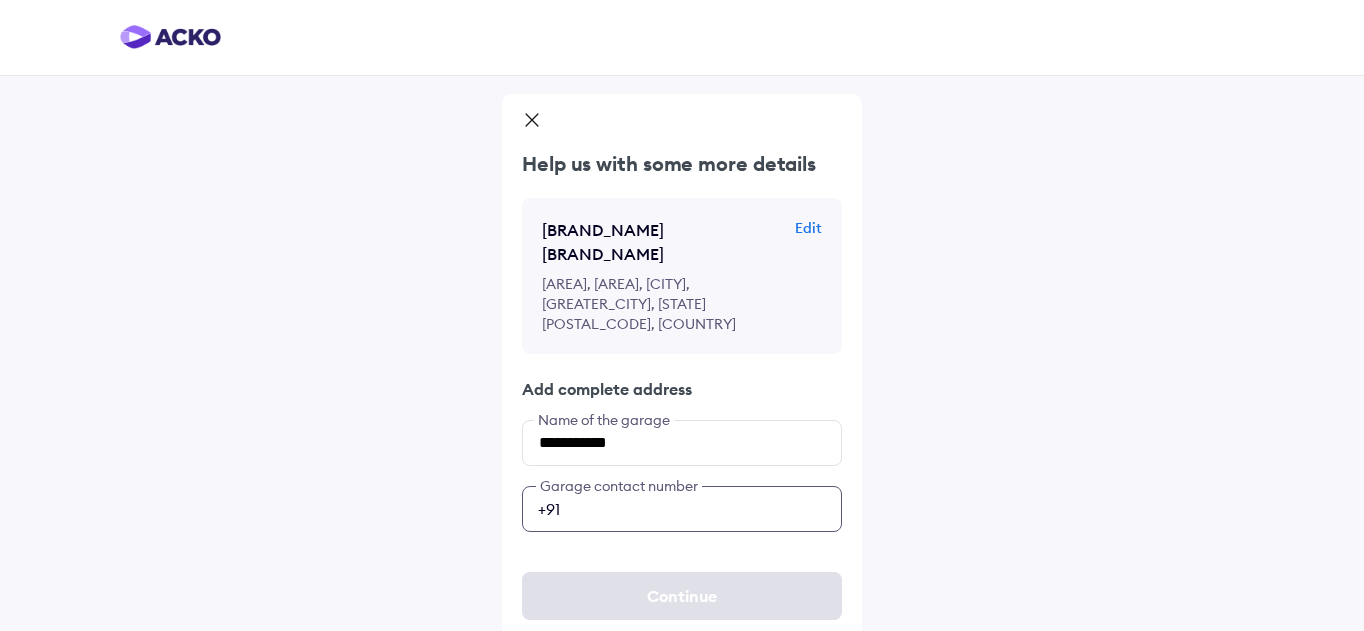 click at bounding box center (682, 509) 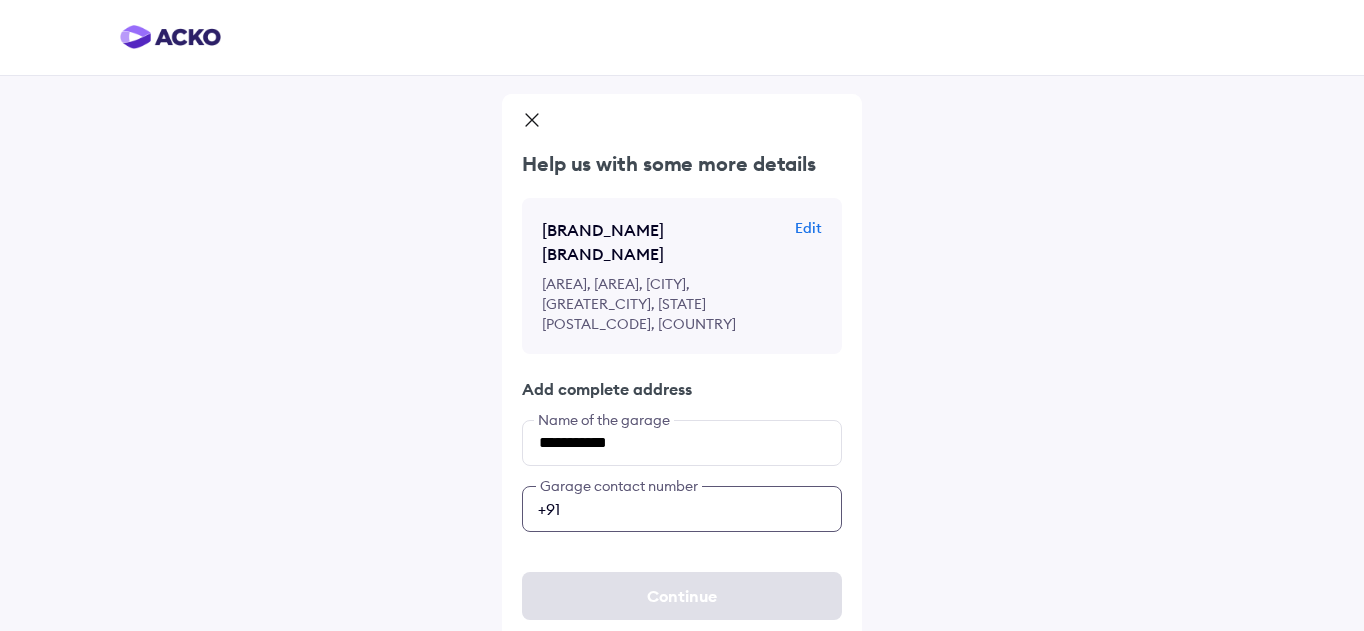 click at bounding box center (682, 509) 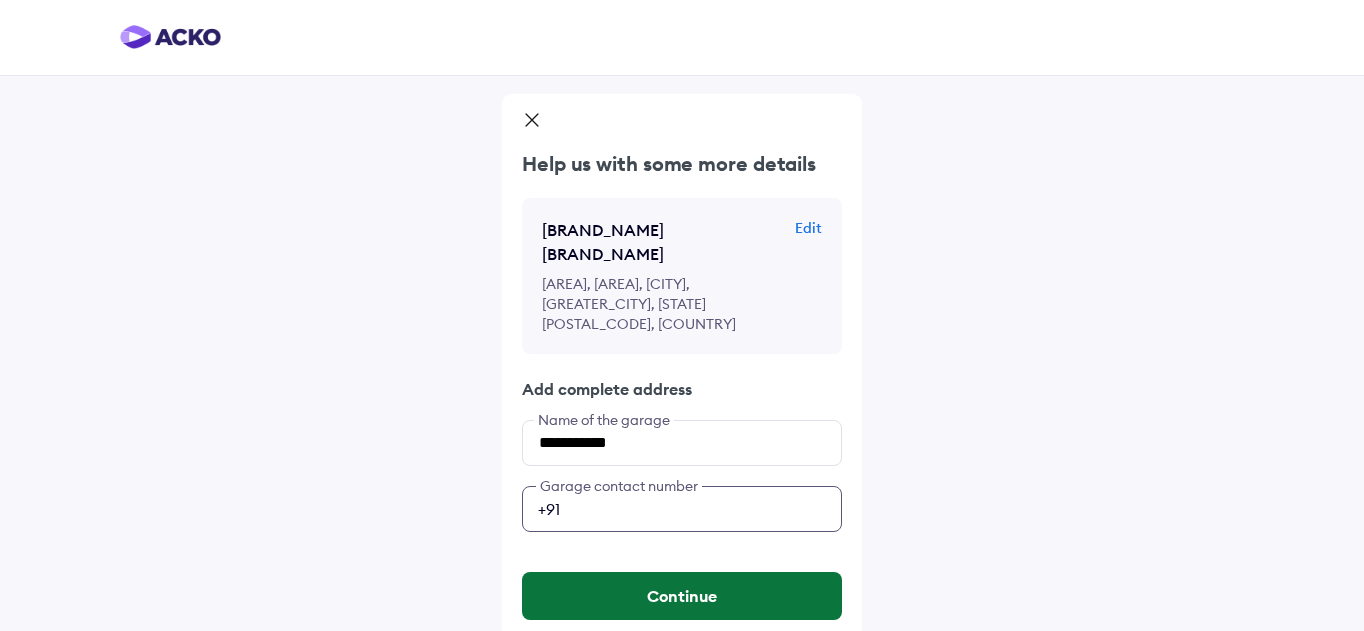 type on "**********" 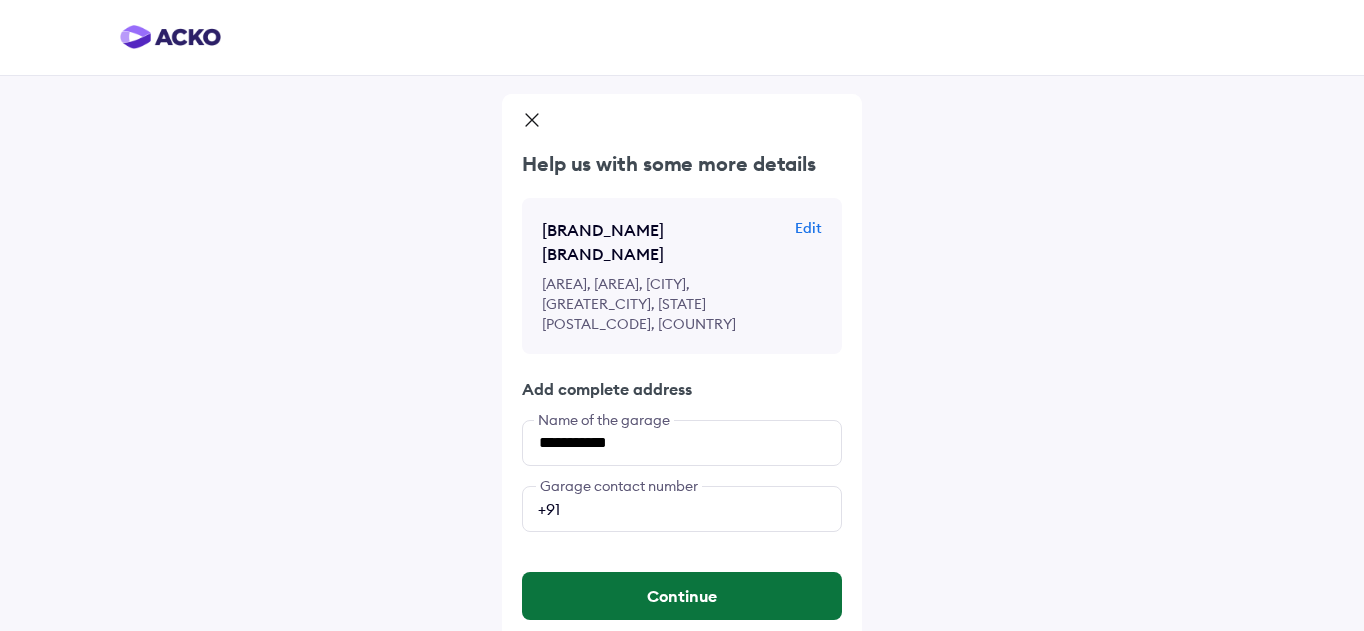 click on "Continue" at bounding box center (682, 596) 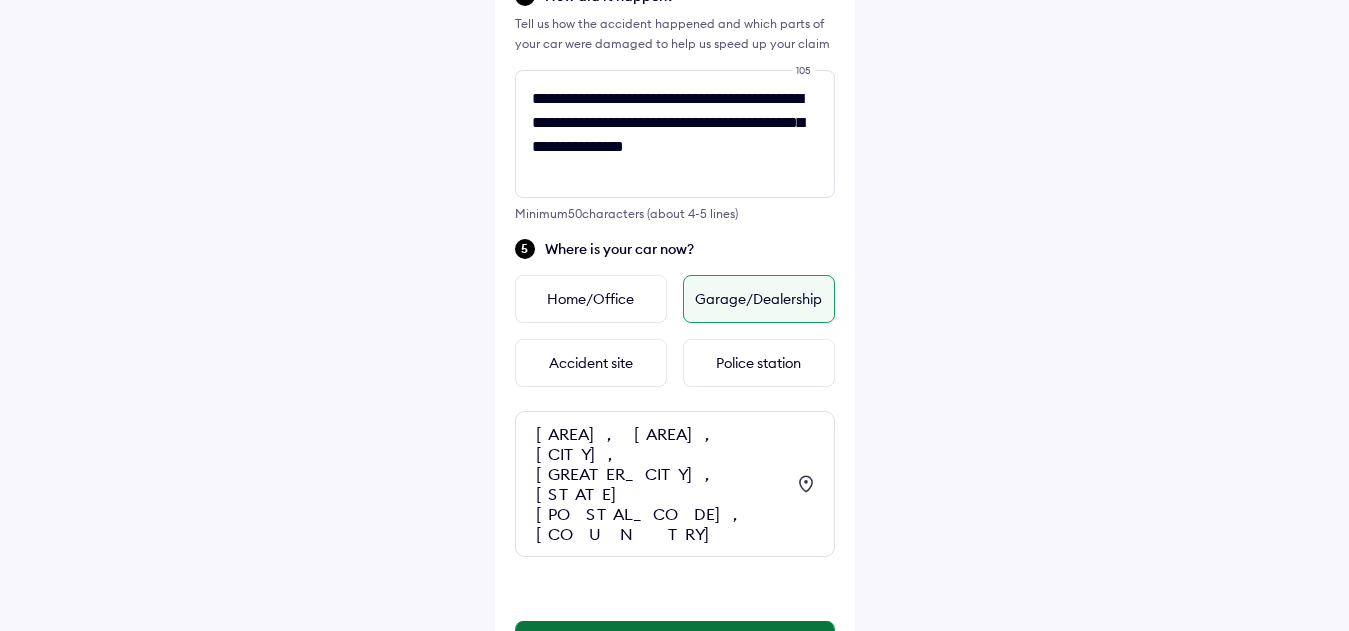 scroll, scrollTop: 694, scrollLeft: 0, axis: vertical 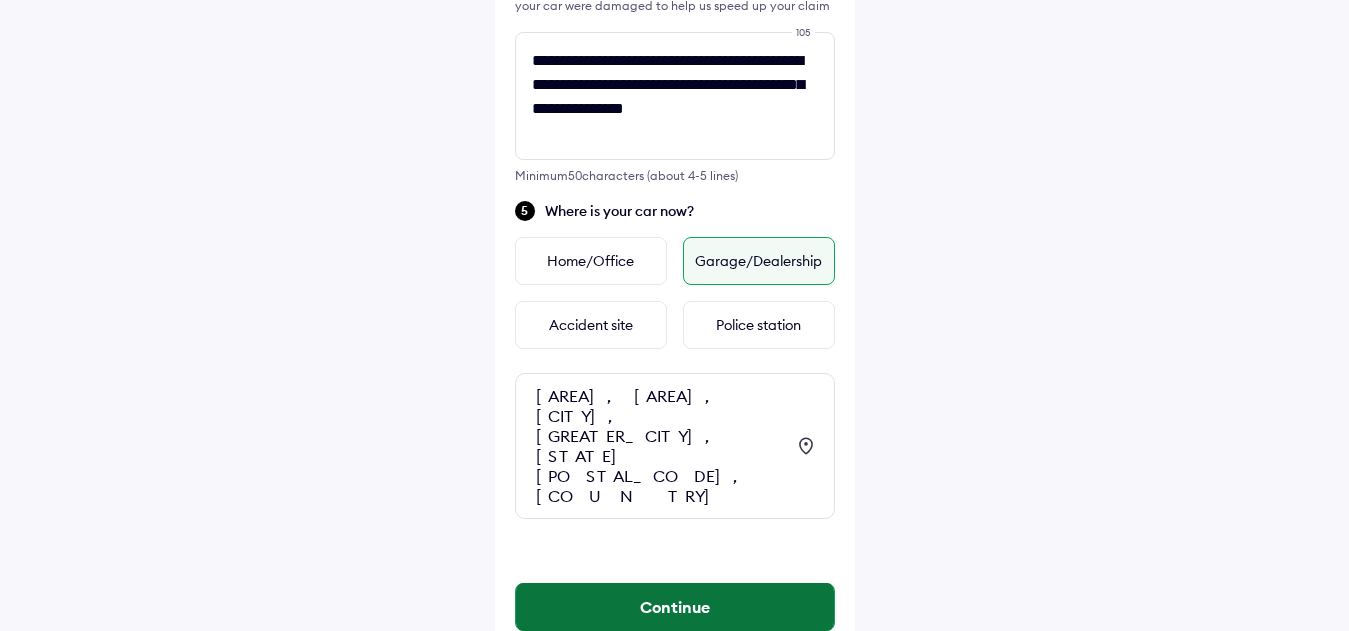 click on "Continue" at bounding box center (675, 607) 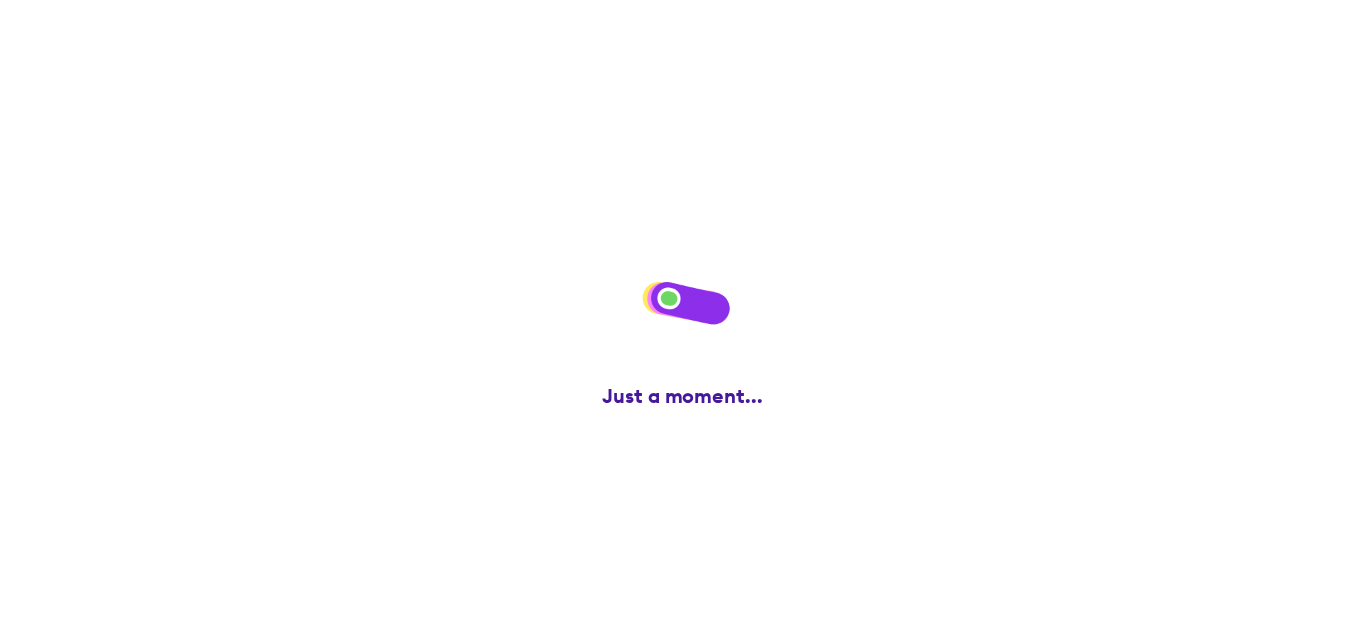 scroll, scrollTop: 0, scrollLeft: 0, axis: both 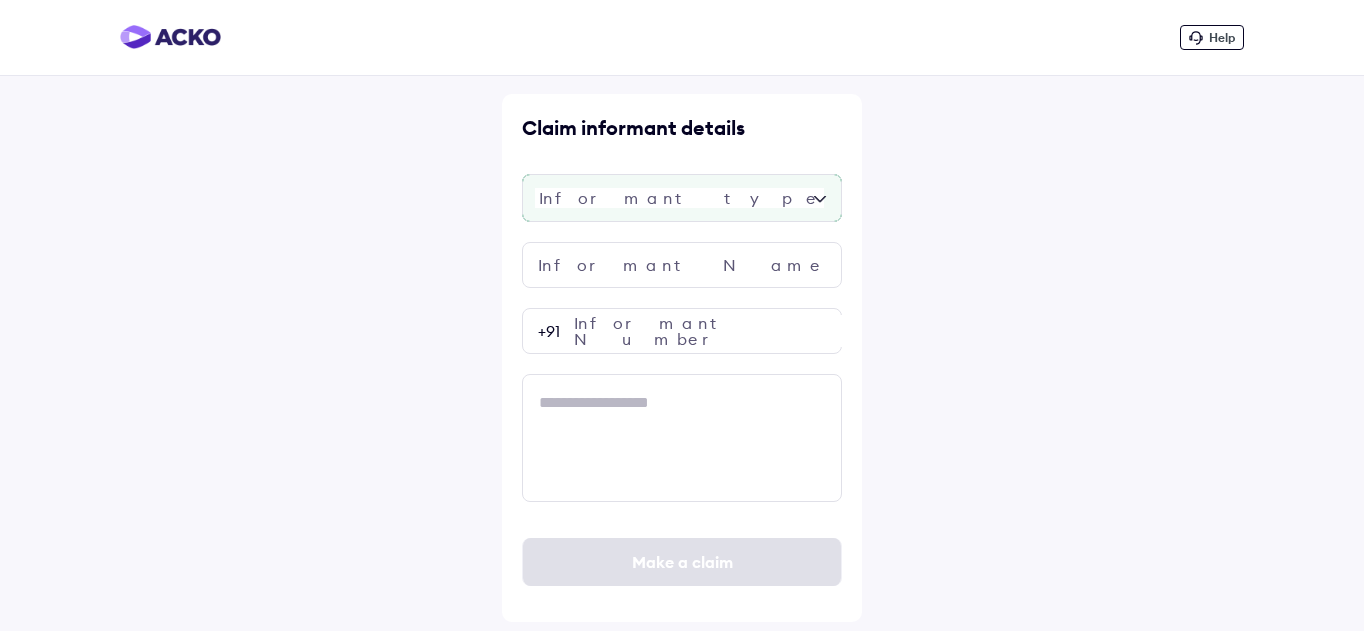 click at bounding box center (682, 198) 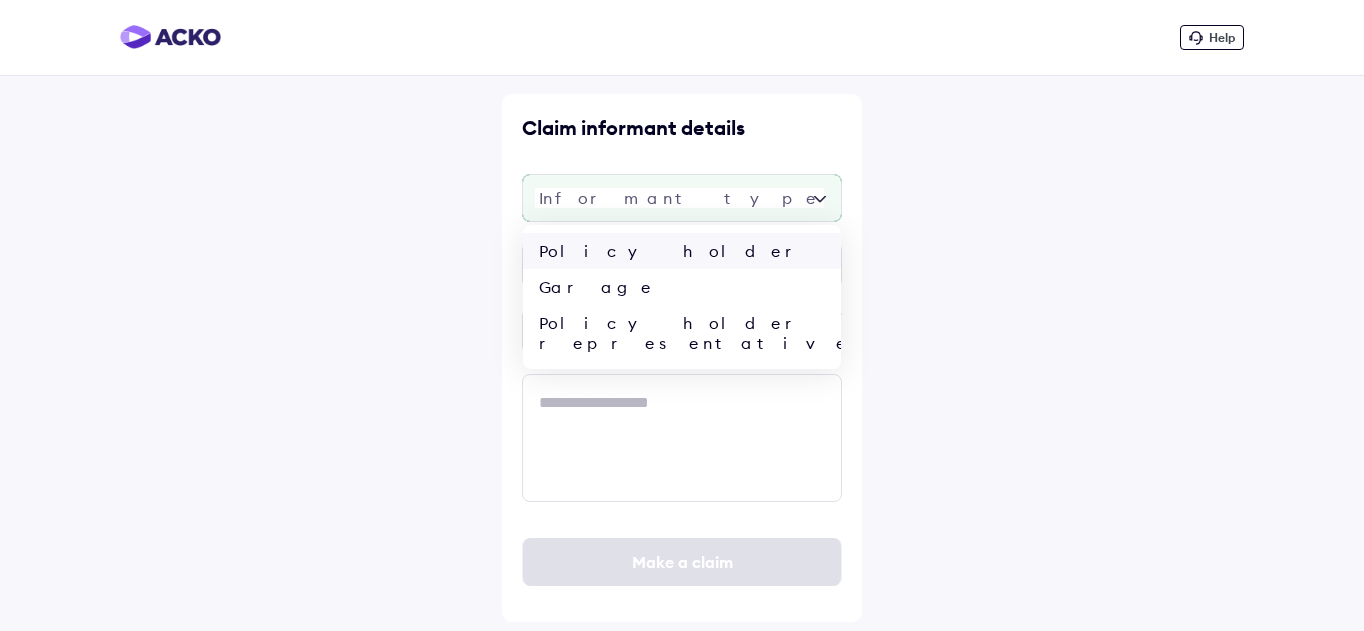 click on "Policy holder" at bounding box center [682, 251] 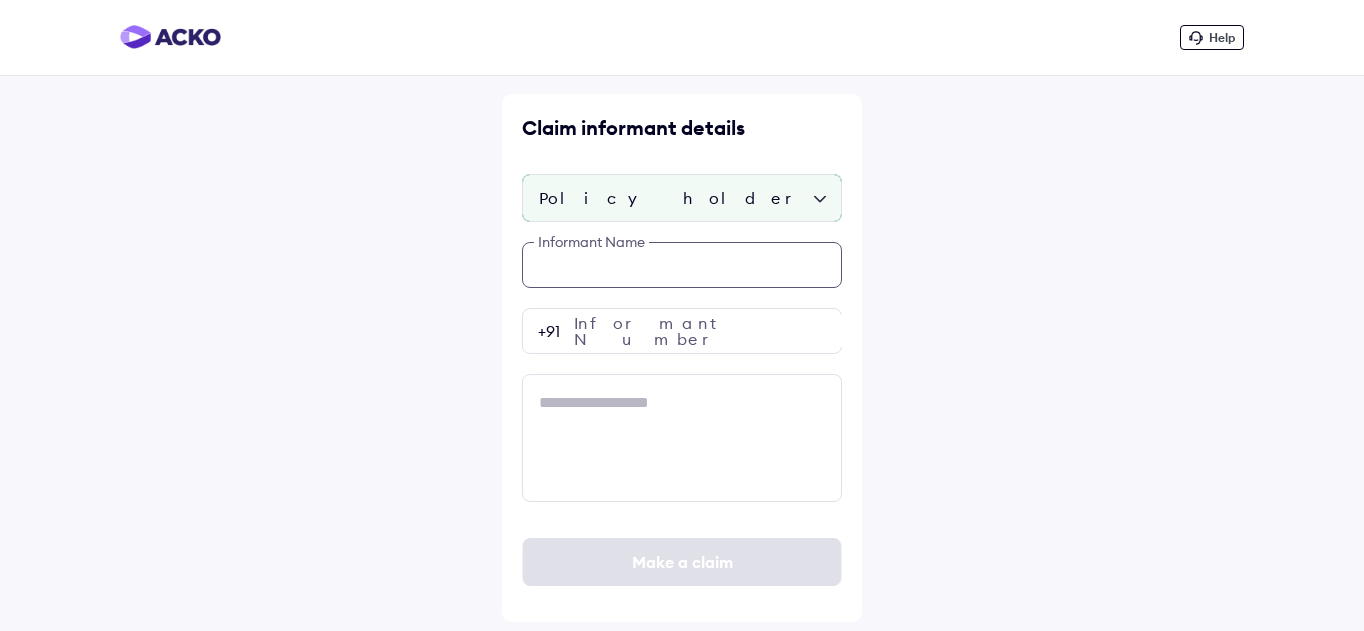 click at bounding box center (682, 265) 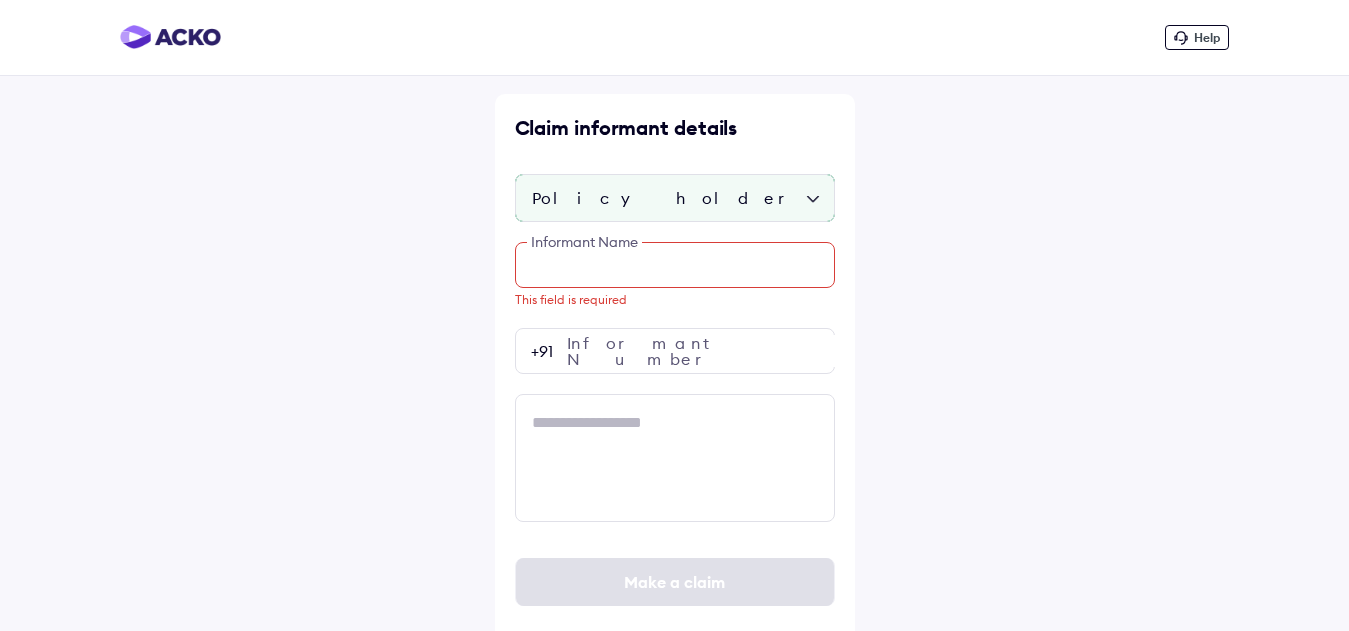 click at bounding box center [675, 265] 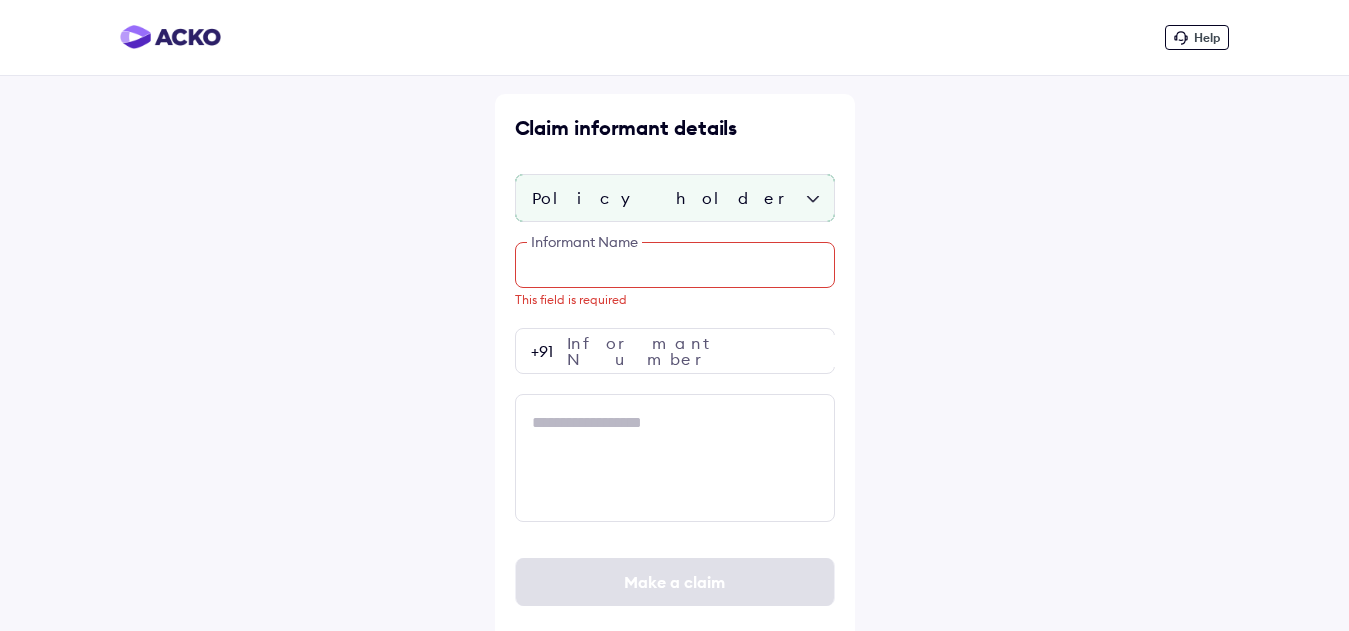 paste on "**********" 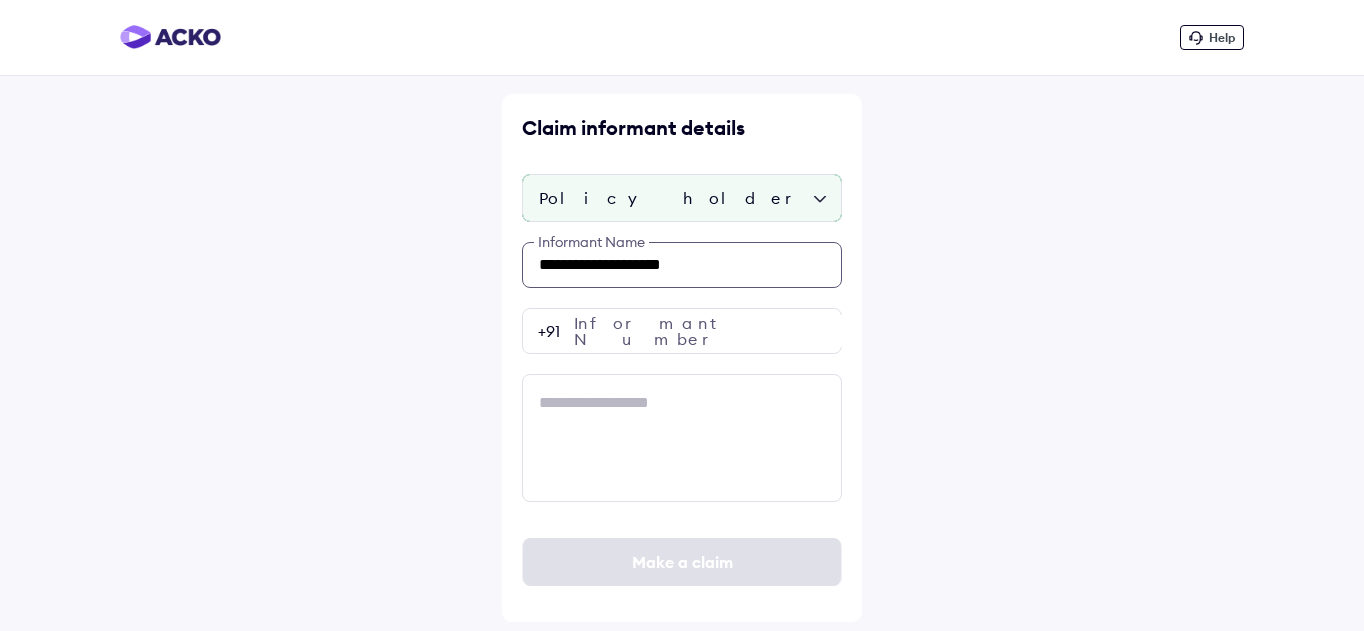type on "**********" 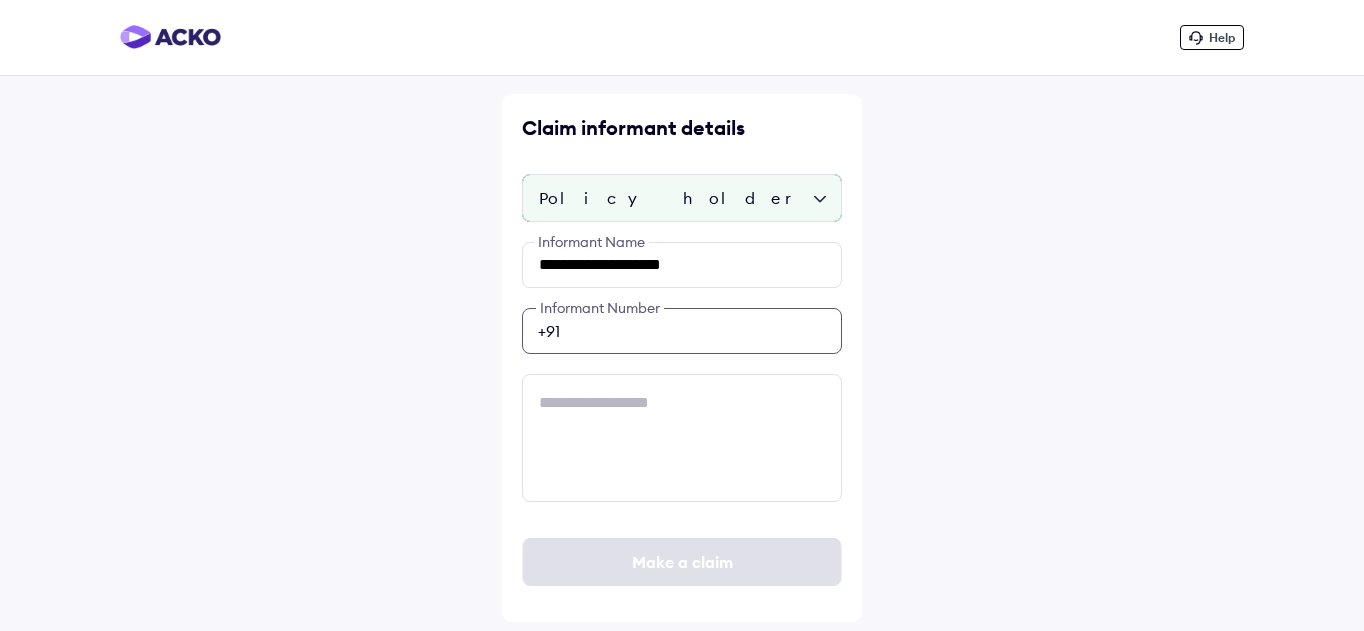 click at bounding box center [682, 331] 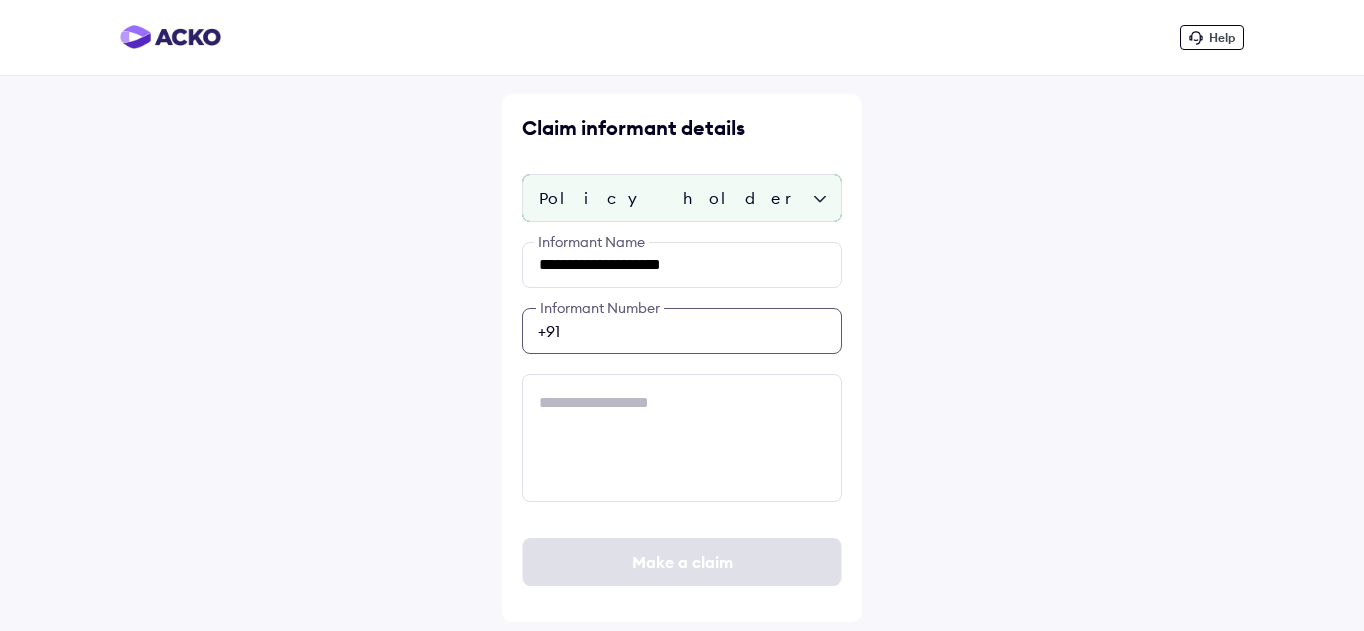paste on "**********" 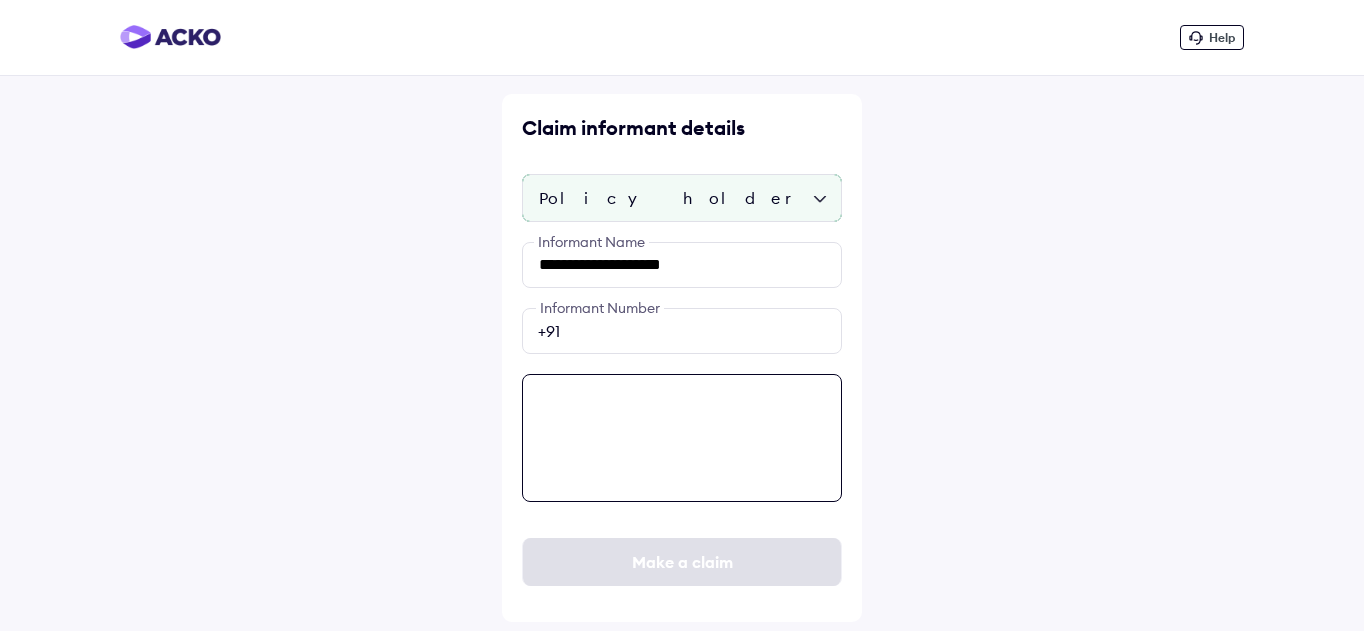 click at bounding box center [682, 438] 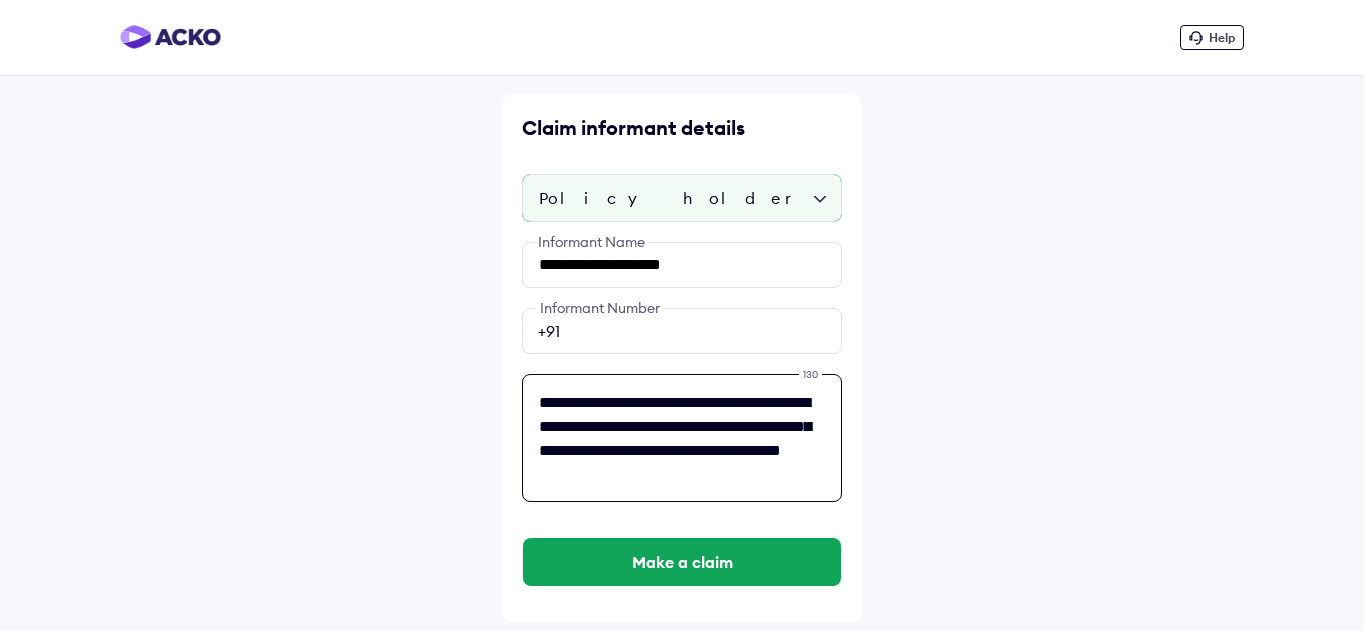 click on "**********" at bounding box center [682, 438] 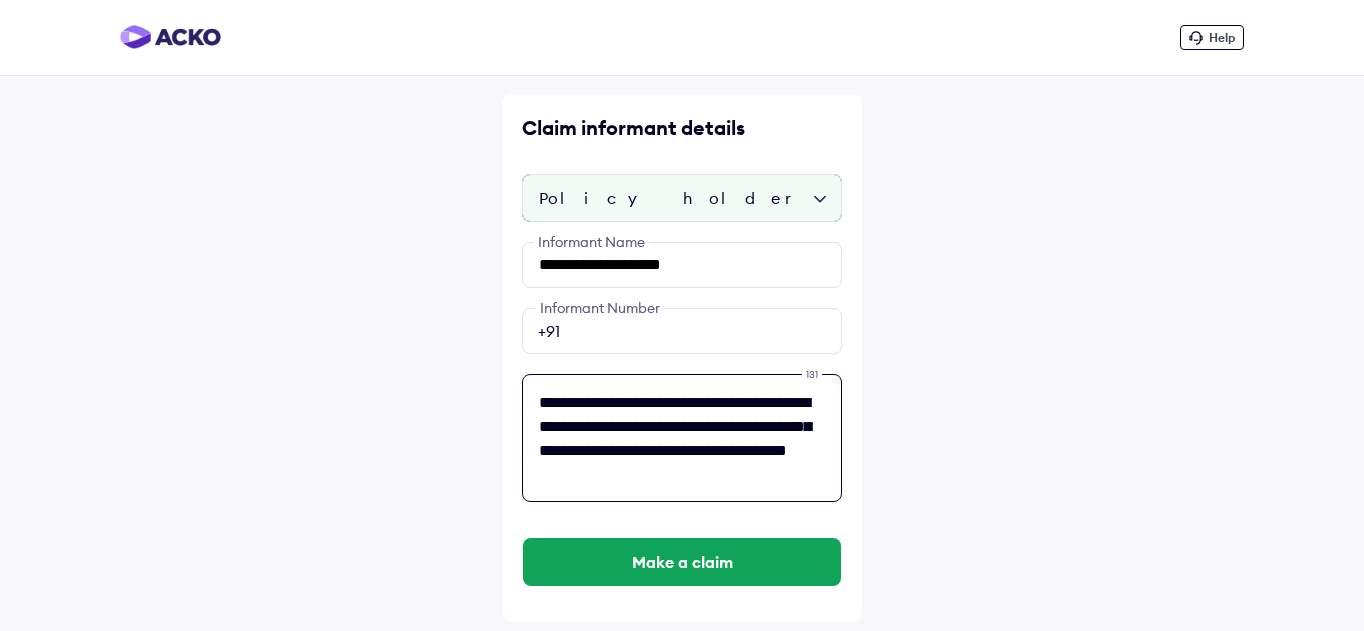 click on "**********" at bounding box center [682, 438] 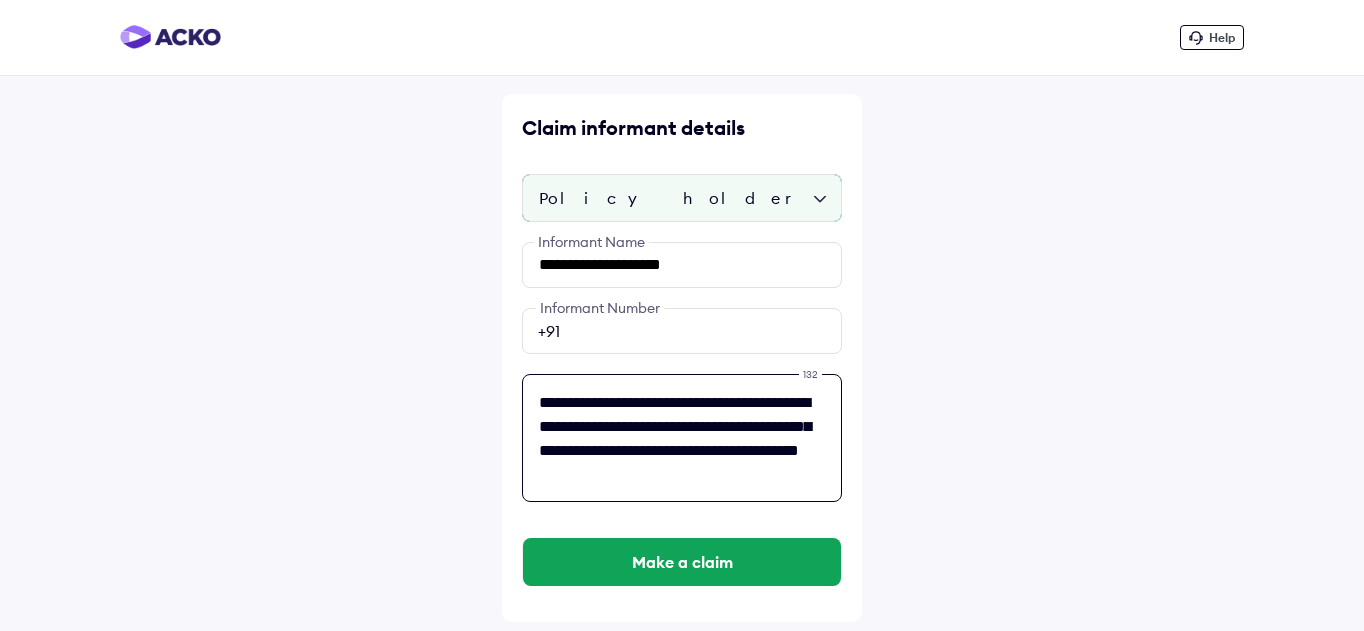 click on "**********" at bounding box center [682, 438] 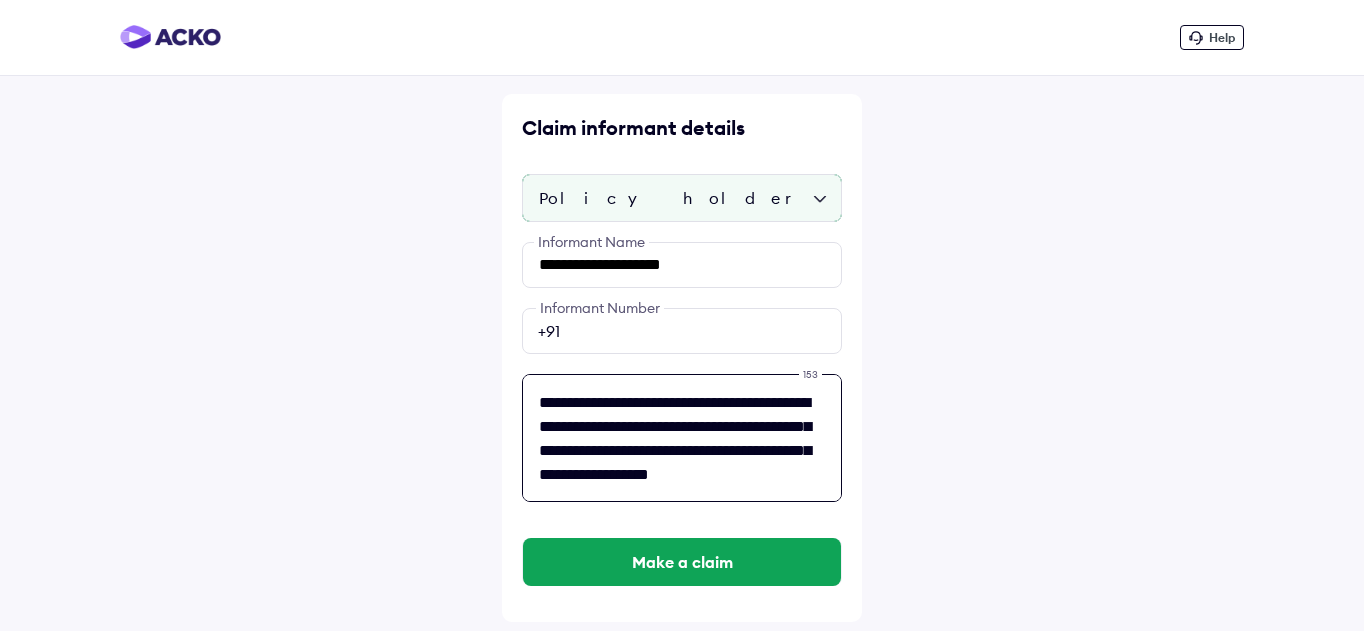 scroll, scrollTop: 8, scrollLeft: 0, axis: vertical 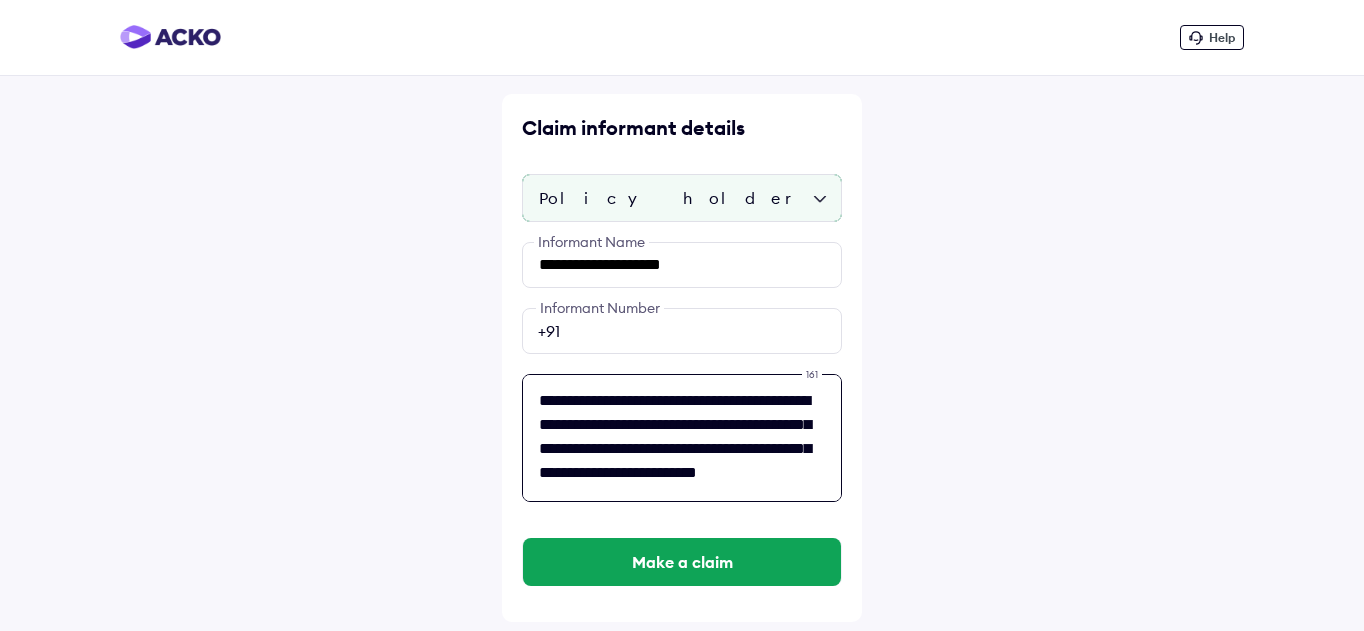 click on "**********" at bounding box center (682, 438) 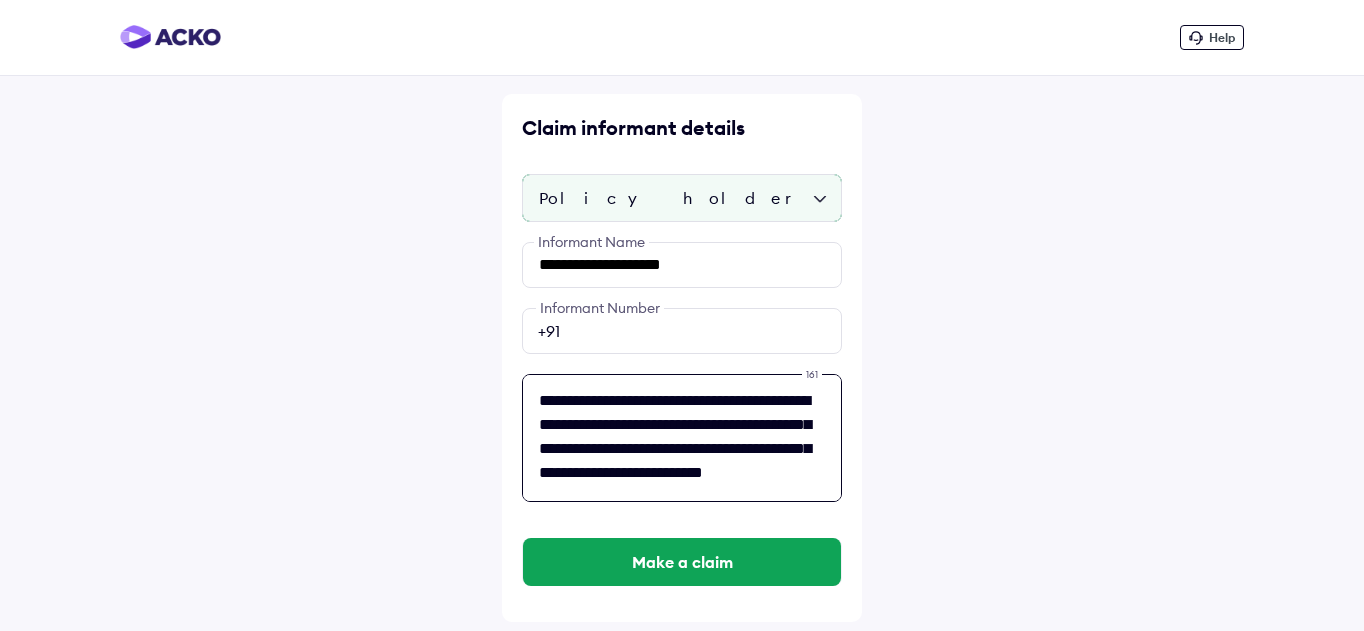 drag, startPoint x: 759, startPoint y: 467, endPoint x: 748, endPoint y: 488, distance: 23.70654 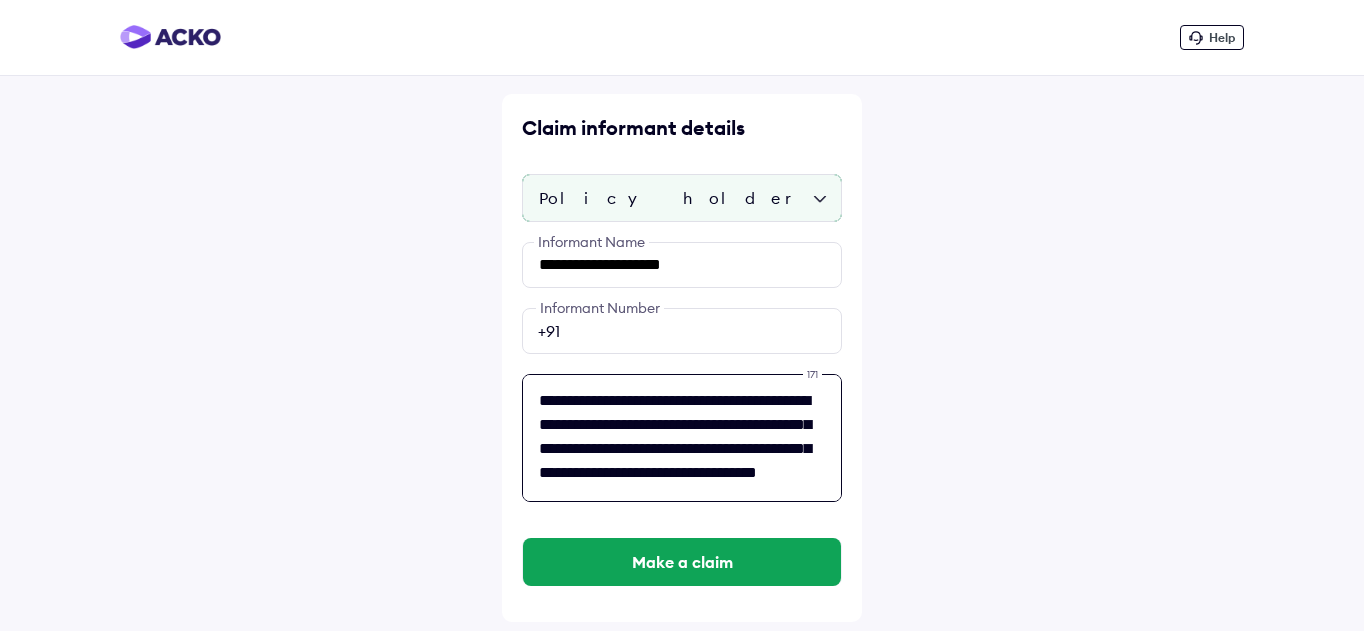 click on "**********" at bounding box center [682, 438] 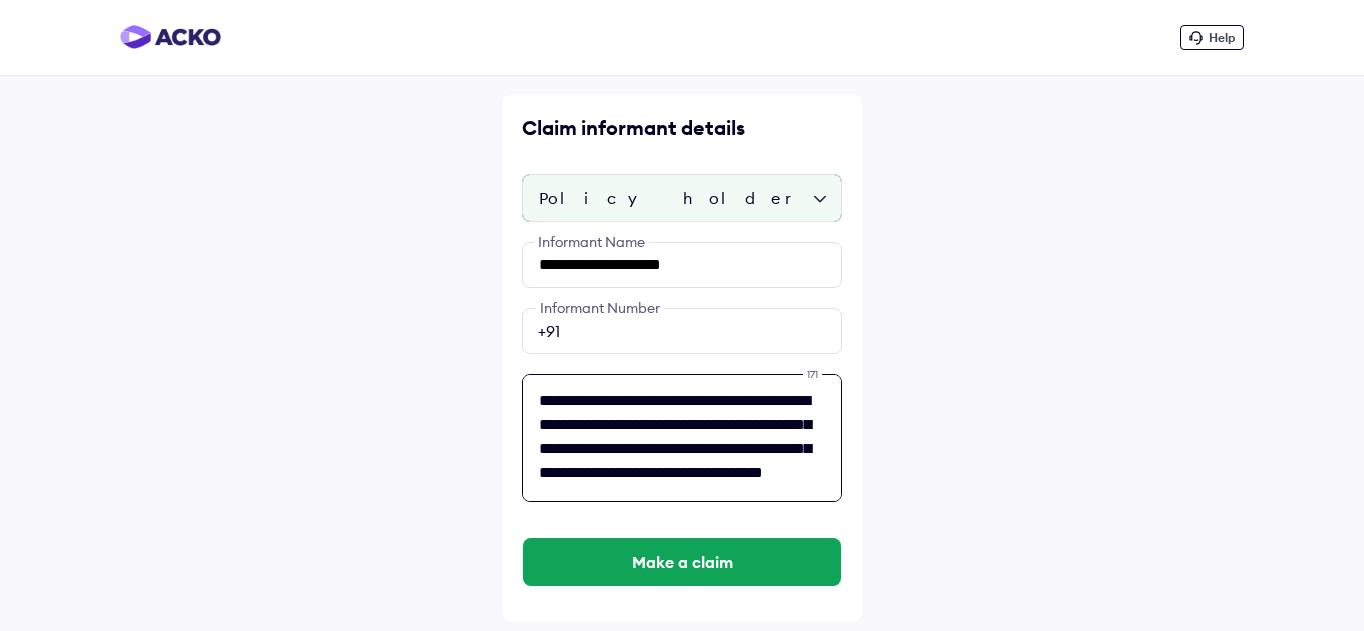 paste on "**********" 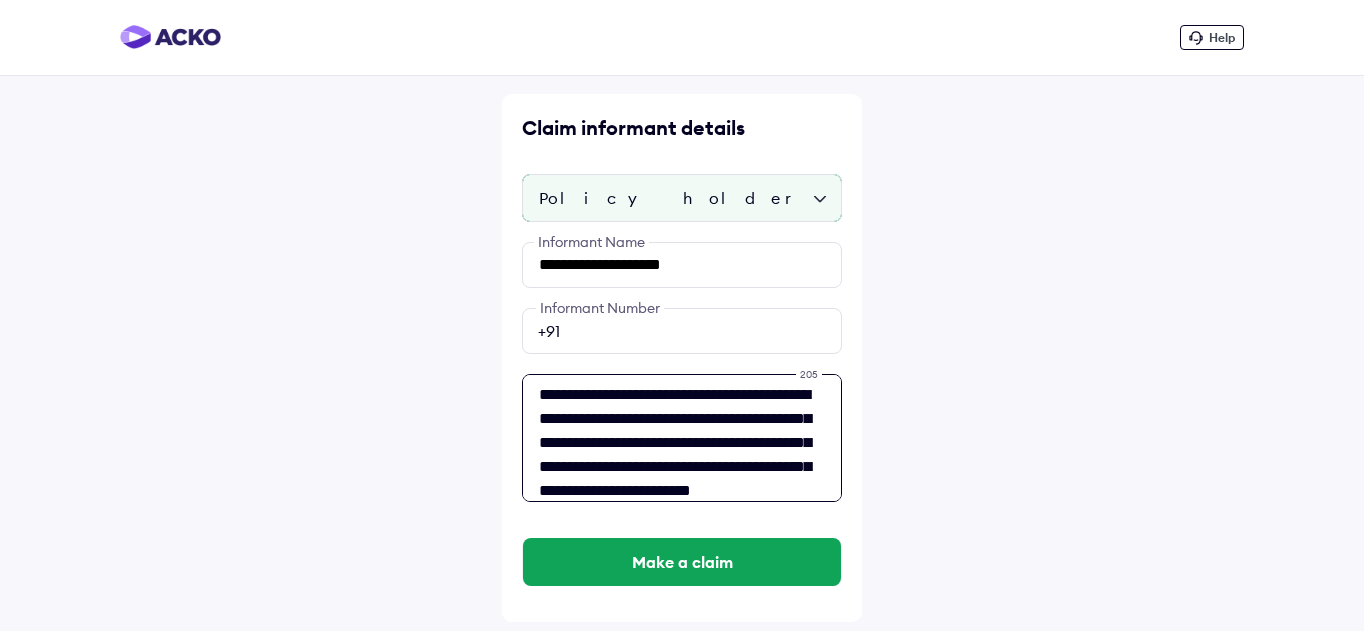 scroll, scrollTop: 32, scrollLeft: 0, axis: vertical 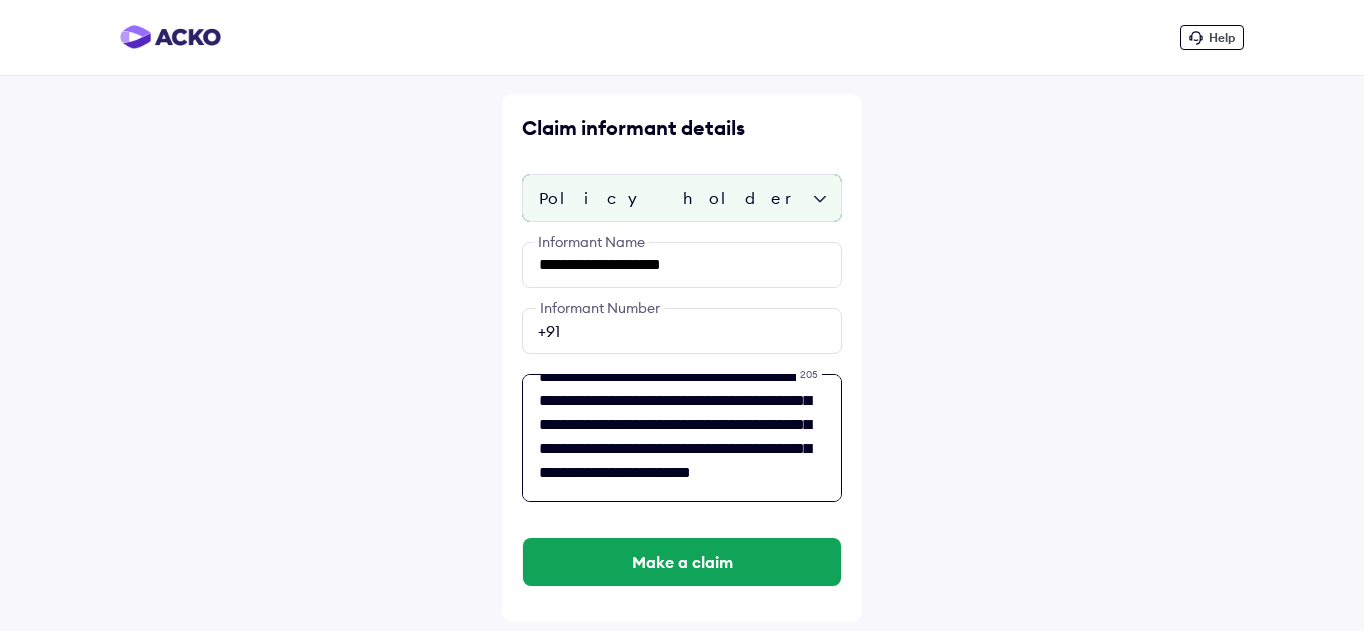 click on "**********" at bounding box center (682, 438) 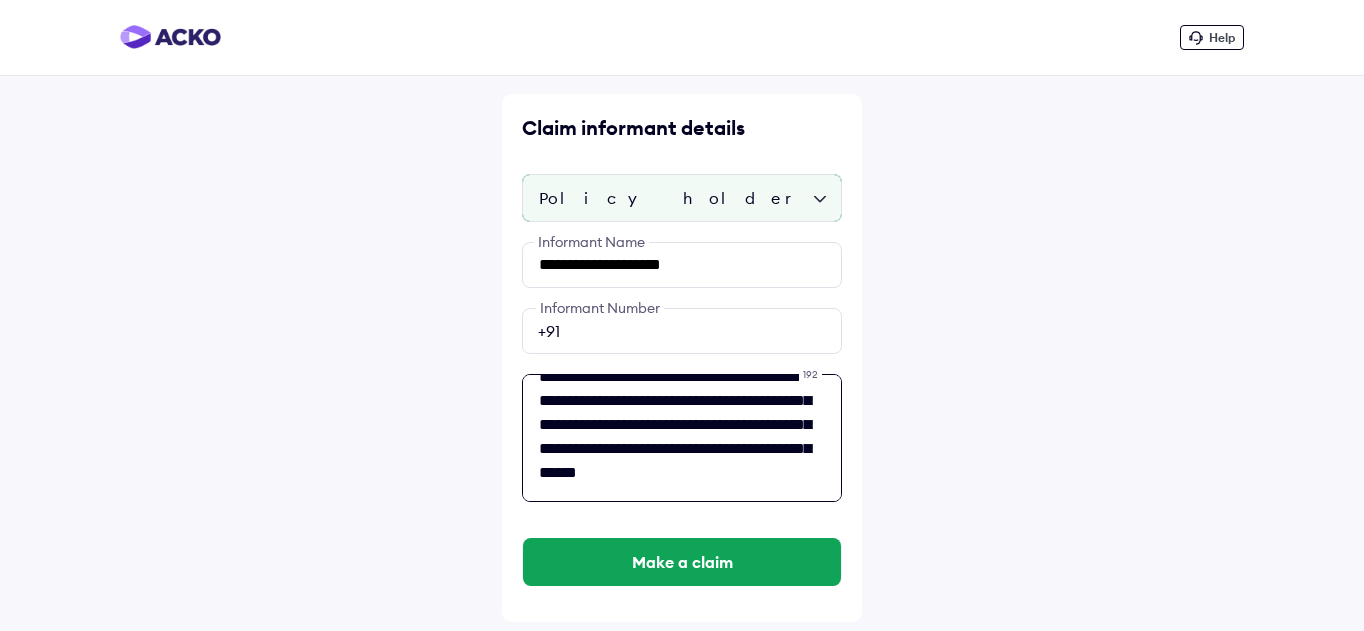 scroll, scrollTop: 26, scrollLeft: 0, axis: vertical 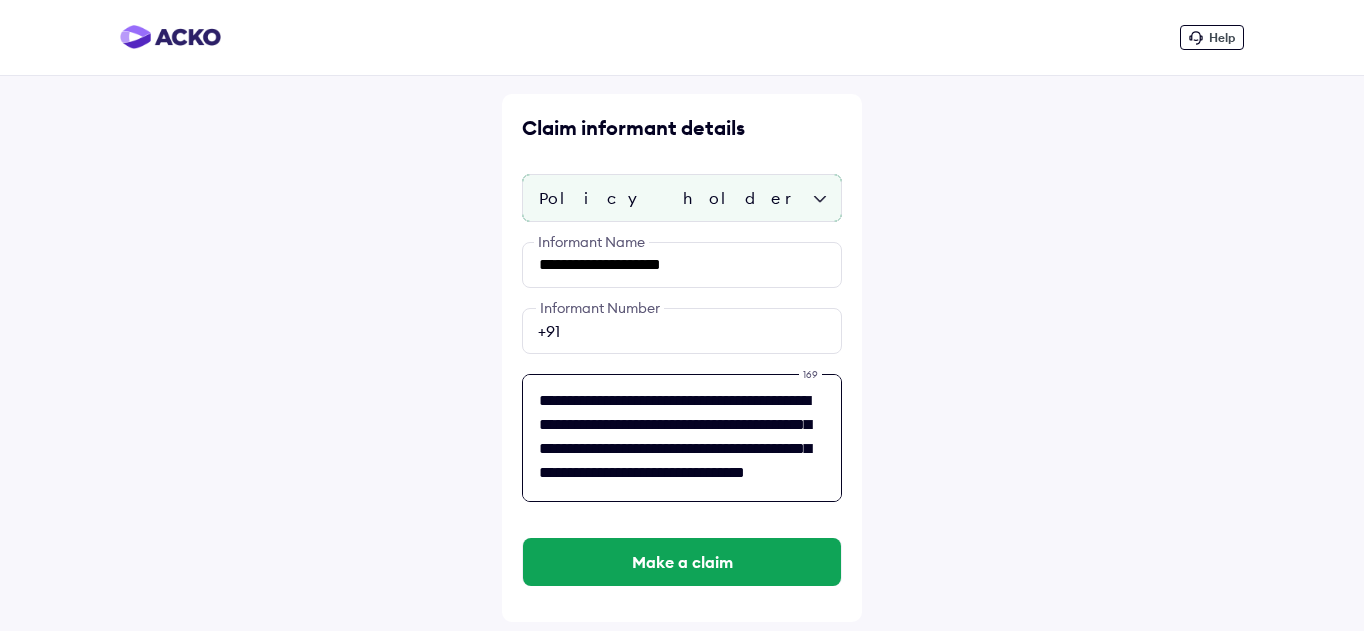 drag, startPoint x: 676, startPoint y: 447, endPoint x: 692, endPoint y: 477, distance: 34 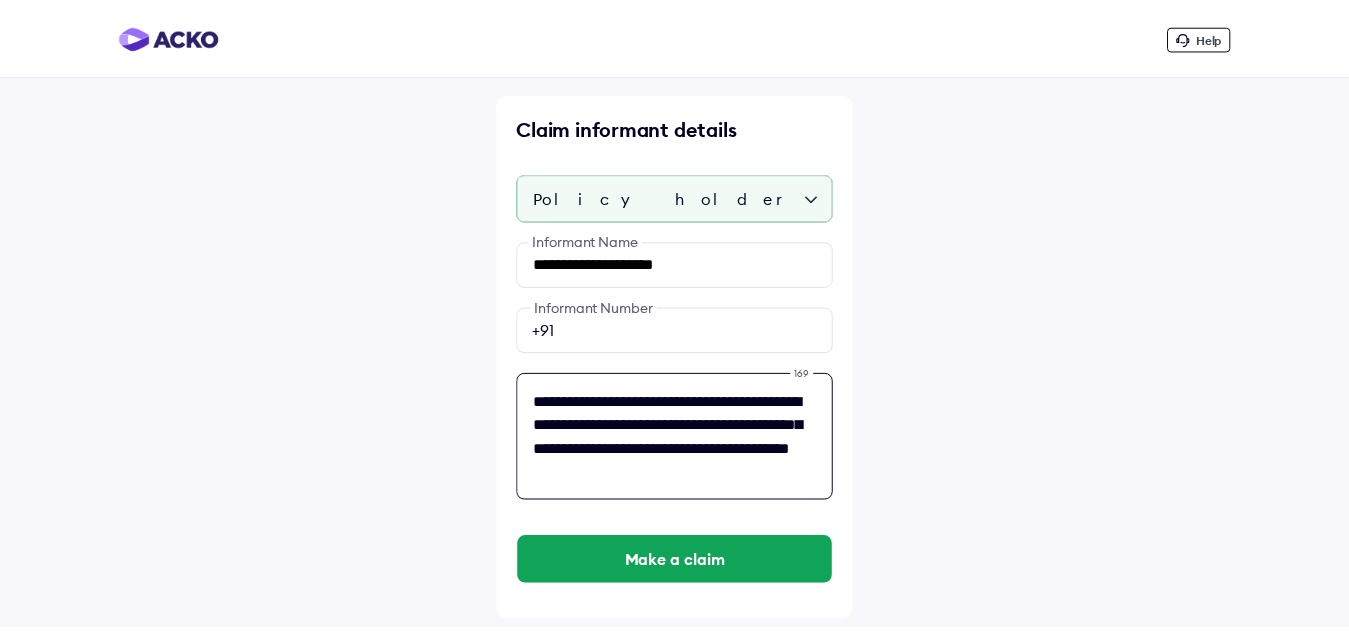 scroll, scrollTop: 2, scrollLeft: 0, axis: vertical 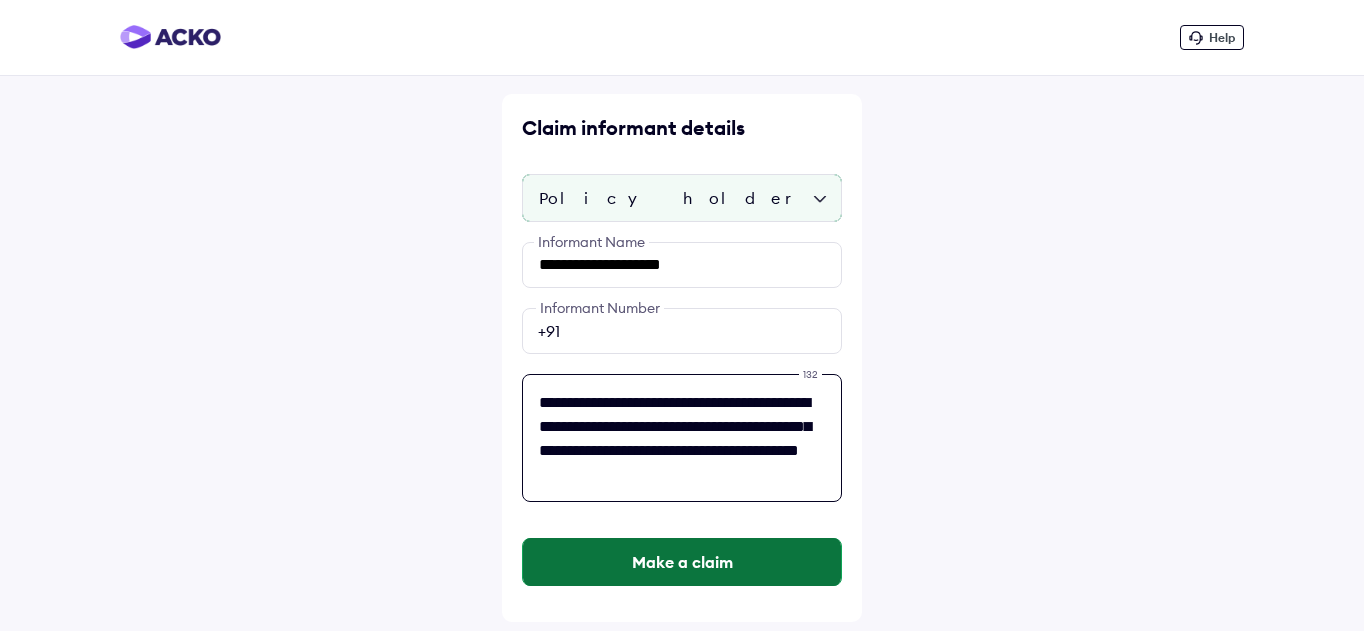 type on "**********" 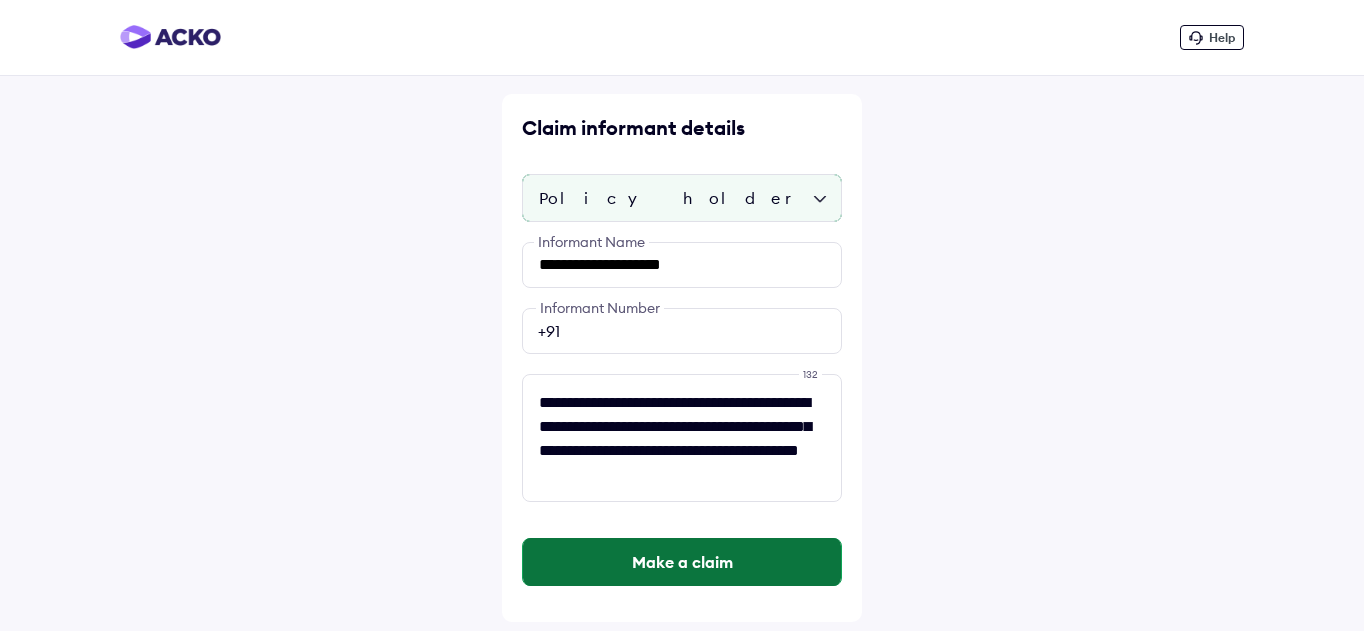 click on "Make a claim" at bounding box center (682, 562) 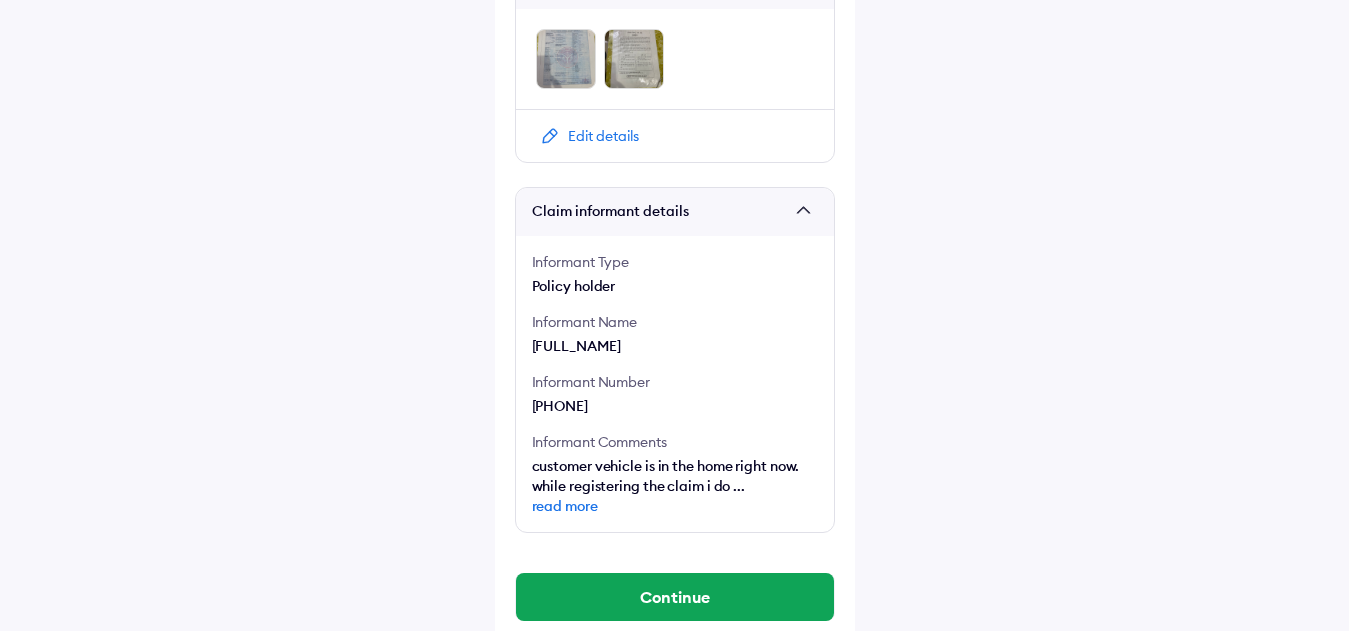scroll, scrollTop: 1114, scrollLeft: 0, axis: vertical 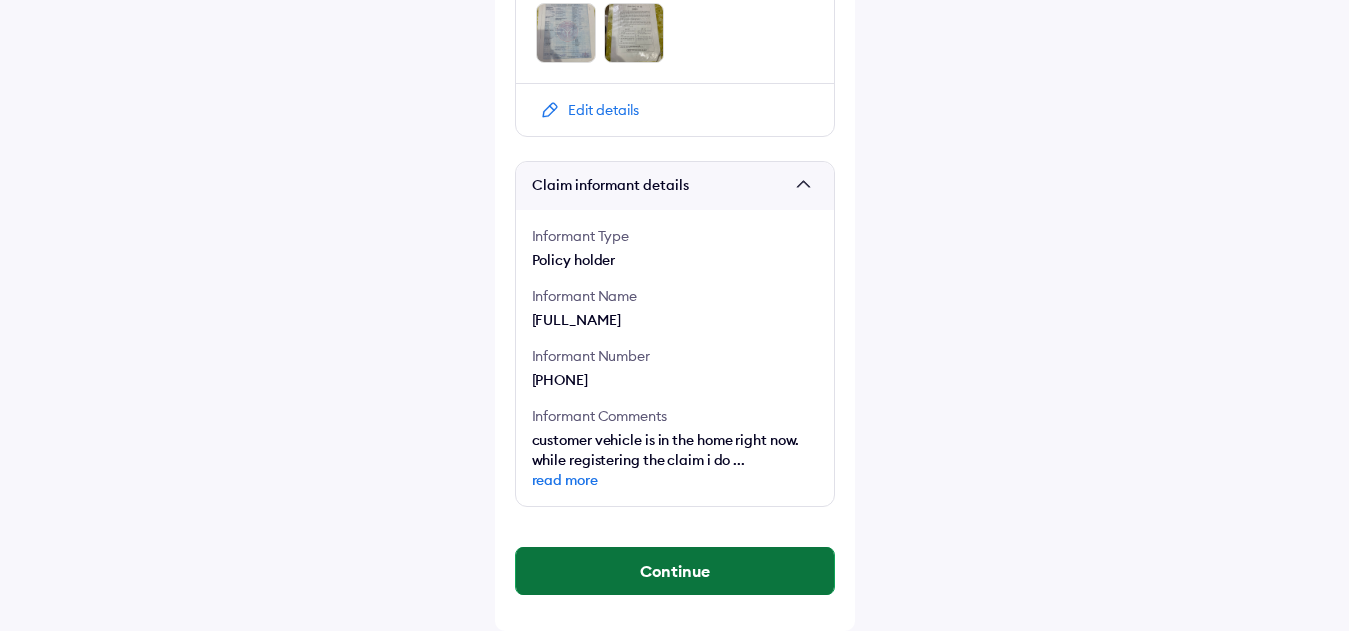 click on "Continue" at bounding box center (675, 571) 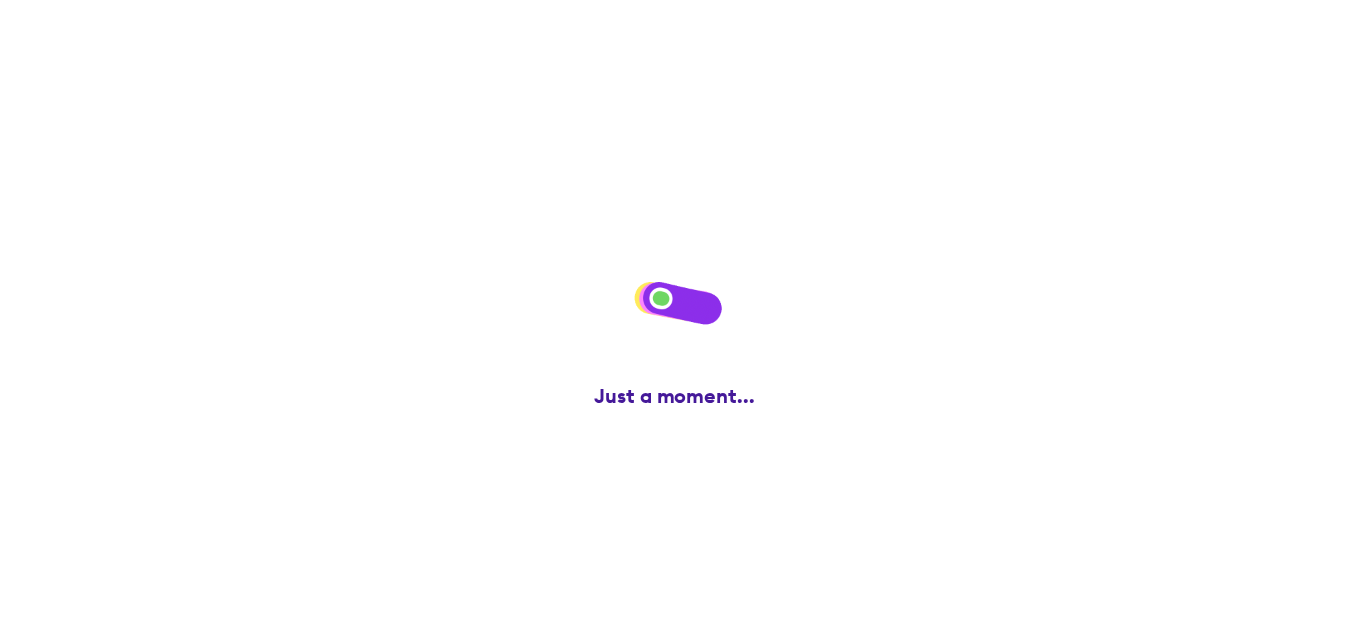 scroll, scrollTop: 180, scrollLeft: 0, axis: vertical 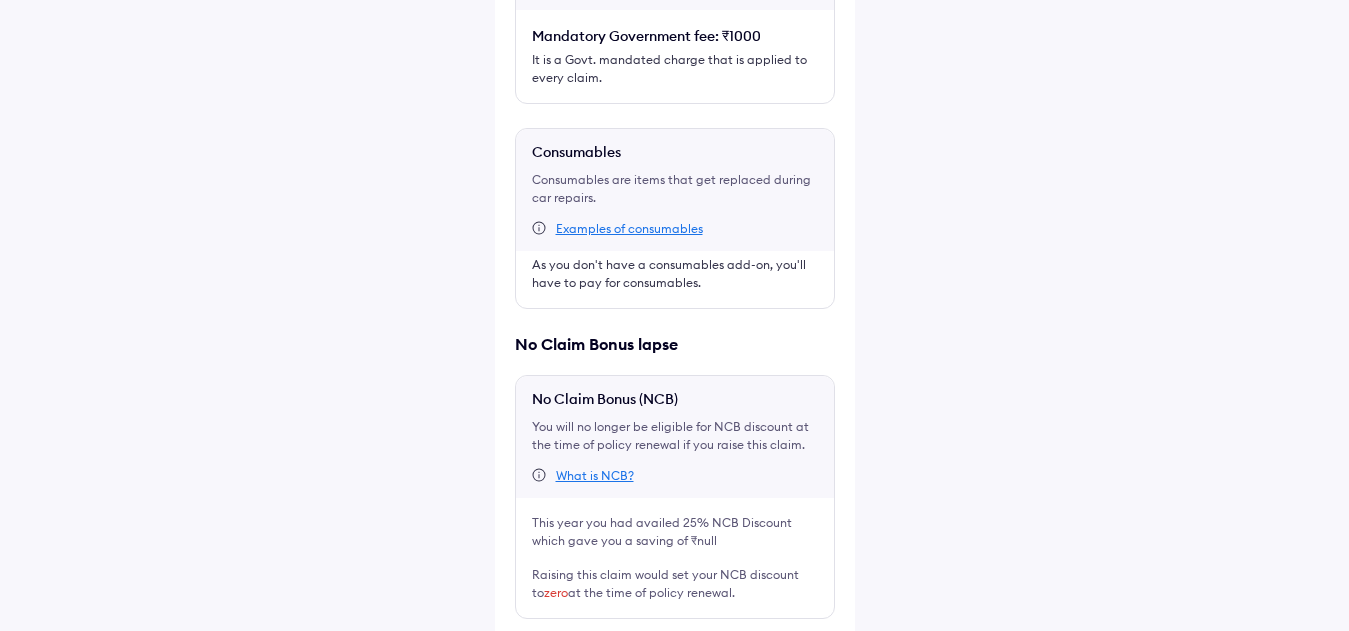 click at bounding box center [523, 651] 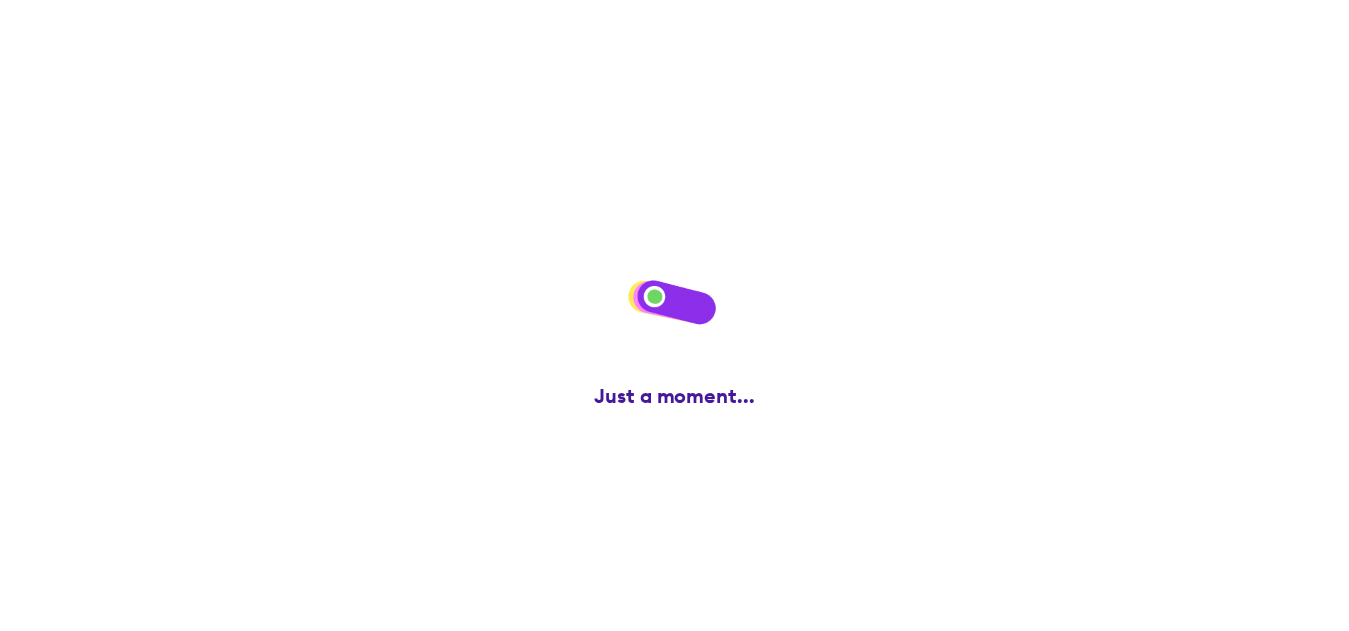 scroll, scrollTop: 20, scrollLeft: 0, axis: vertical 